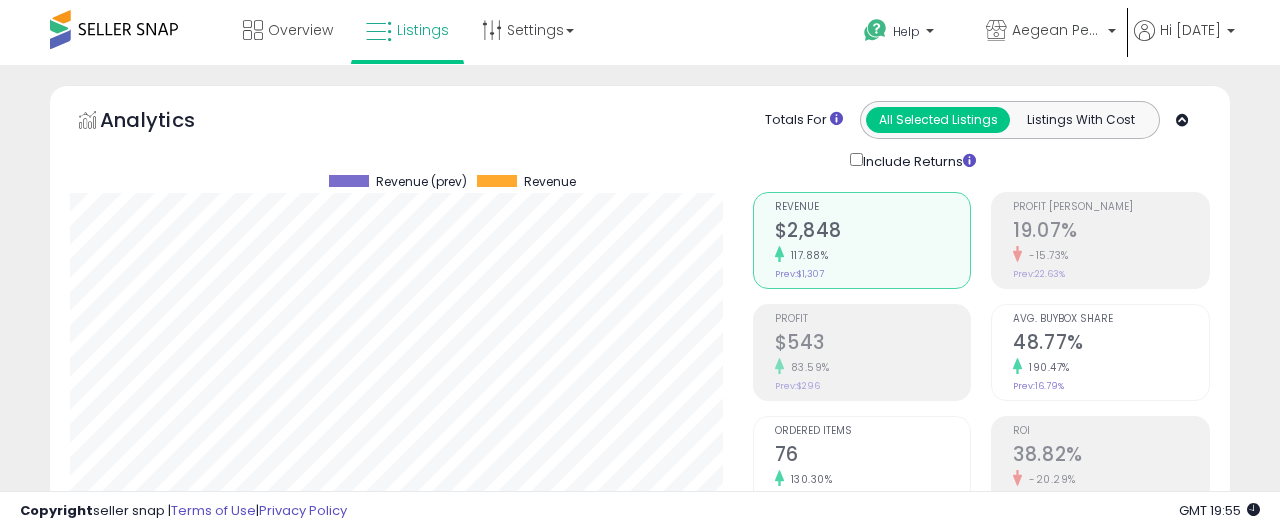 select on "********" 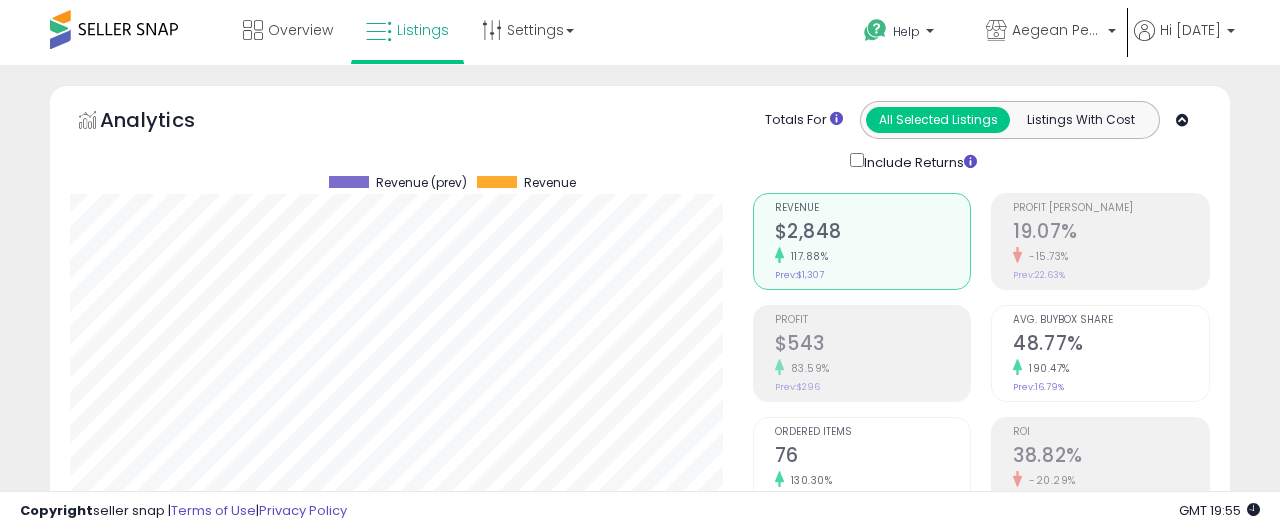 scroll, scrollTop: 0, scrollLeft: 0, axis: both 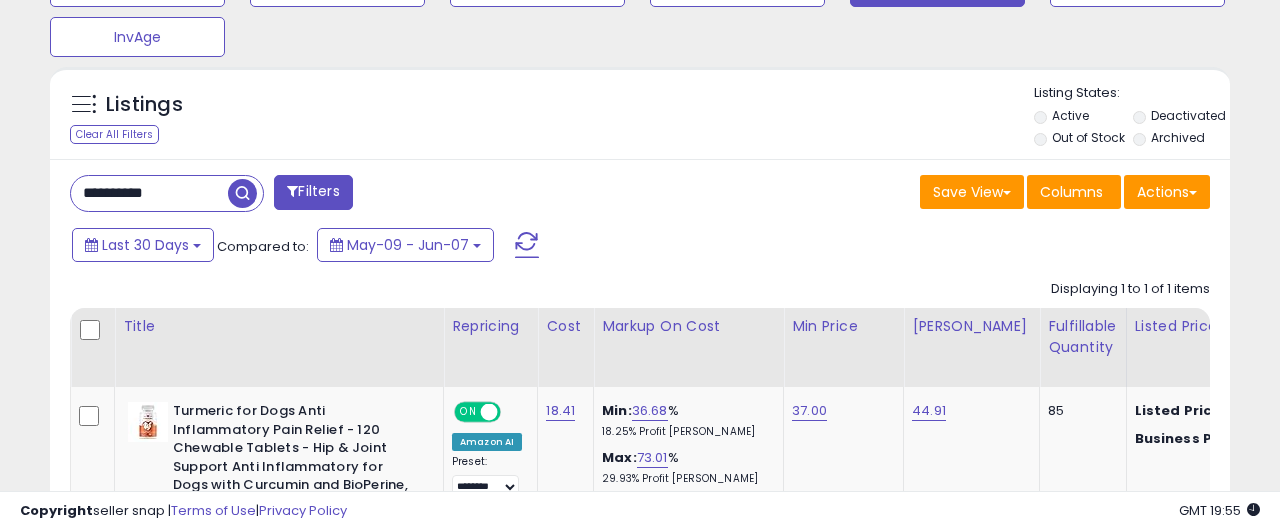 click on "**********" at bounding box center [149, 193] 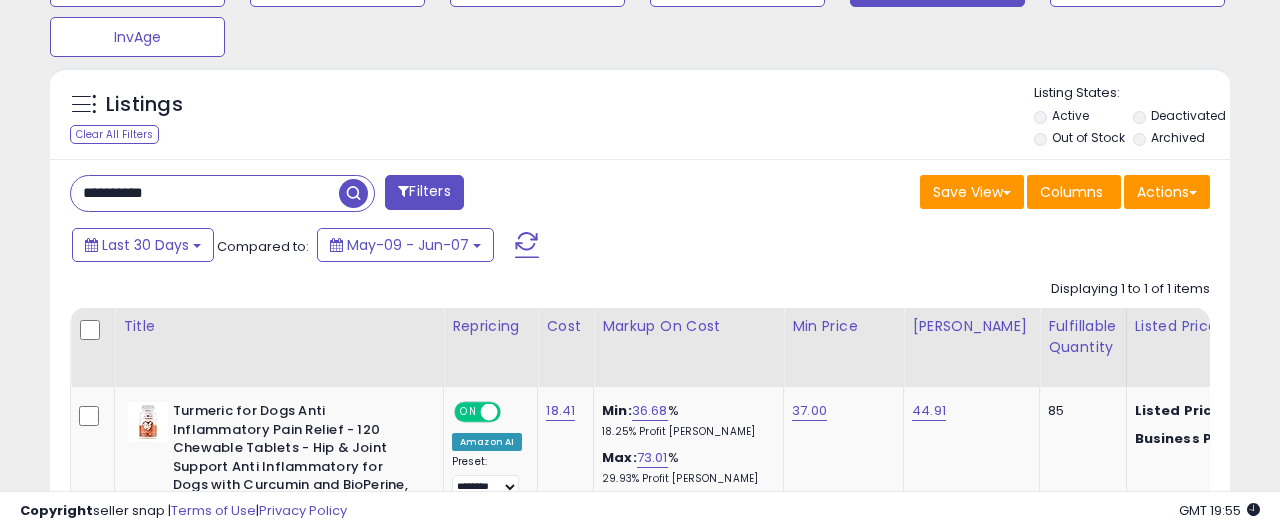 click on "**********" at bounding box center (205, 193) 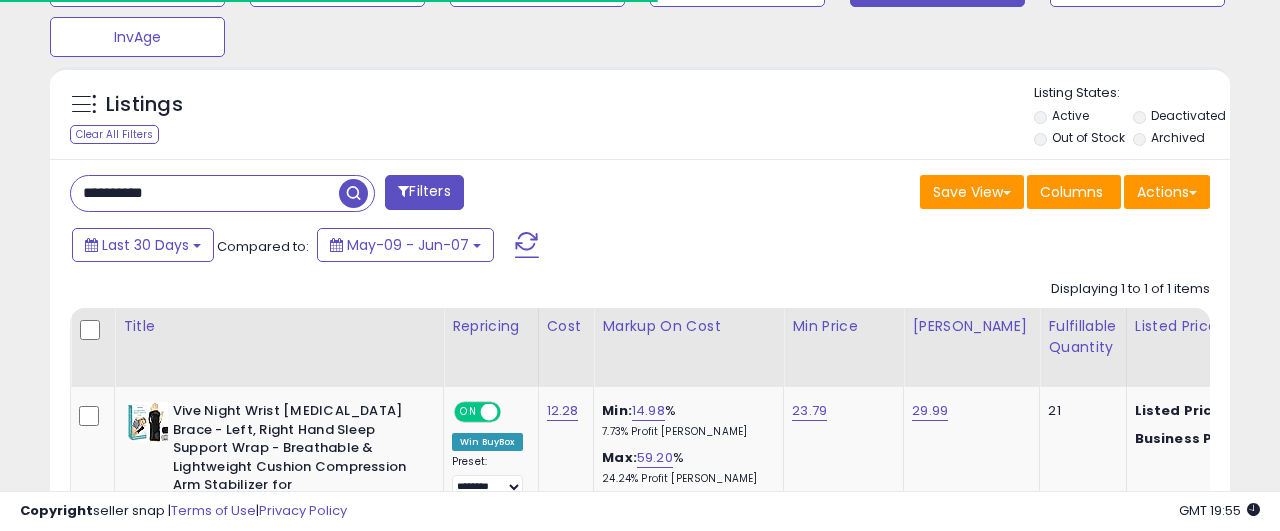 type 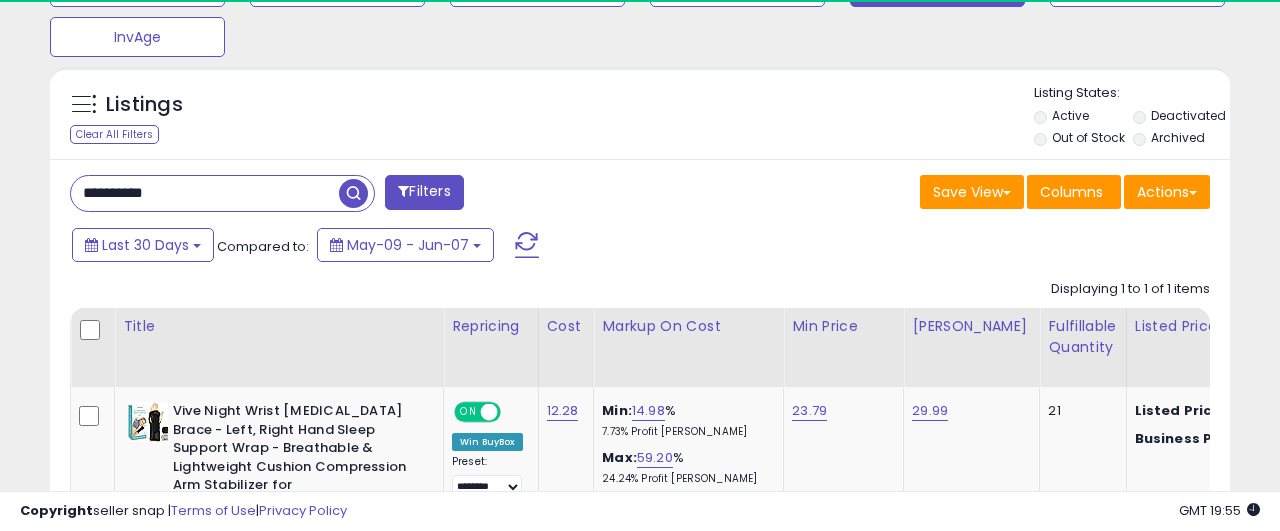 scroll, scrollTop: 999590, scrollLeft: 999317, axis: both 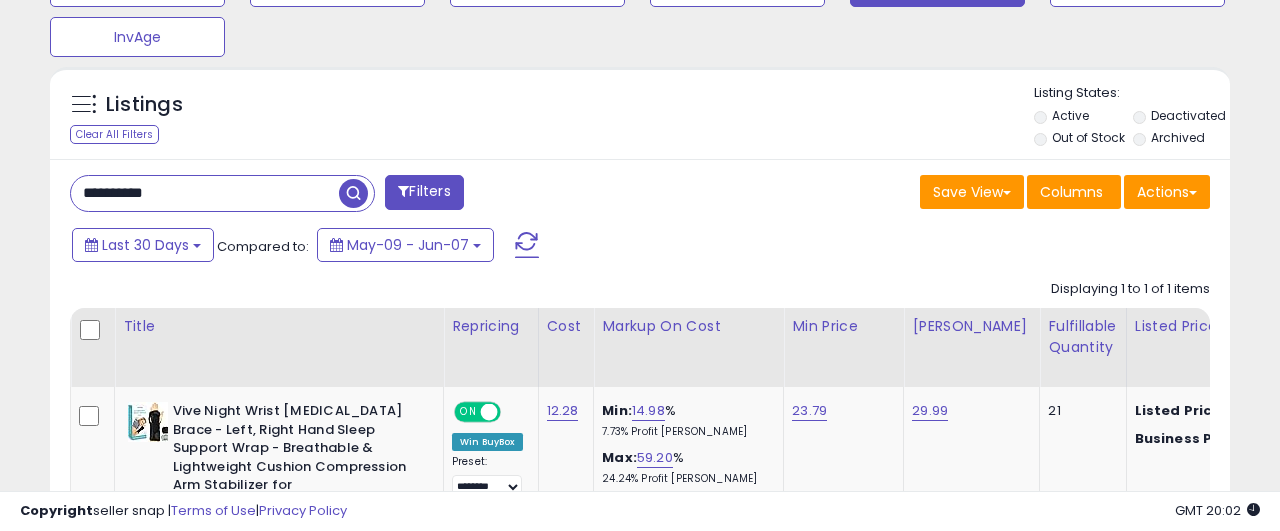 click on "Displaying 1 to 1 of 1 items
Title
Repricing" 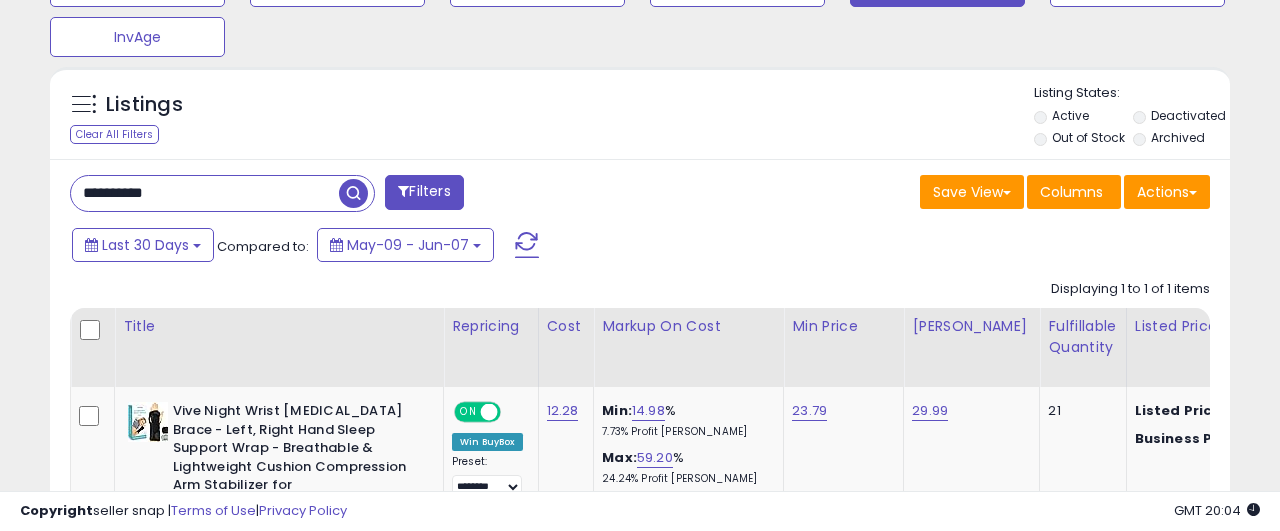scroll, scrollTop: 918, scrollLeft: 0, axis: vertical 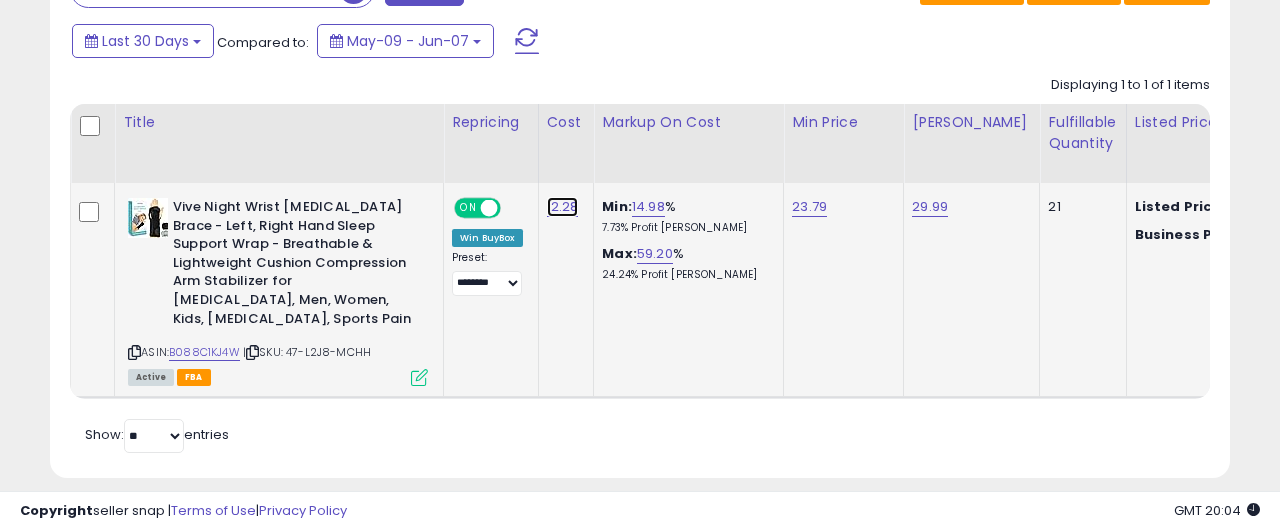 click on "12.28" at bounding box center (563, 207) 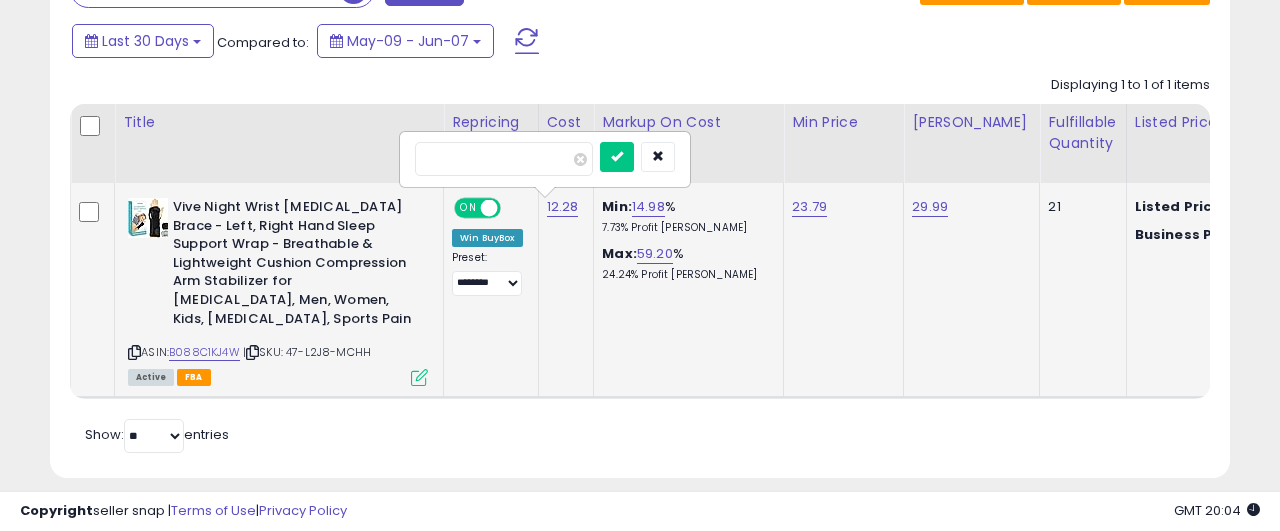click on "*****" at bounding box center [504, 159] 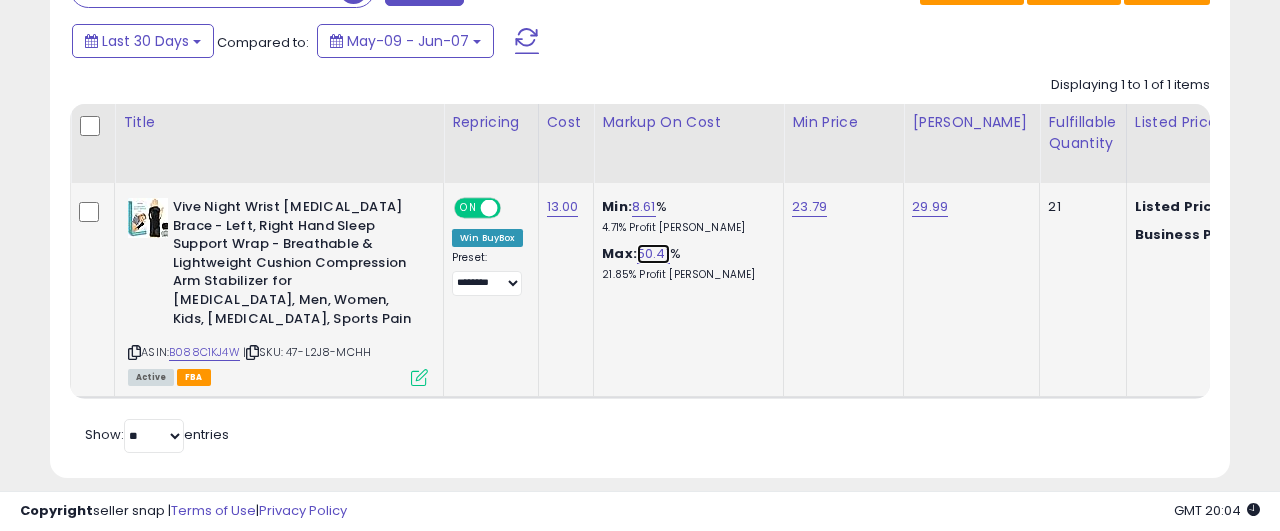 click on "50.41" at bounding box center (653, 254) 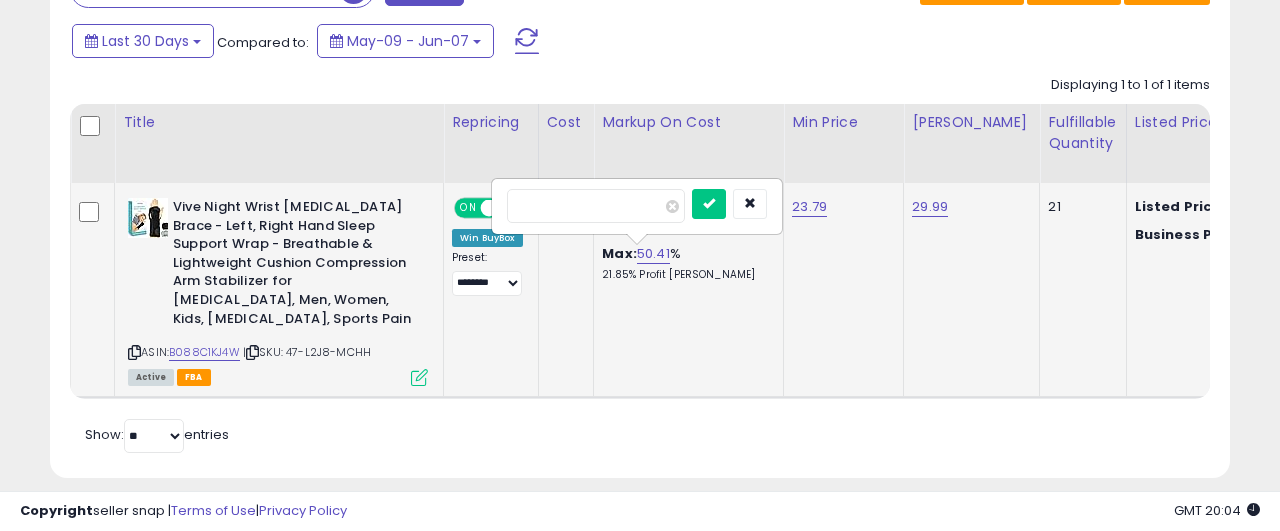 click on "*****" at bounding box center (596, 206) 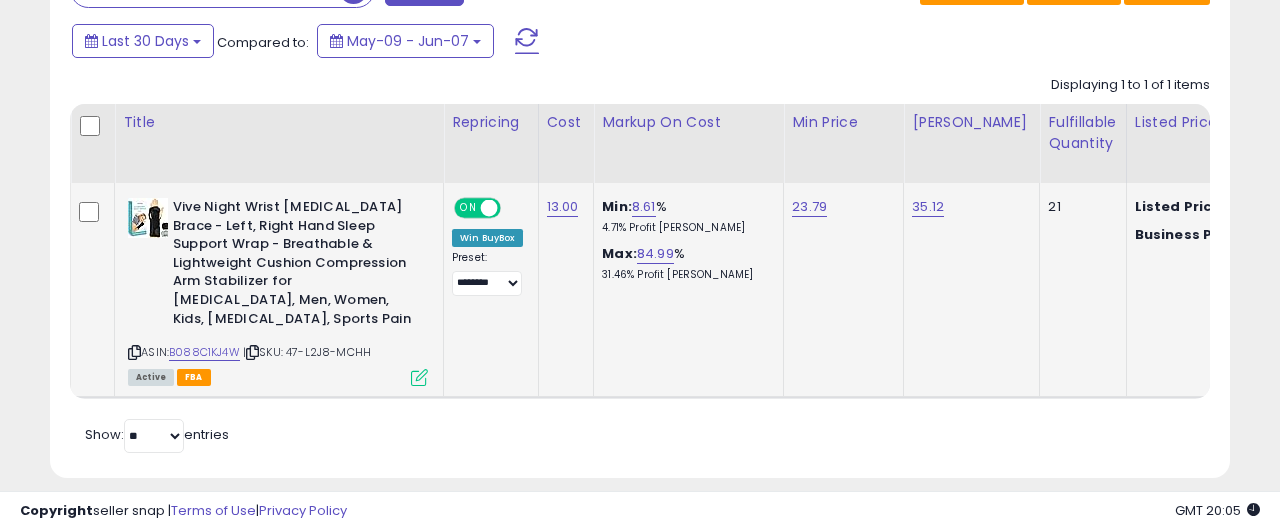 scroll, scrollTop: 816, scrollLeft: 0, axis: vertical 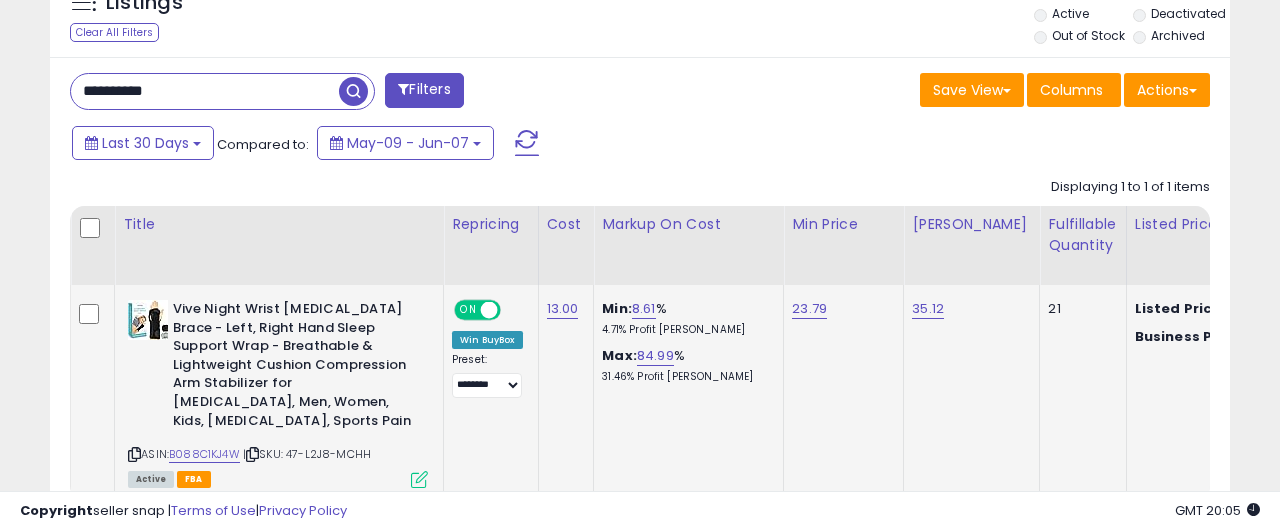click on "**********" at bounding box center (205, 91) 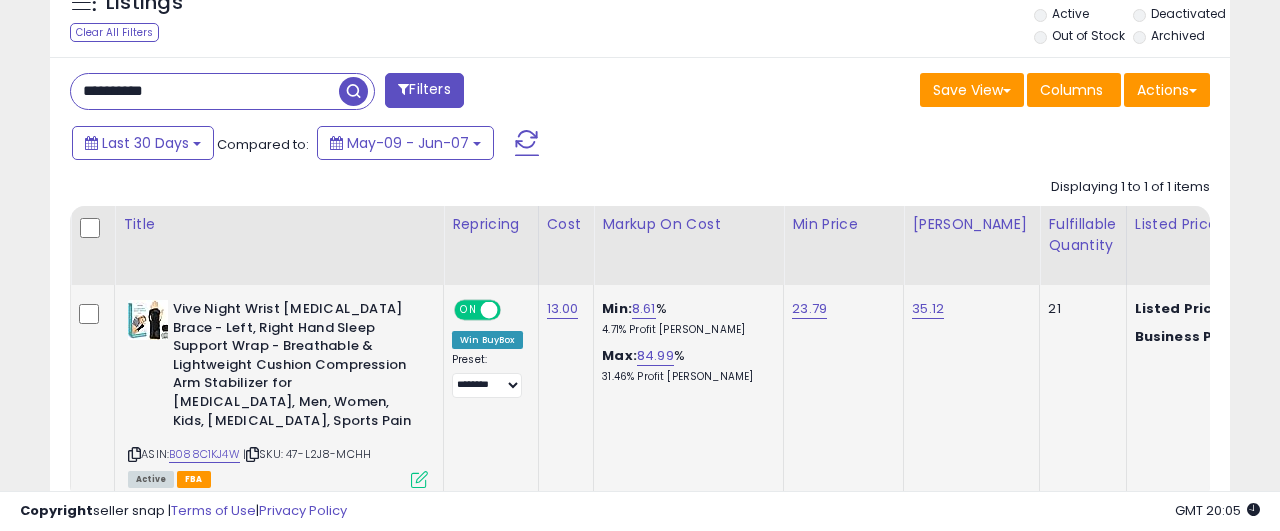 paste 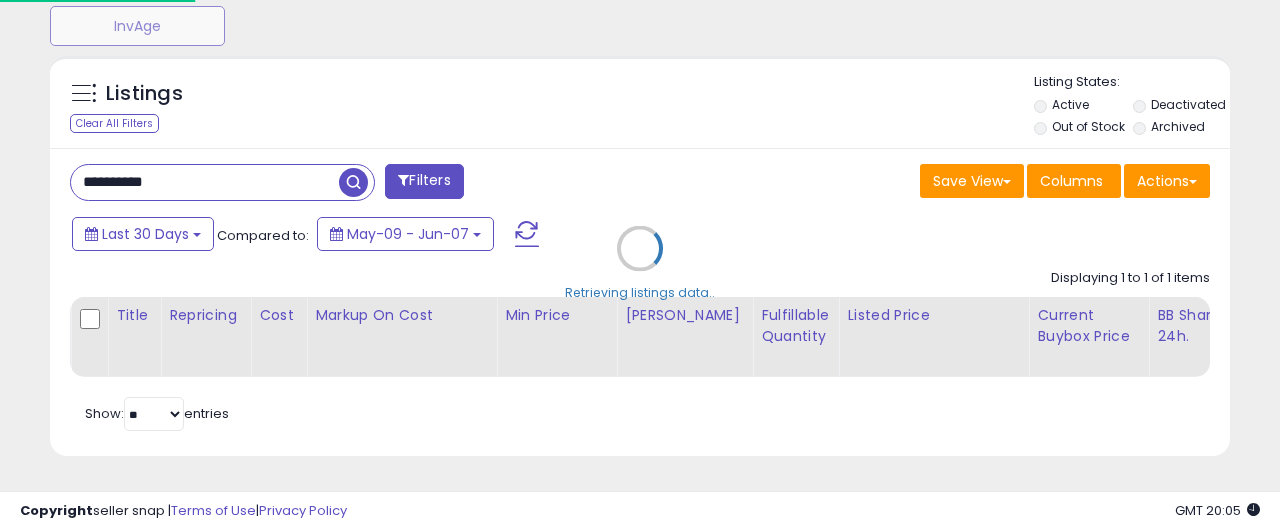 scroll, scrollTop: 725, scrollLeft: 0, axis: vertical 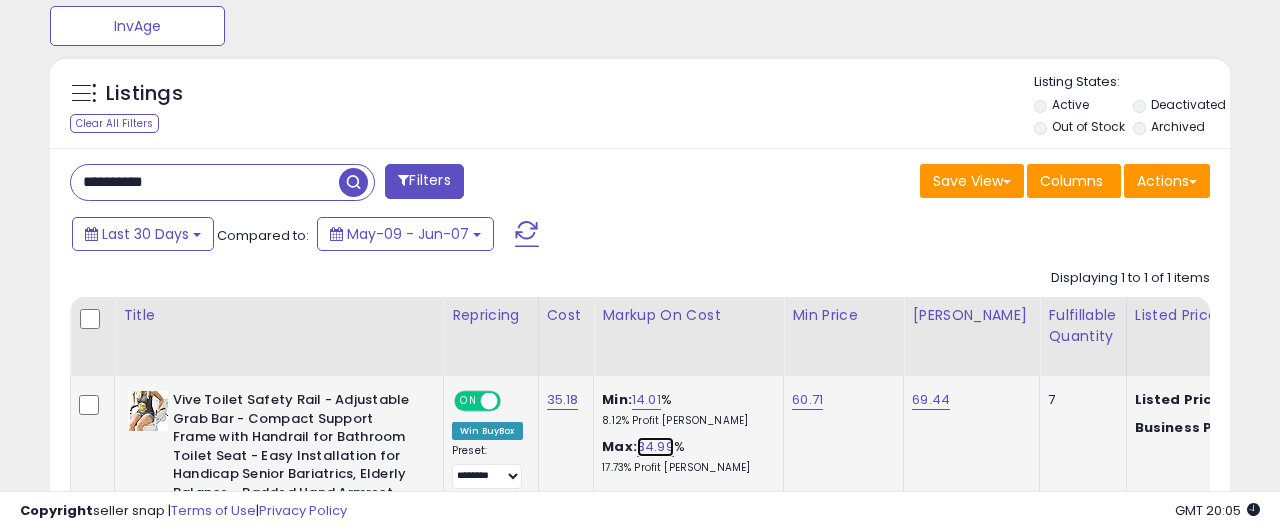 click on "34.99" at bounding box center (655, 447) 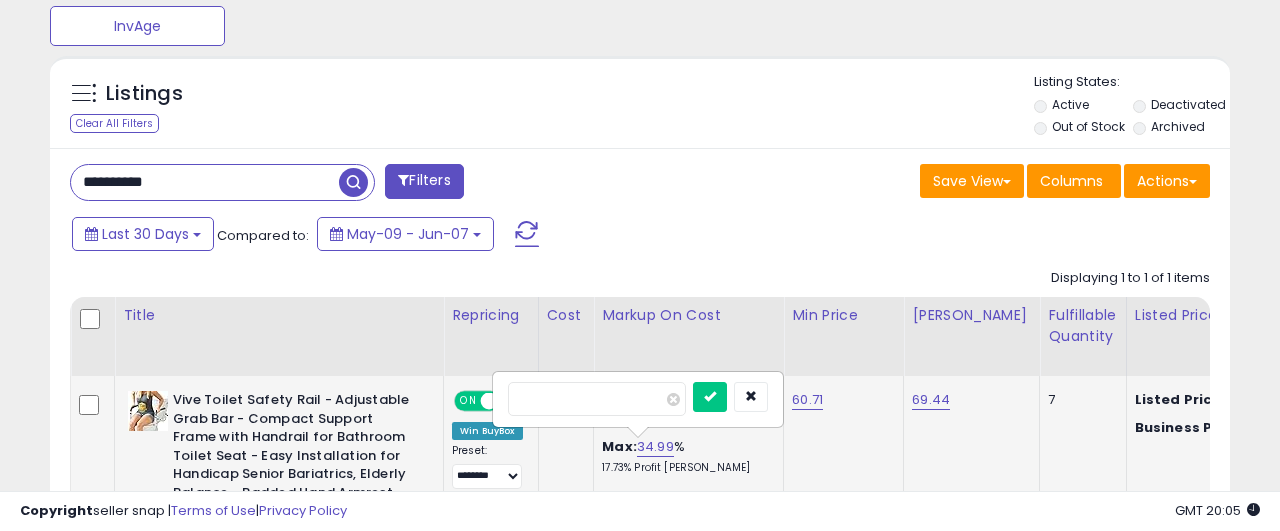 click on "*****" at bounding box center (597, 399) 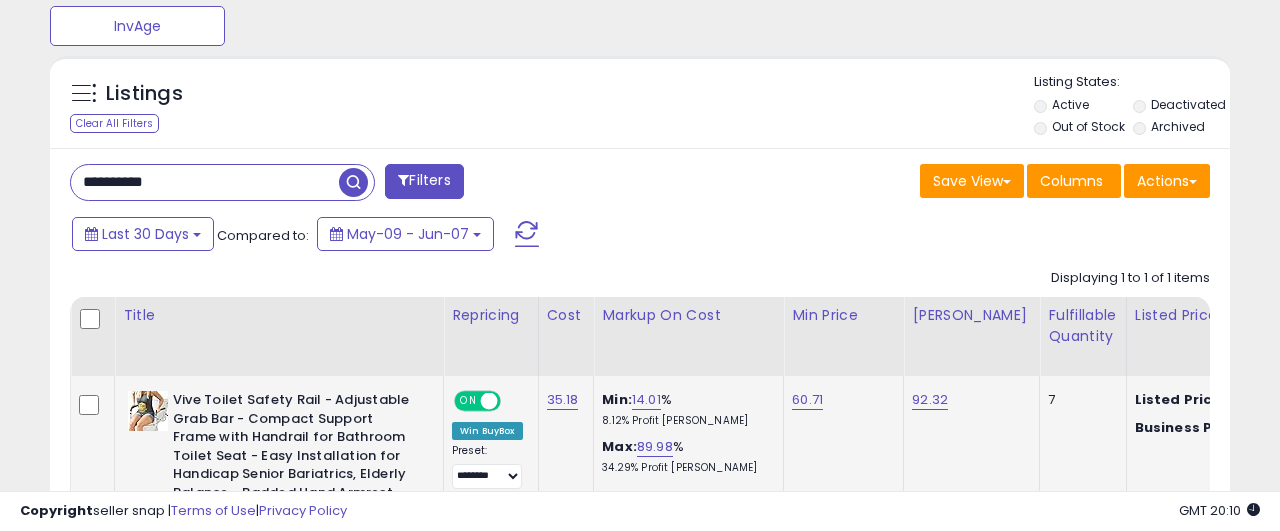 click on "**********" at bounding box center (205, 182) 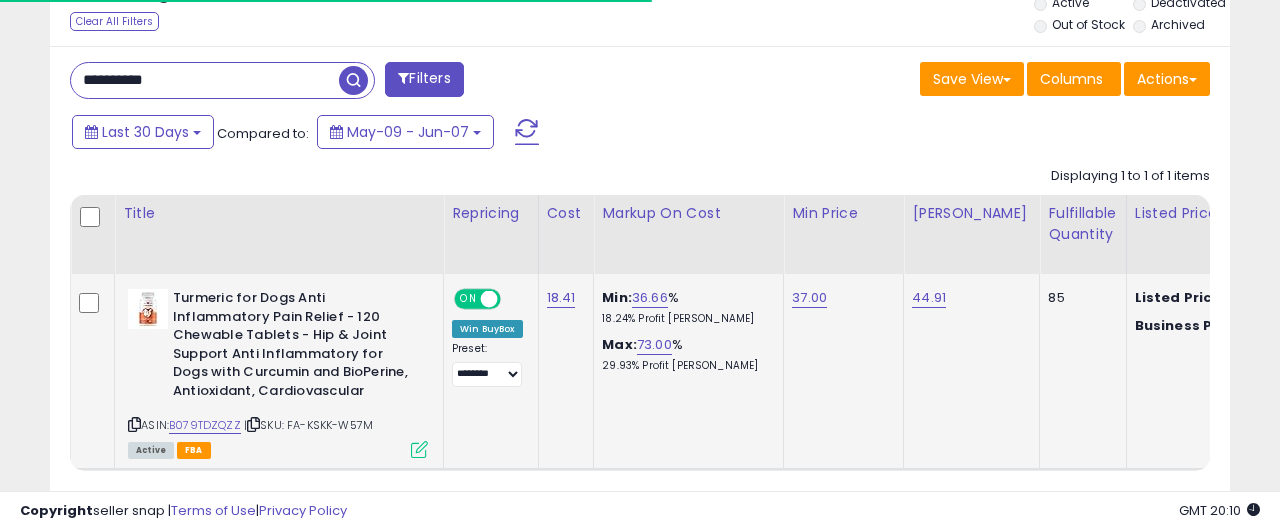 scroll, scrollTop: 921, scrollLeft: 0, axis: vertical 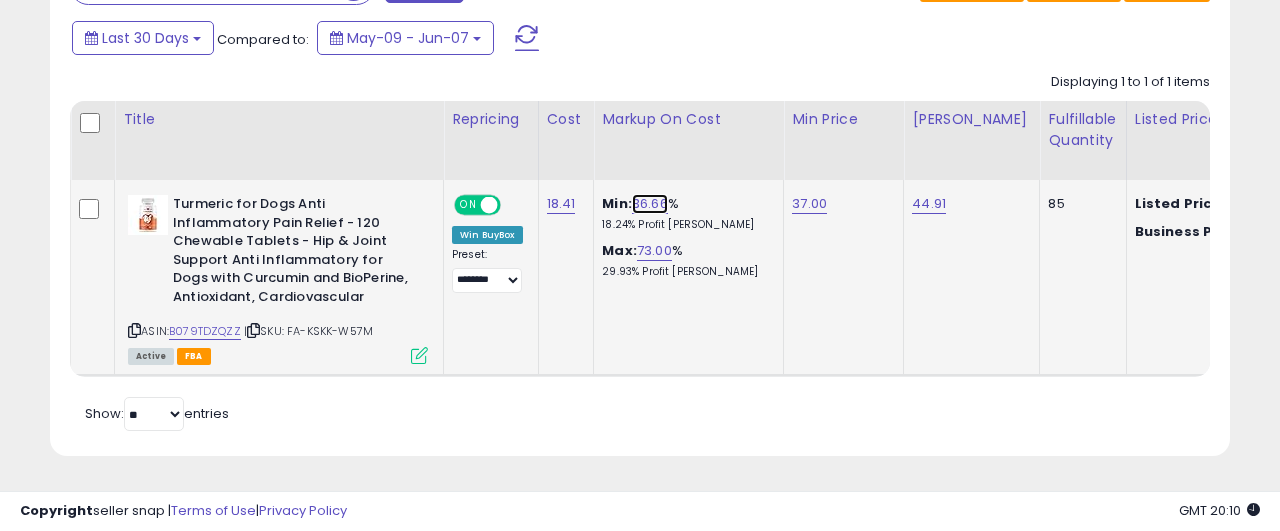 click on "36.66" at bounding box center (650, 204) 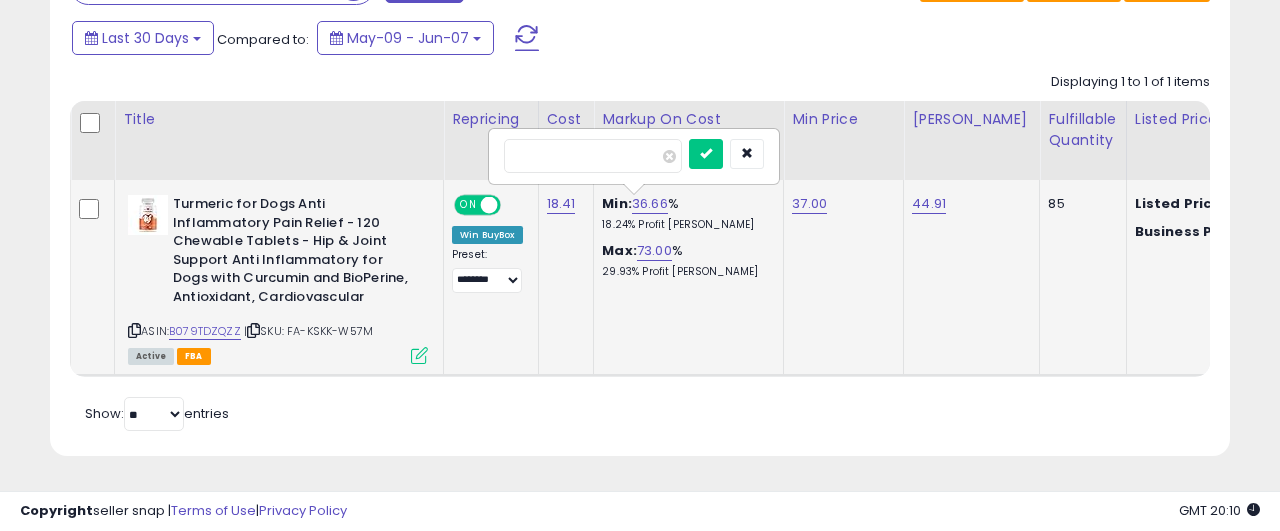 click on "*****" at bounding box center (593, 156) 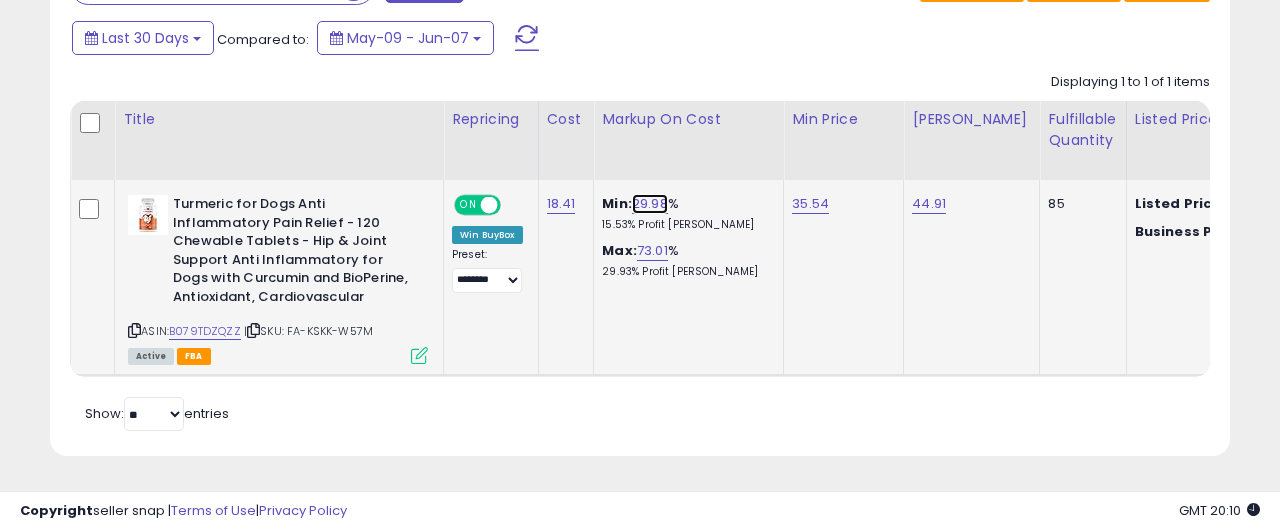 click on "29.98" at bounding box center (650, 204) 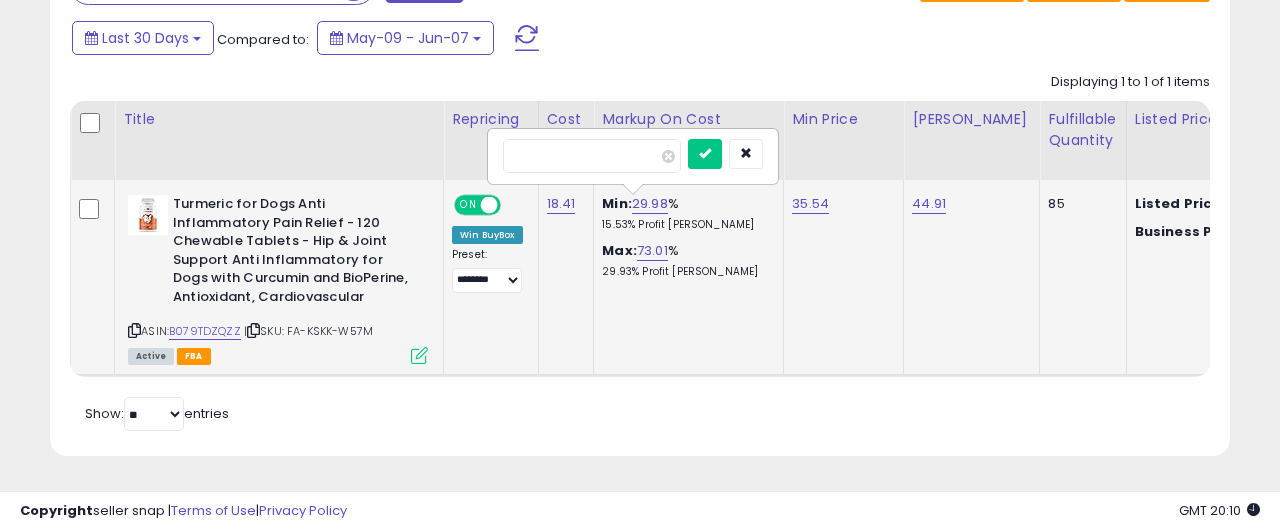 click on "*****" at bounding box center [592, 156] 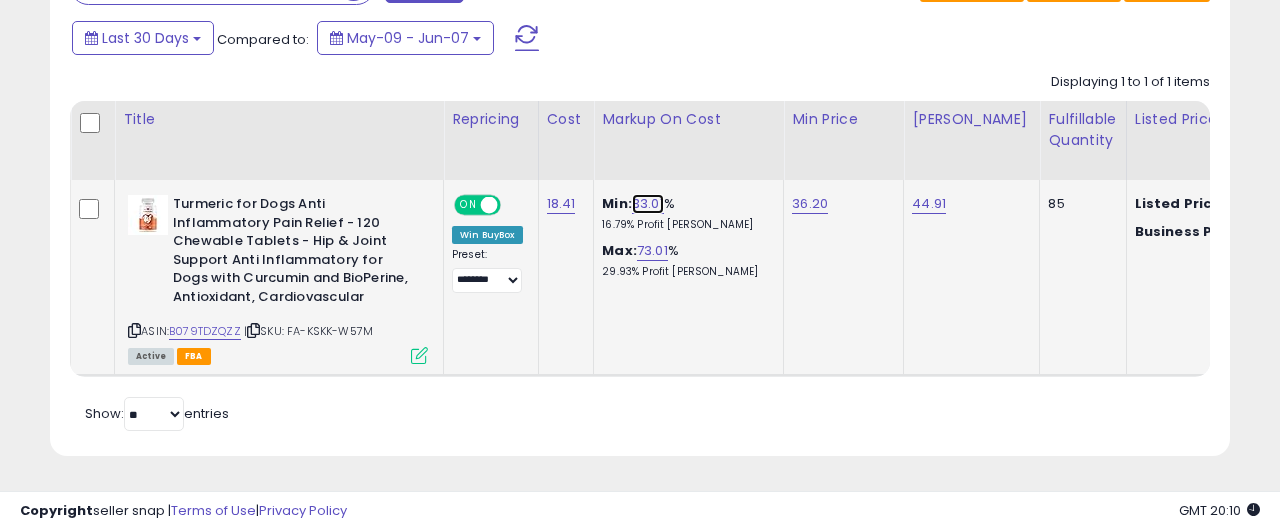 click on "33.01" at bounding box center (648, 204) 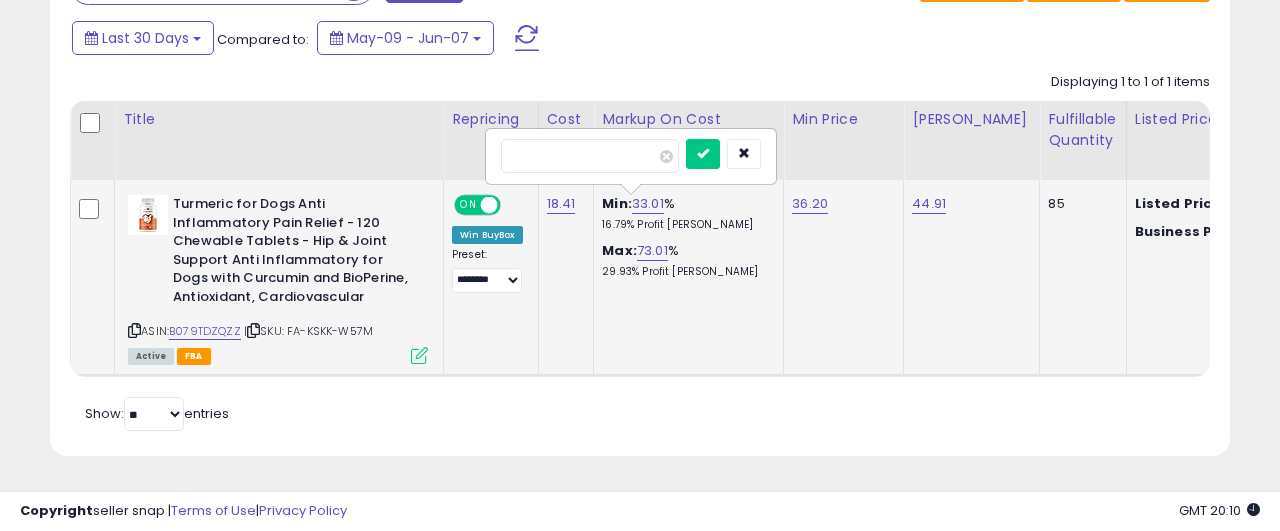 click on "*****" at bounding box center [590, 156] 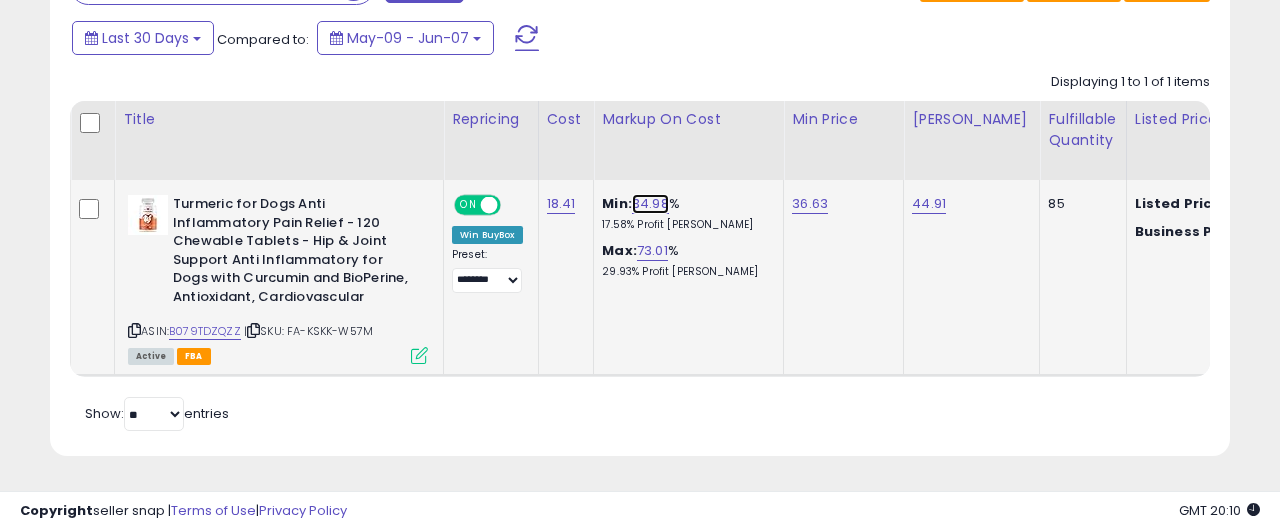 click on "34.98" at bounding box center [650, 204] 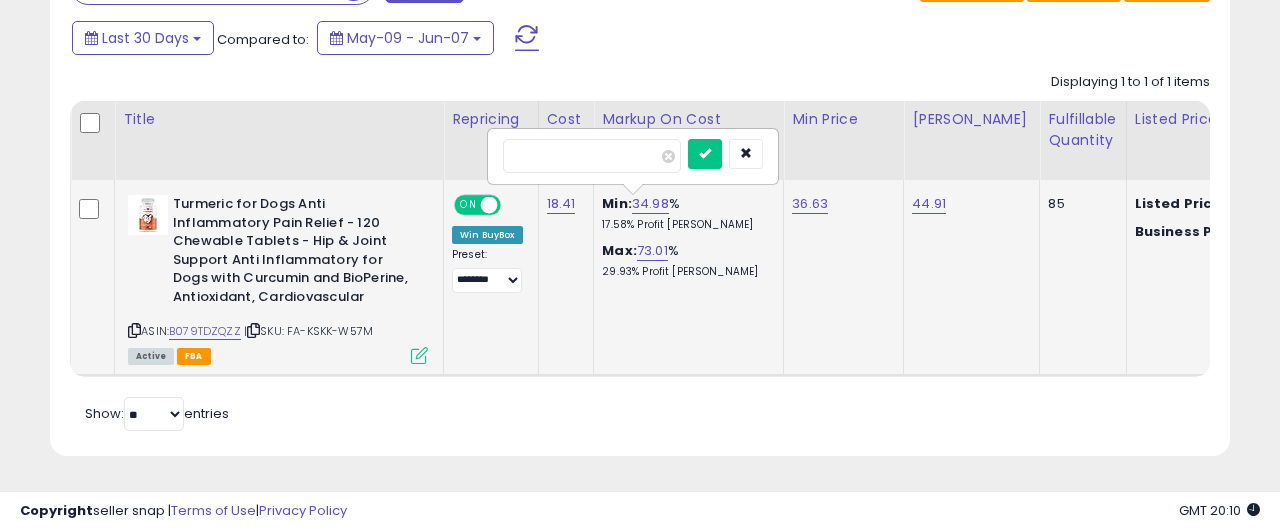 click on "*****" at bounding box center (592, 156) 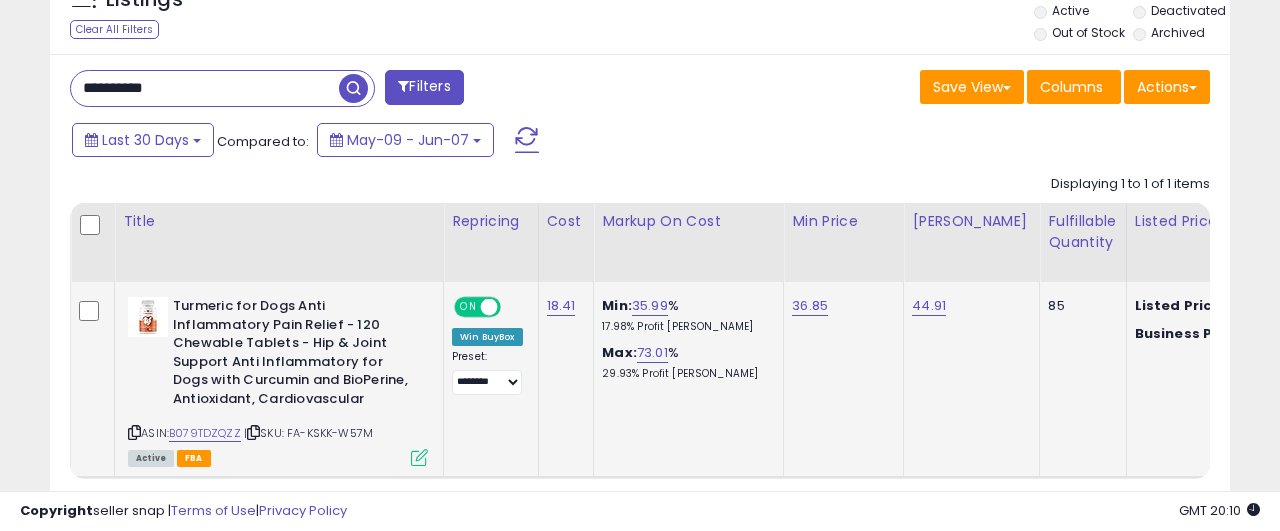 scroll, scrollTop: 717, scrollLeft: 0, axis: vertical 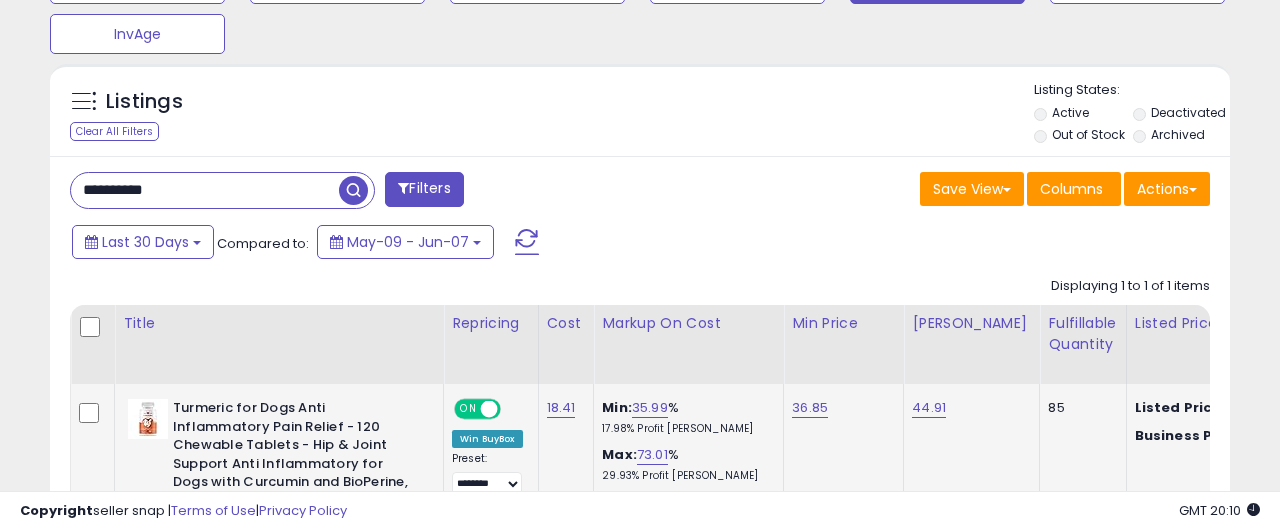 click on "**********" at bounding box center [205, 190] 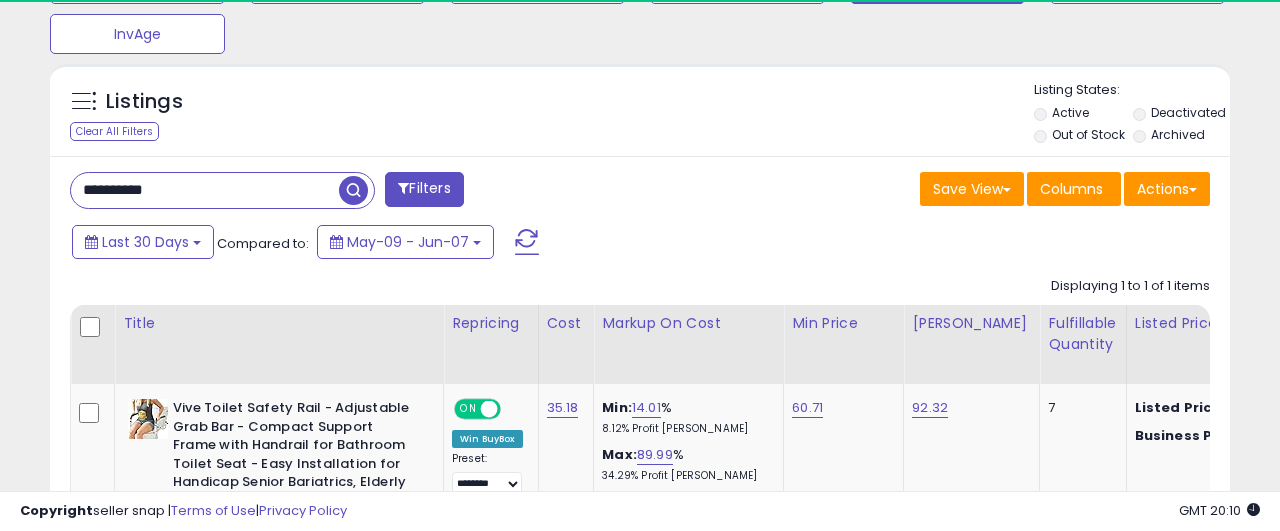 scroll, scrollTop: 999590, scrollLeft: 999317, axis: both 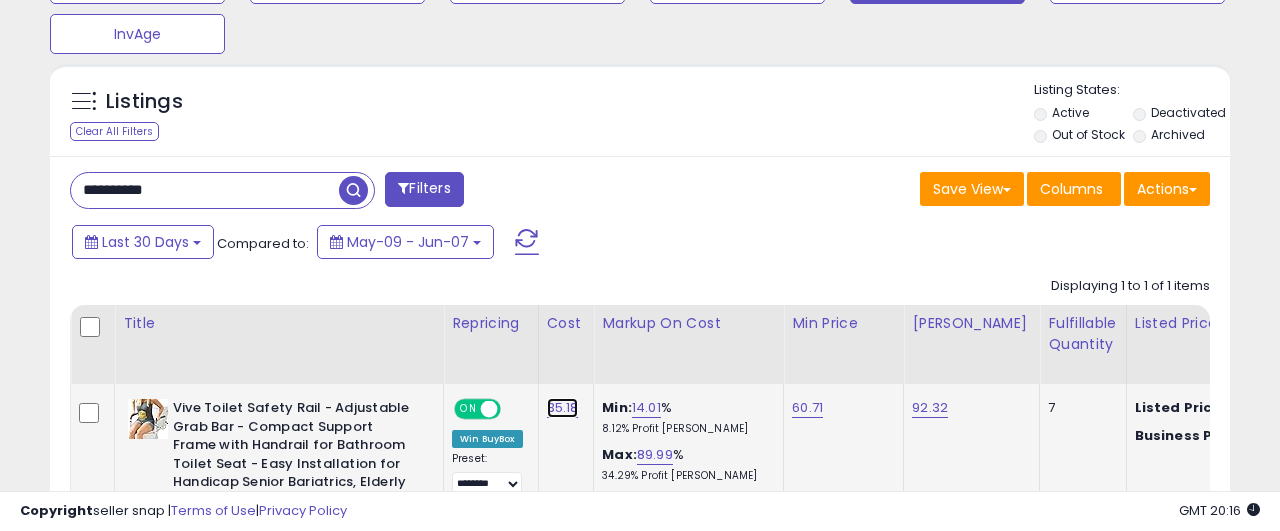 click on "35.18" at bounding box center (563, 408) 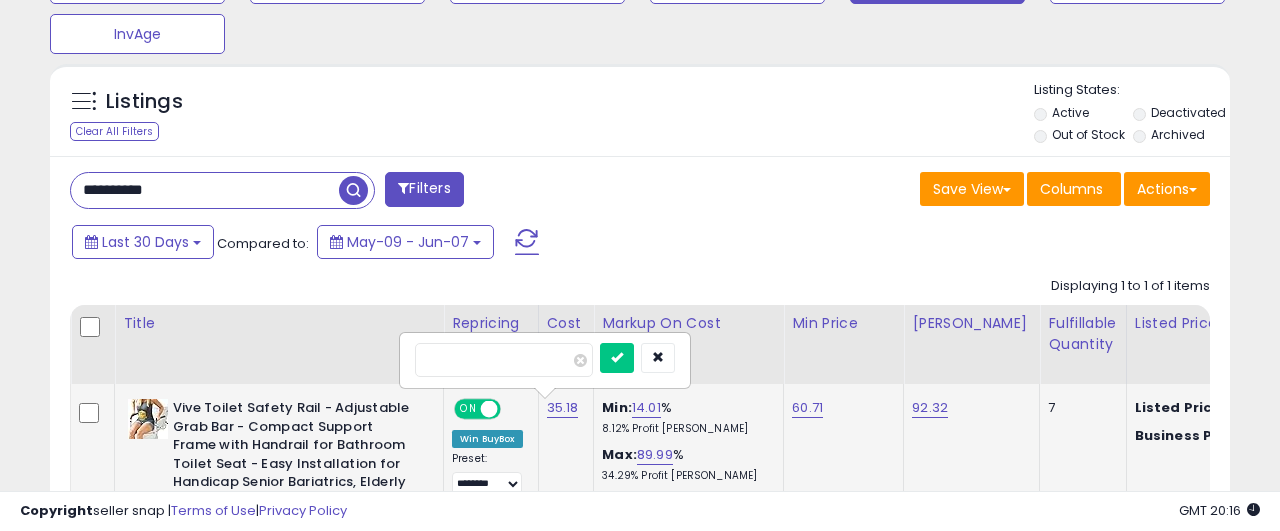 type on "*" 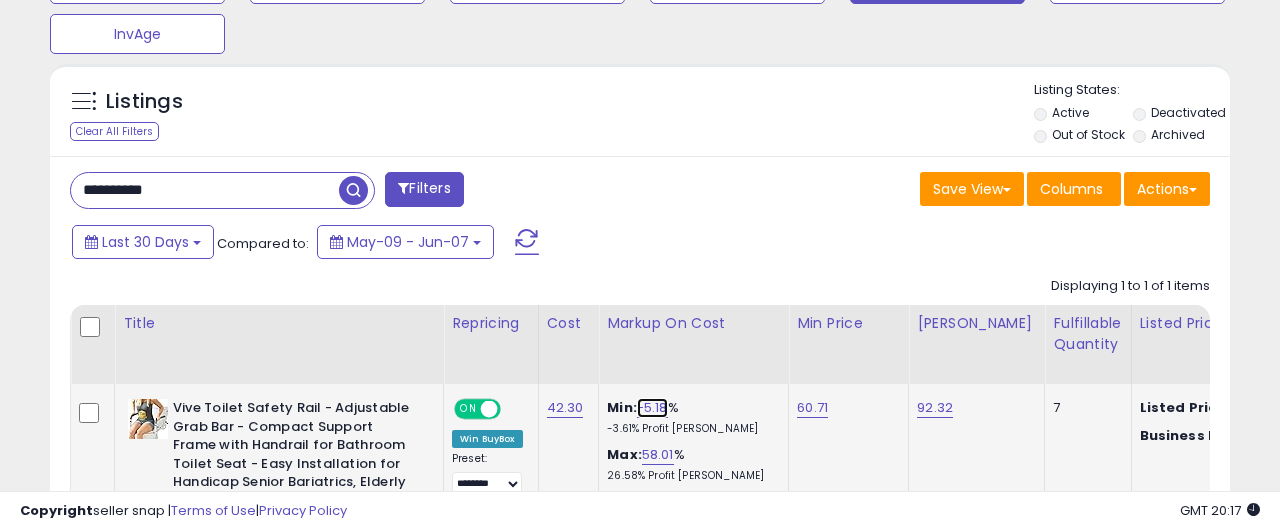 click on "-5.18" at bounding box center (652, 408) 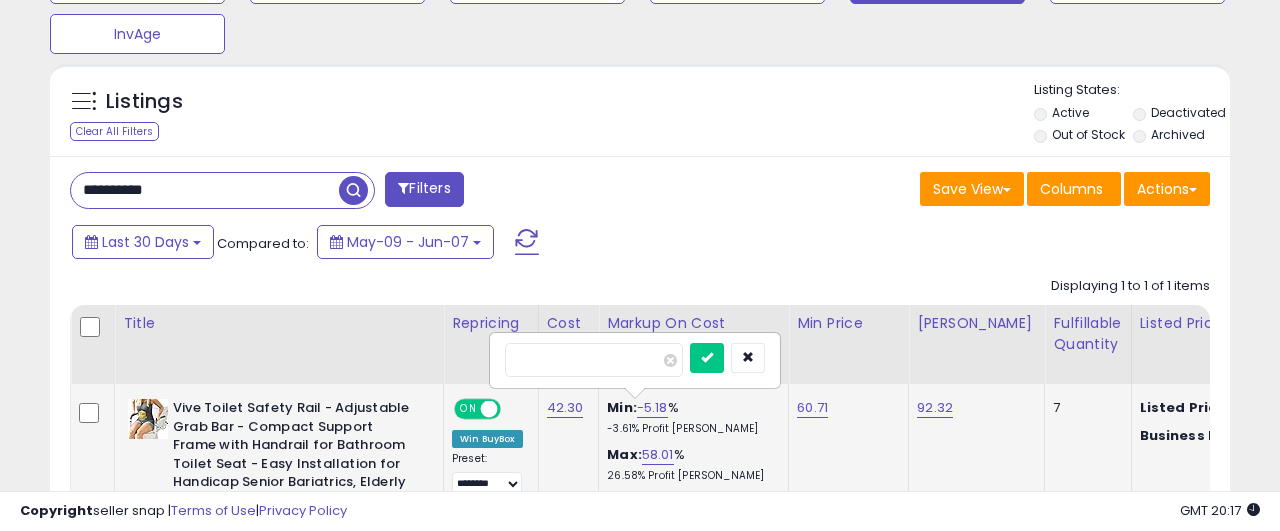 click on "*****" at bounding box center [594, 360] 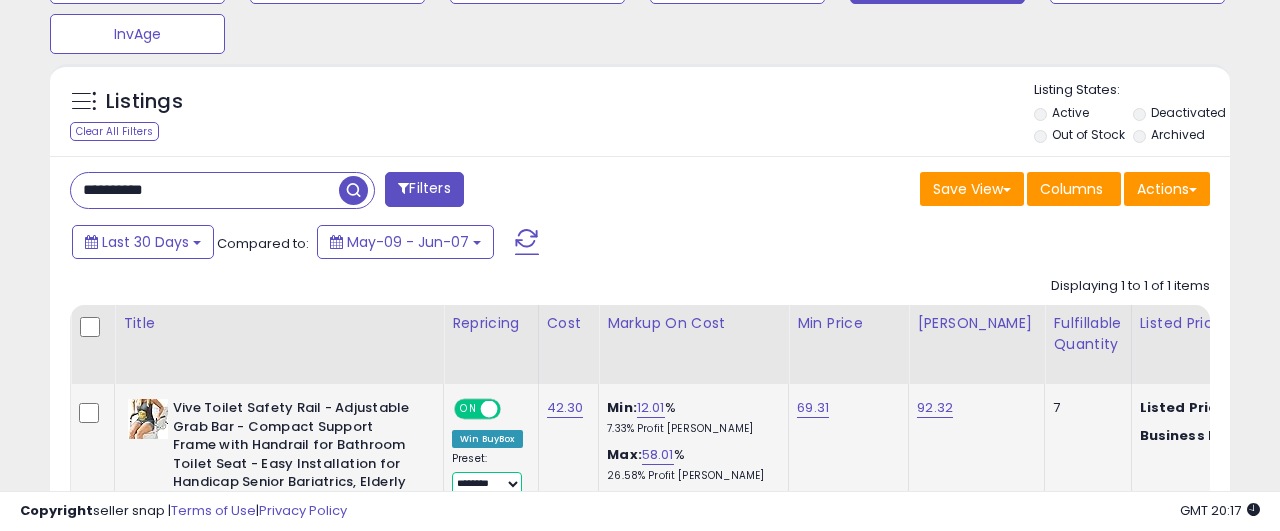 click on "**********" at bounding box center [487, 484] 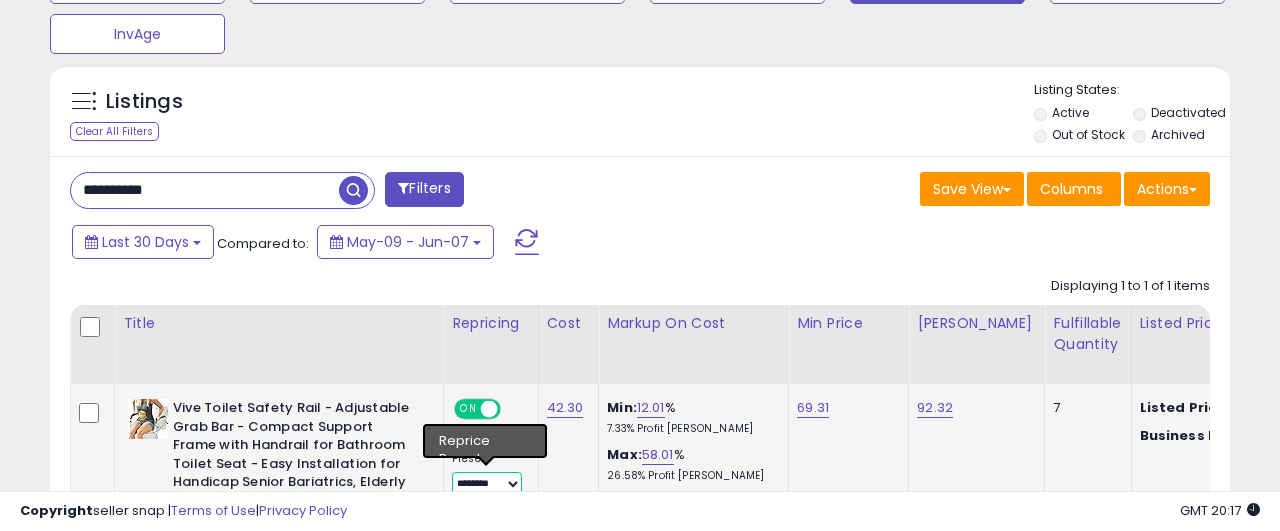 select on "****" 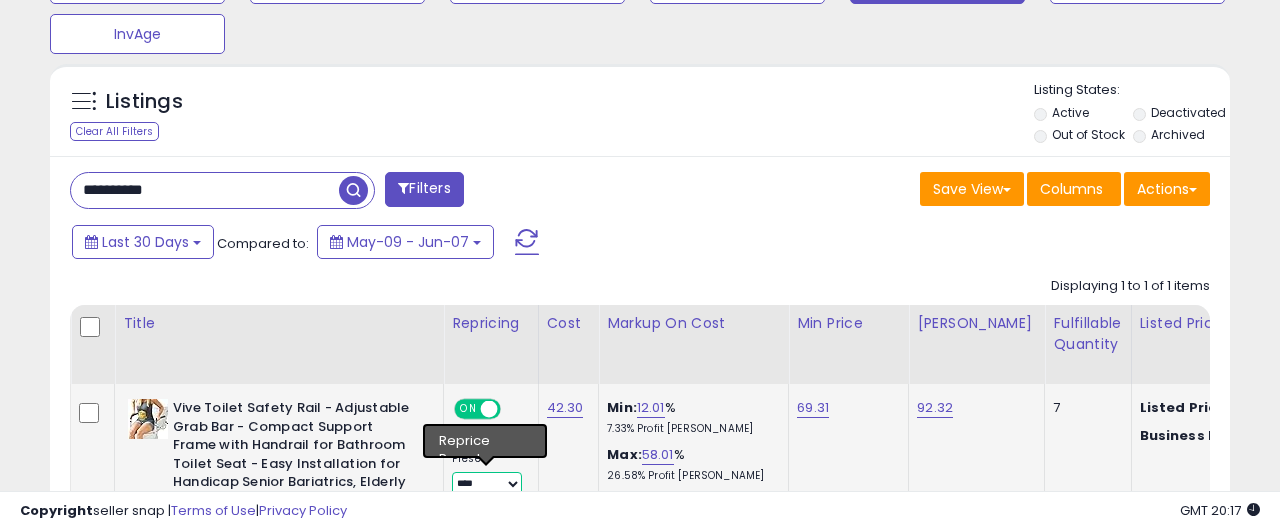 click on "****" at bounding box center [0, 0] 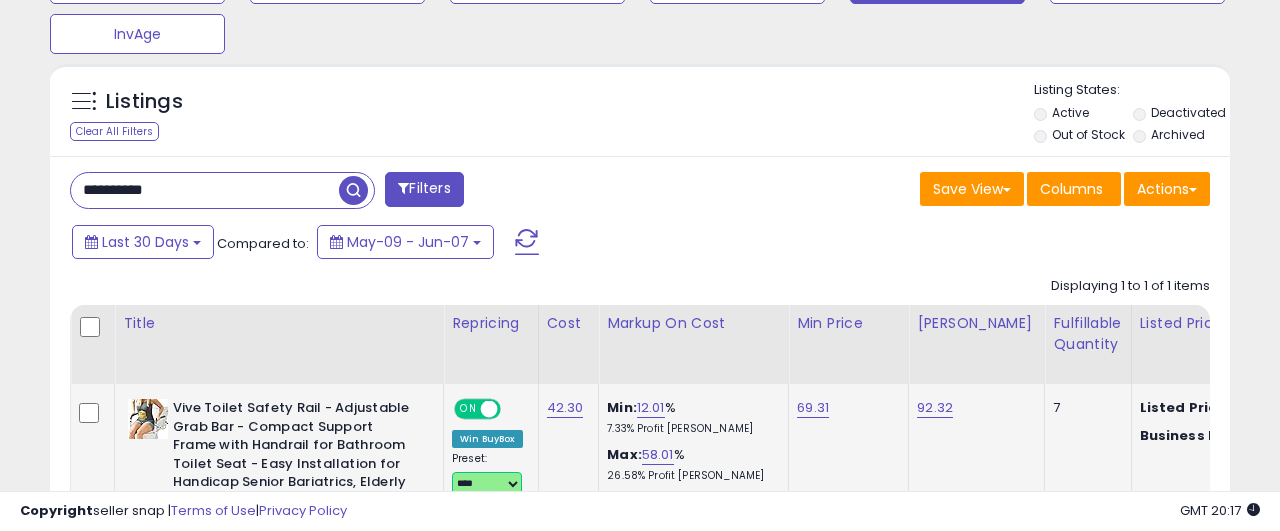 scroll, scrollTop: 921, scrollLeft: 0, axis: vertical 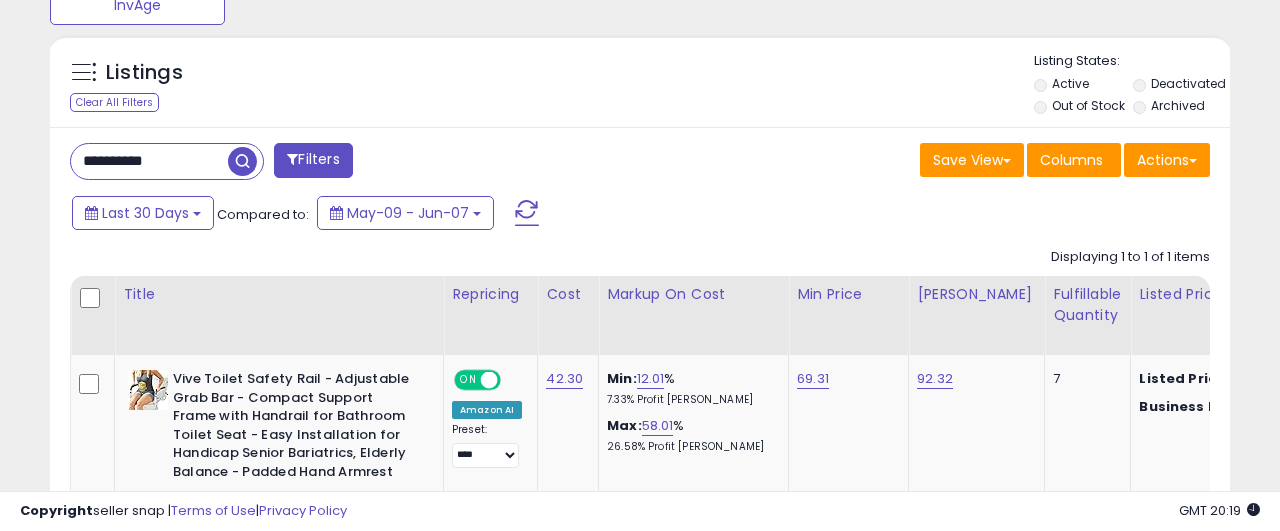 click on "**********" at bounding box center [149, 161] 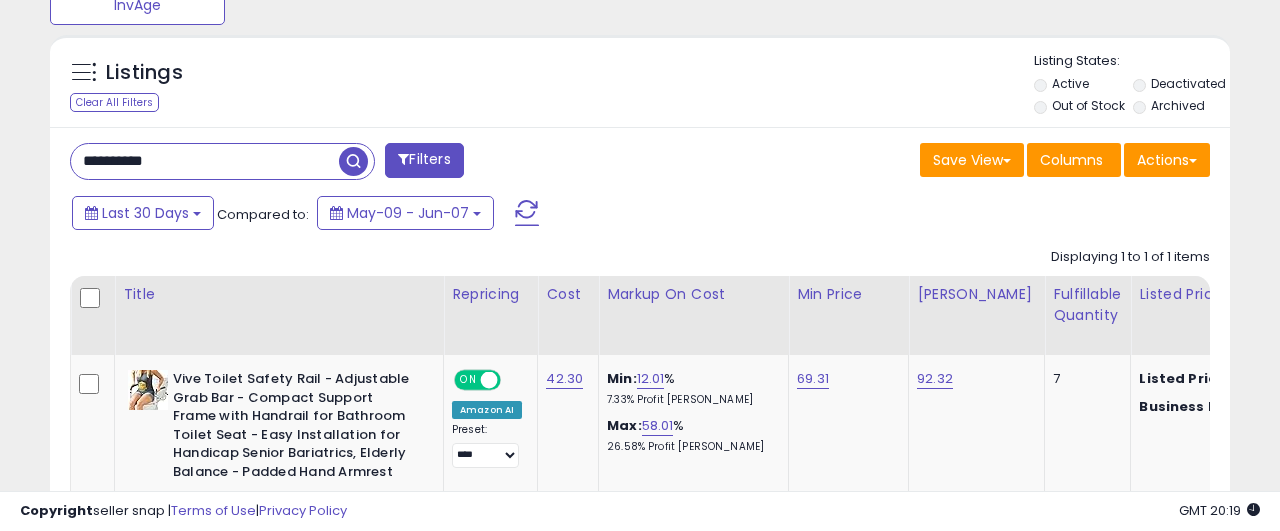click on "**********" at bounding box center (205, 161) 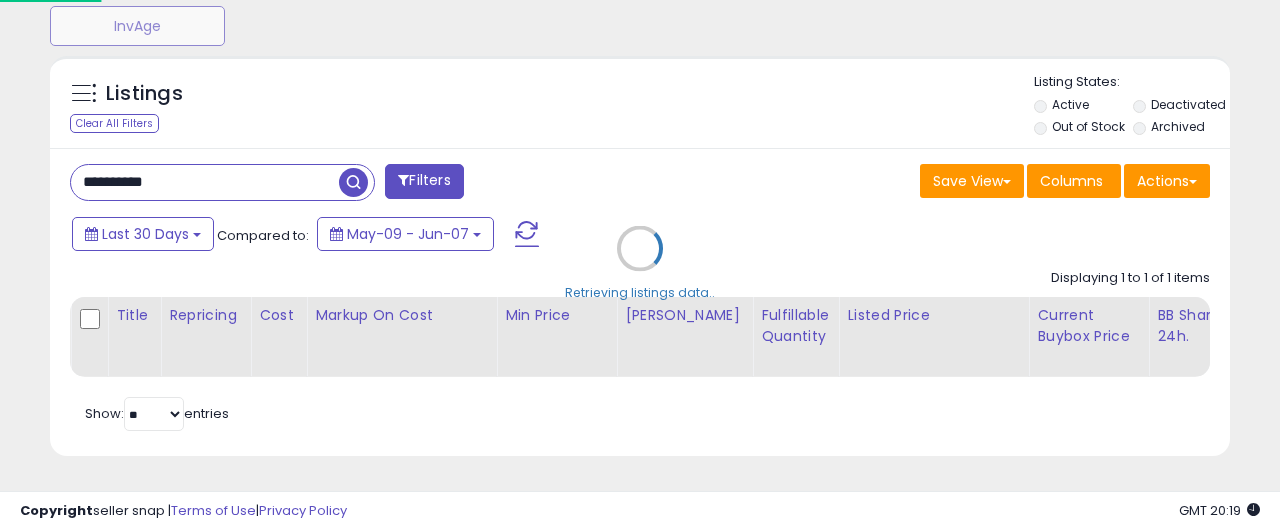 scroll, scrollTop: 725, scrollLeft: 0, axis: vertical 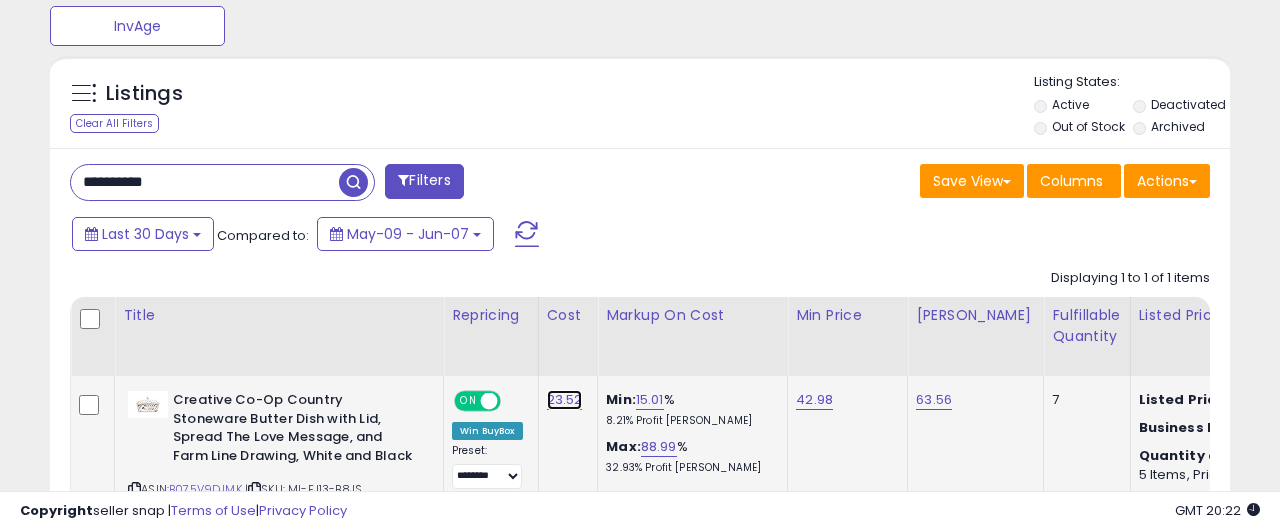 click on "23.52" at bounding box center (565, 400) 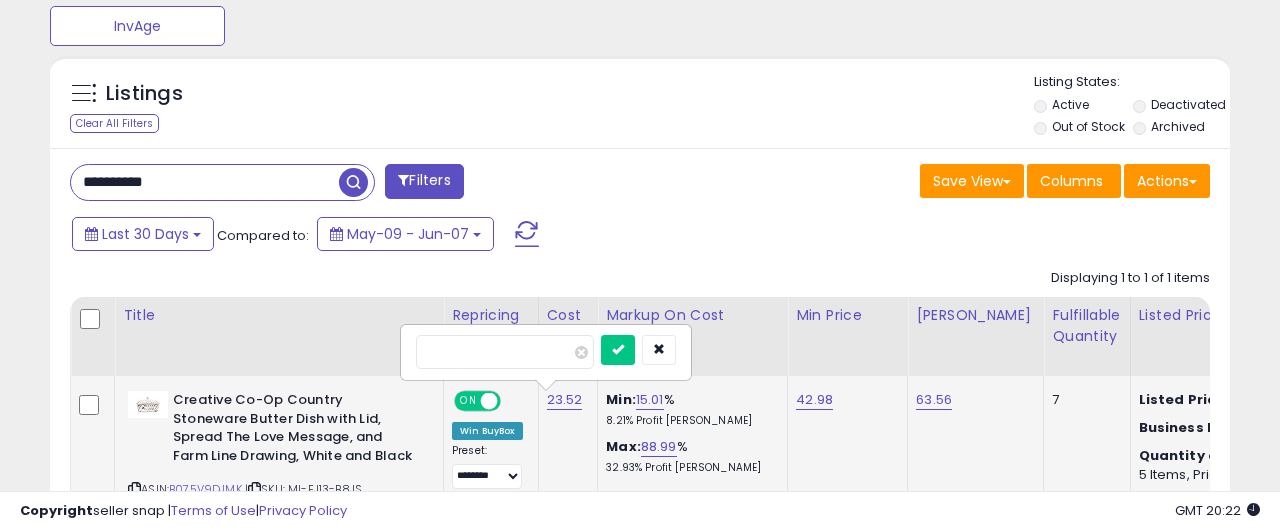 type on "*****" 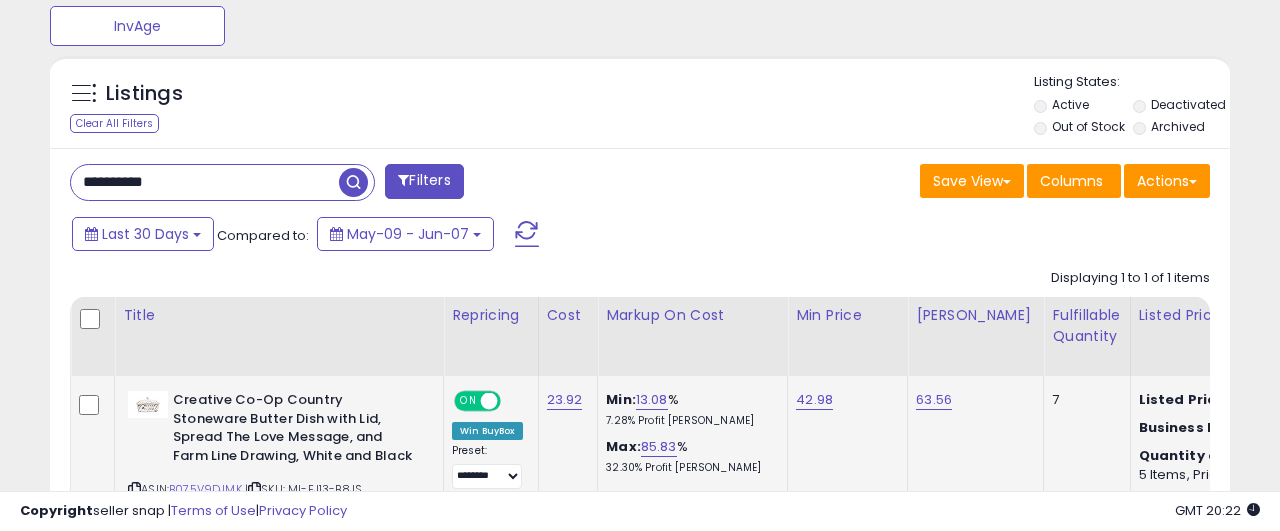 scroll, scrollTop: 827, scrollLeft: 0, axis: vertical 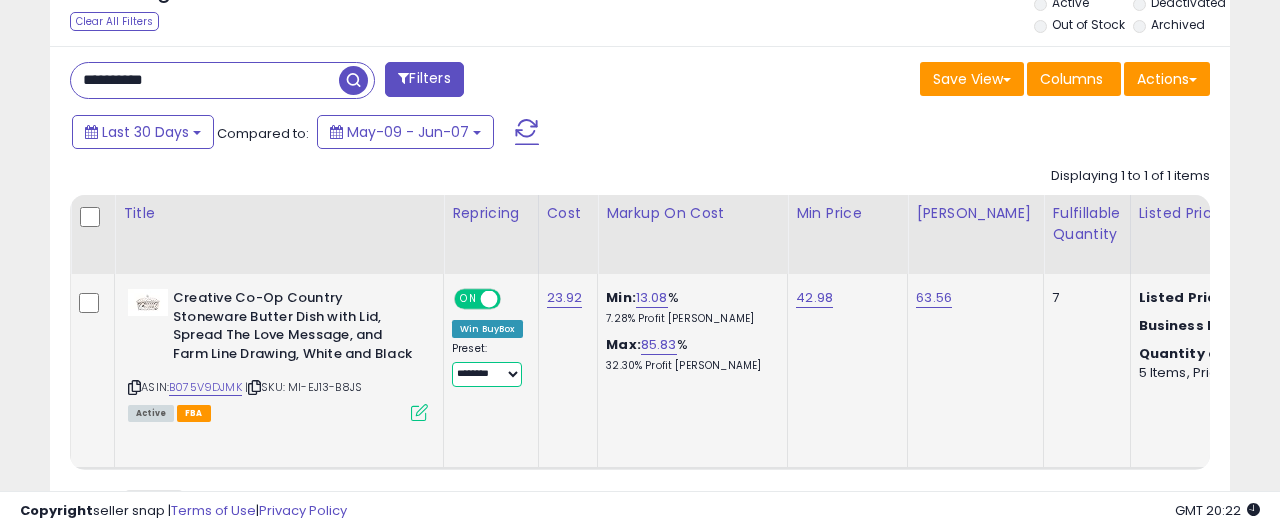 click on "**********" at bounding box center (487, 374) 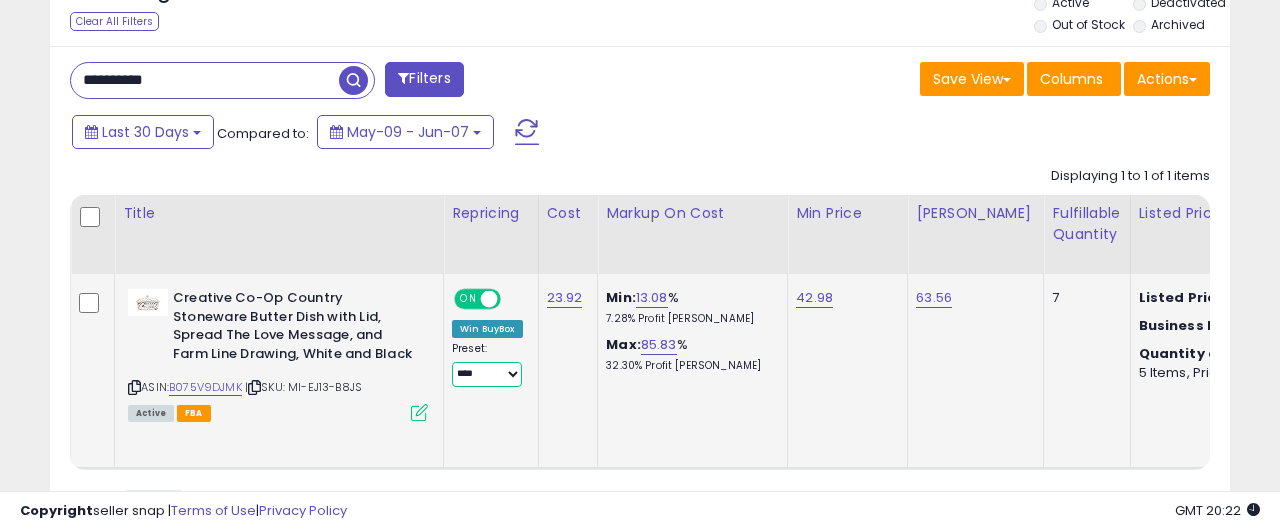 click on "****" at bounding box center [0, 0] 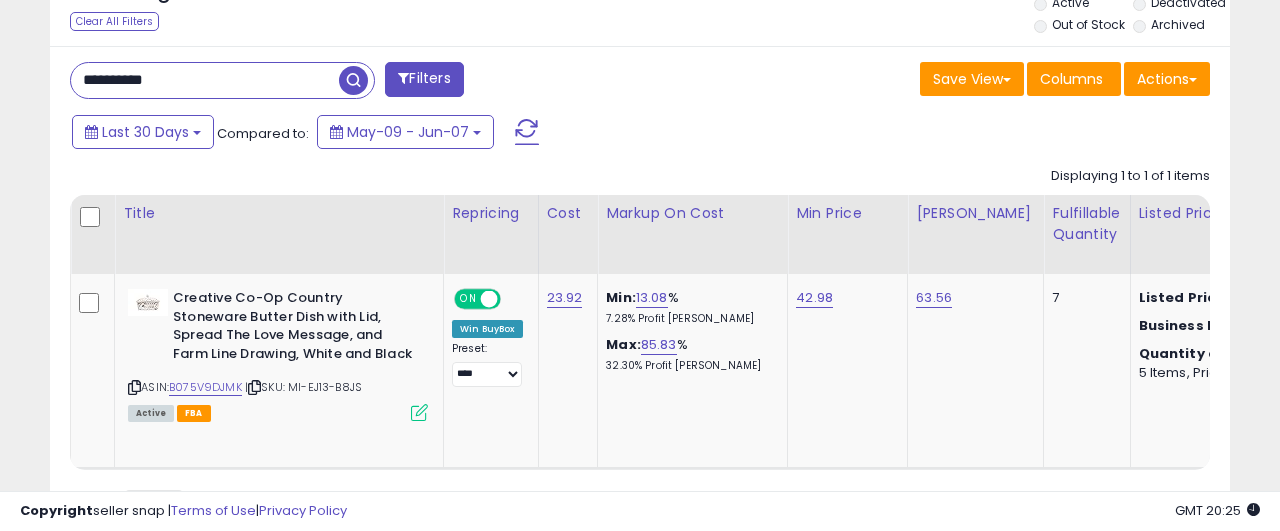 click on "**********" at bounding box center (205, 80) 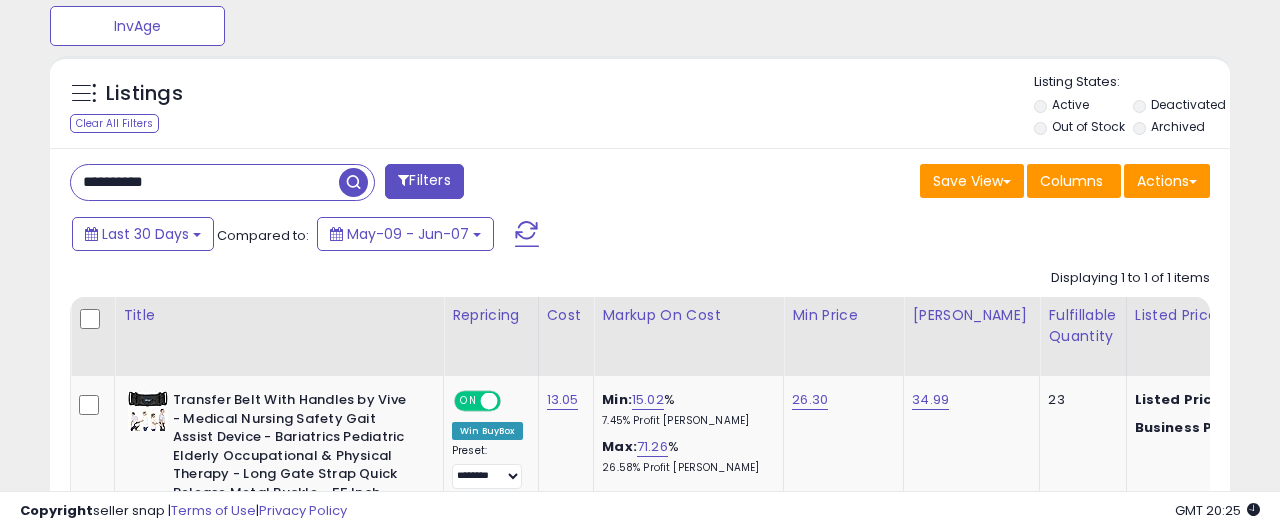 scroll, scrollTop: 999590, scrollLeft: 999317, axis: both 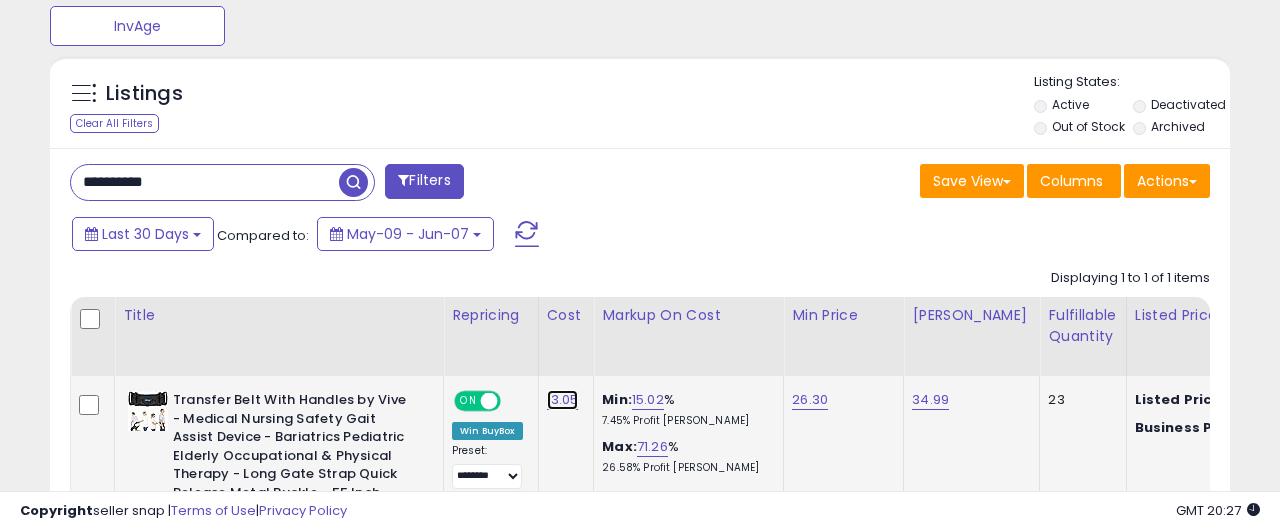 click on "13.05" at bounding box center [563, 400] 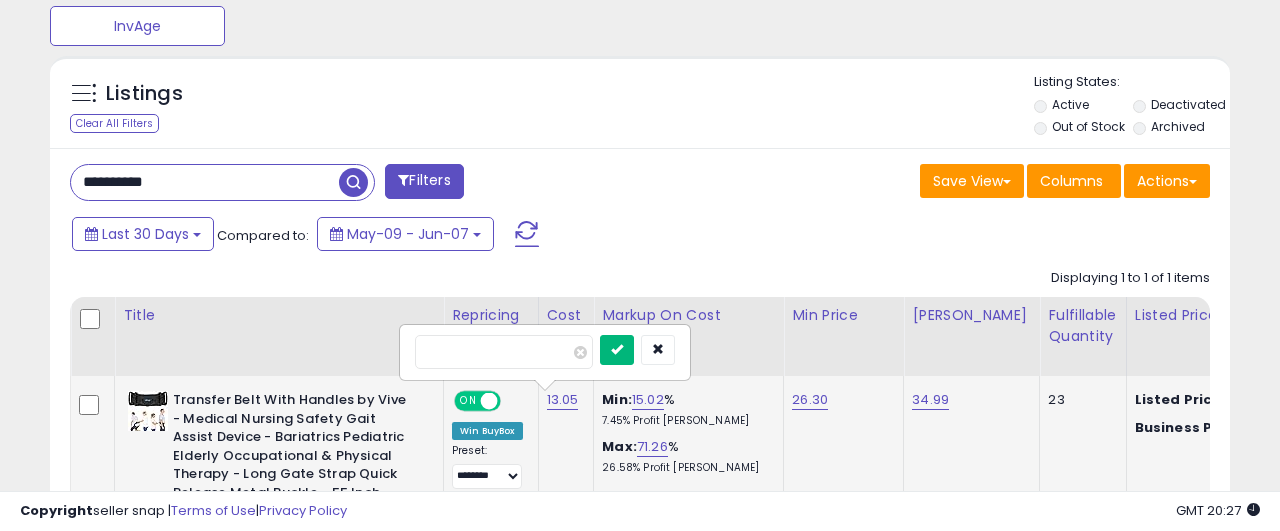 type on "*****" 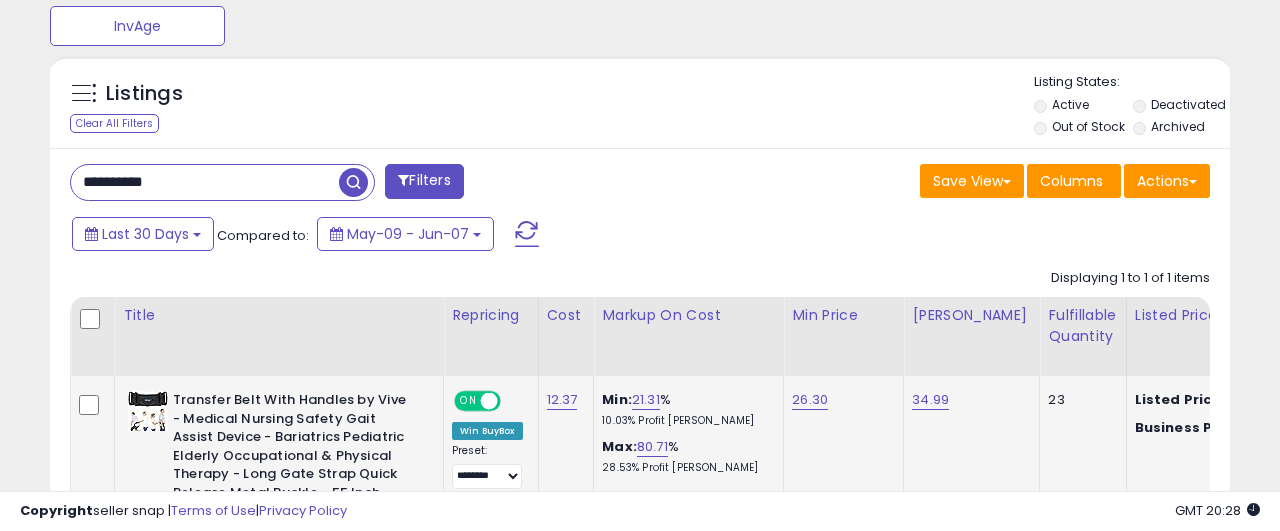 scroll, scrollTop: 827, scrollLeft: 0, axis: vertical 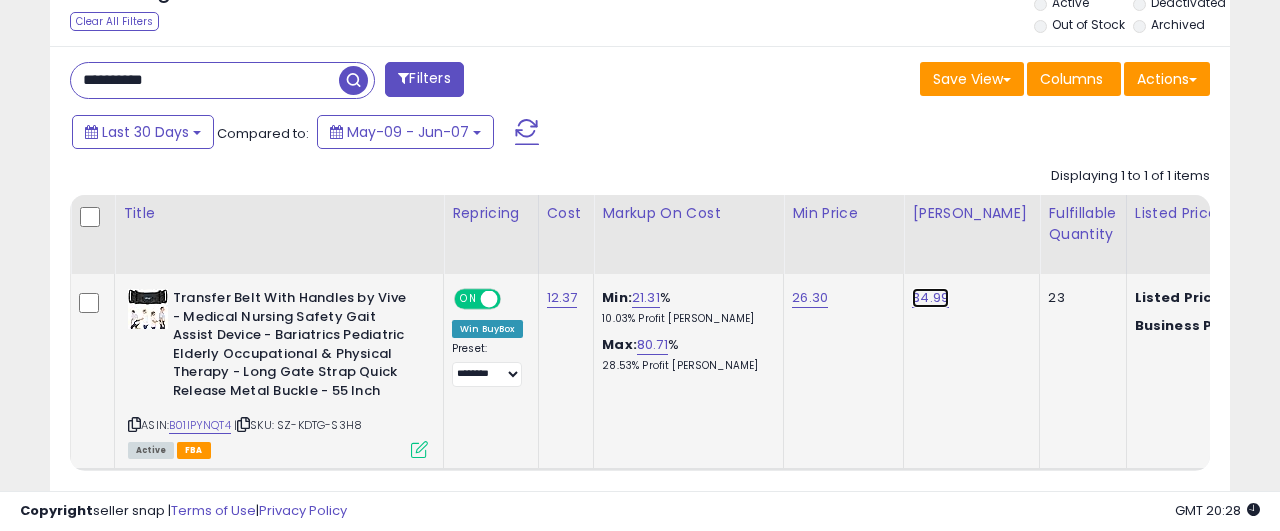click on "34.99" at bounding box center (930, 298) 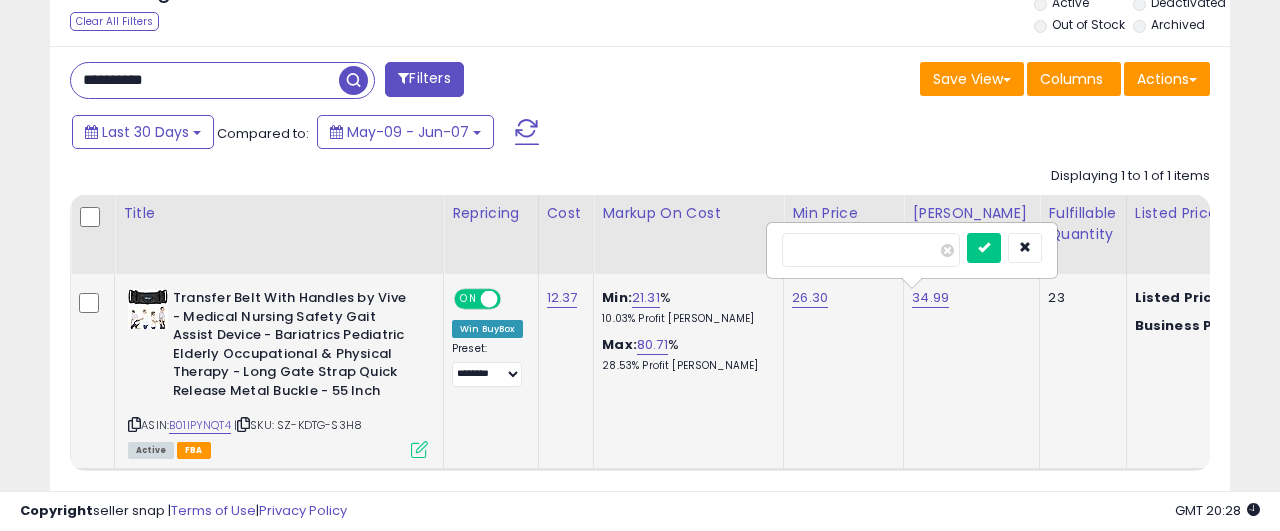 click on "*****" at bounding box center [871, 250] 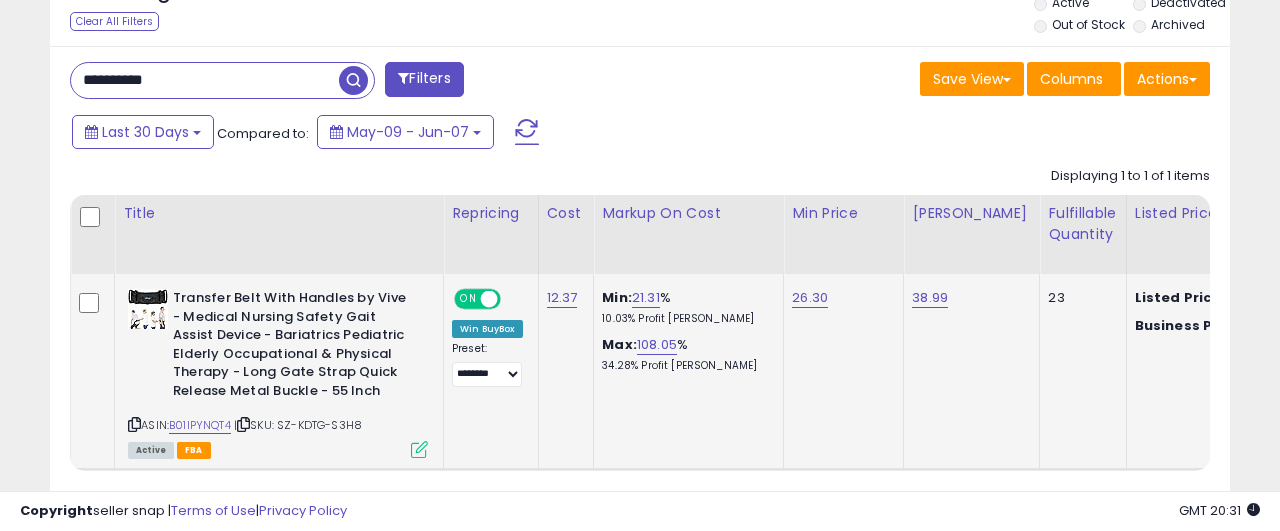 click on "**********" at bounding box center [205, 80] 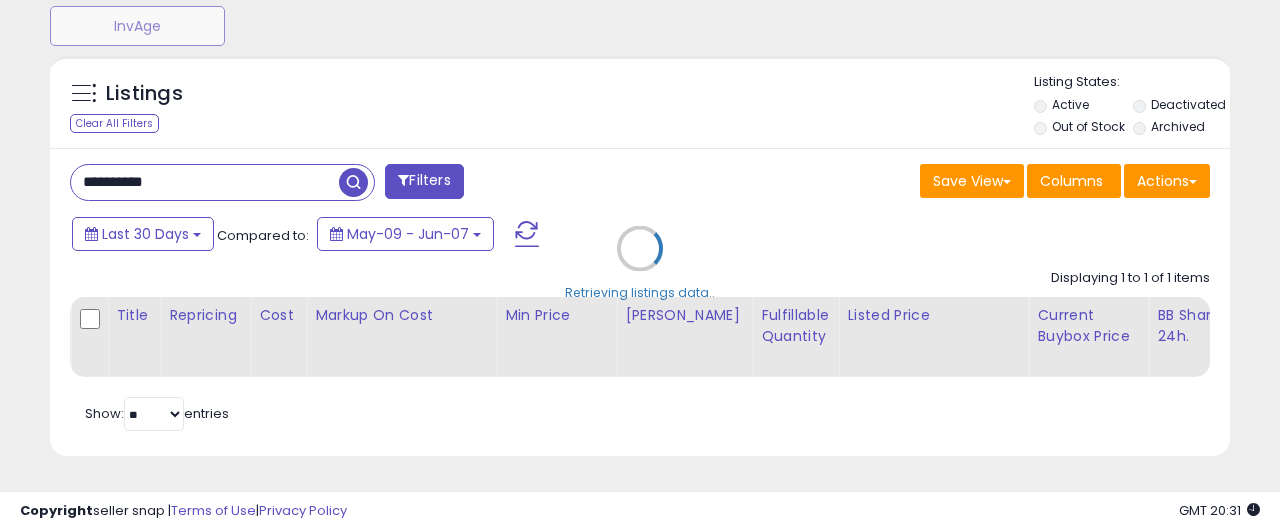 scroll, scrollTop: 725, scrollLeft: 0, axis: vertical 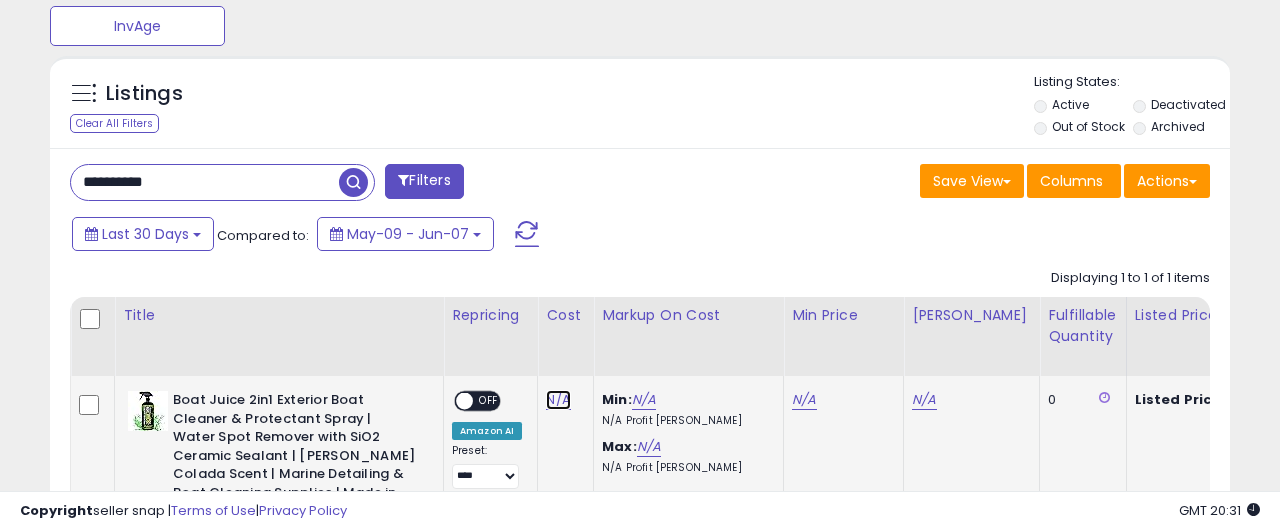 click on "N/A" at bounding box center (558, 400) 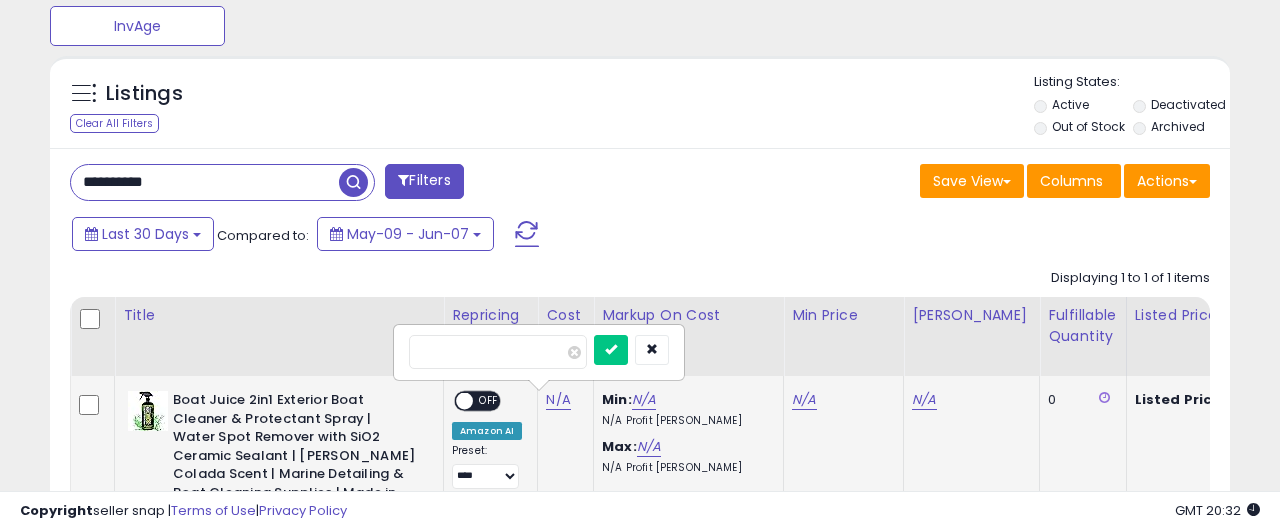 type on "*****" 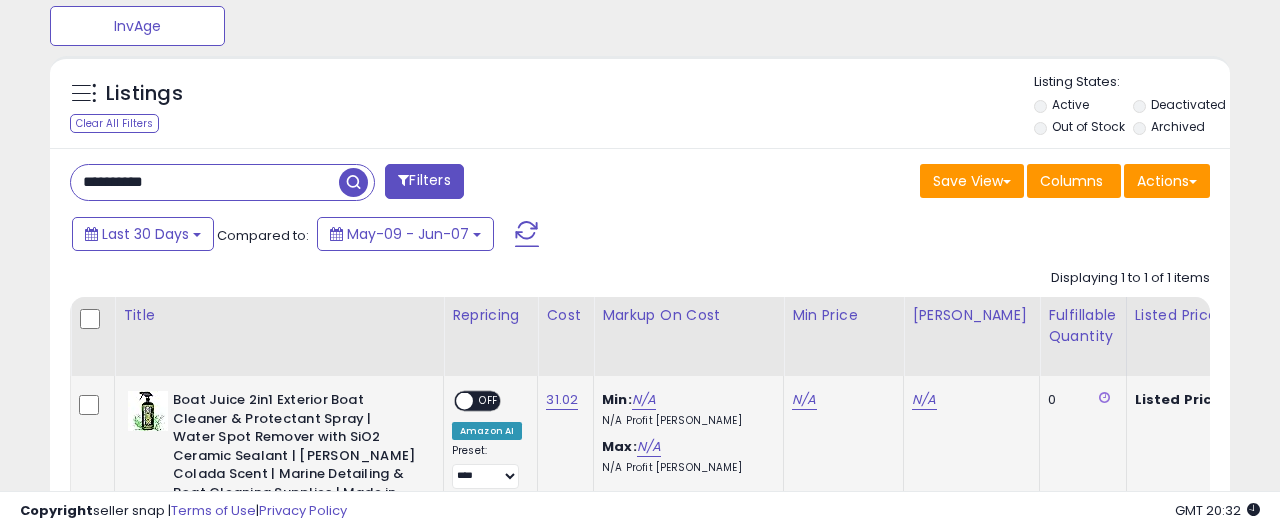 drag, startPoint x: 635, startPoint y: 379, endPoint x: 638, endPoint y: 391, distance: 12.369317 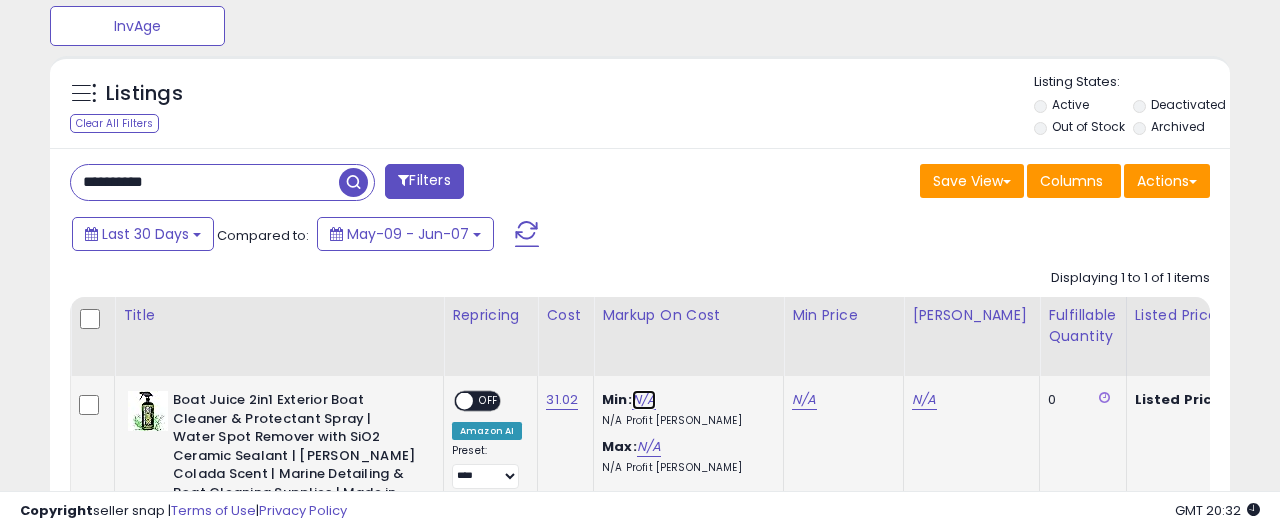 click on "N/A" at bounding box center (644, 400) 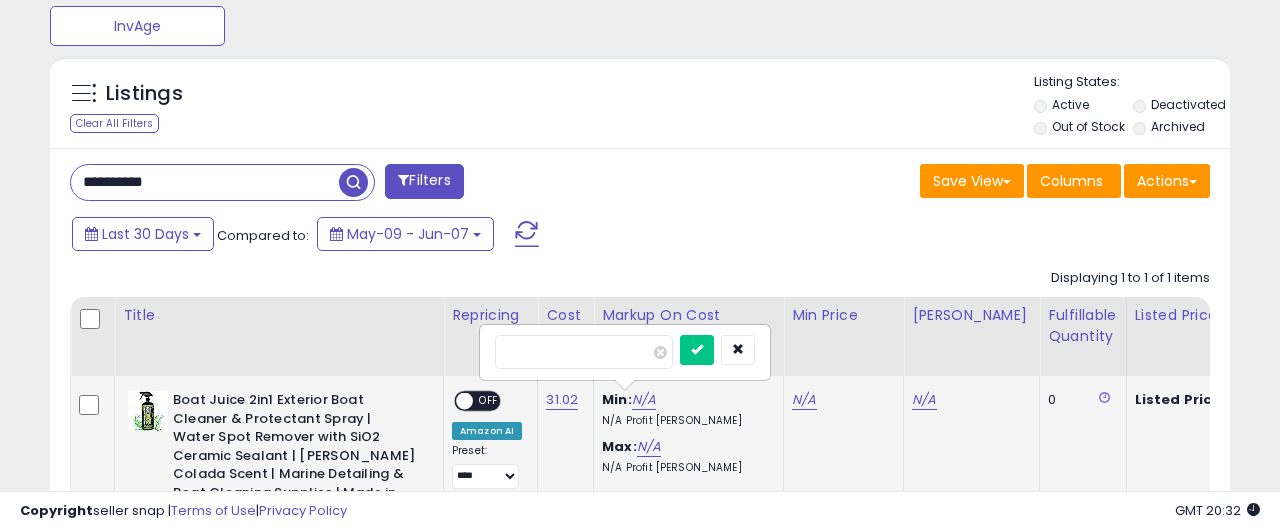 type on "**" 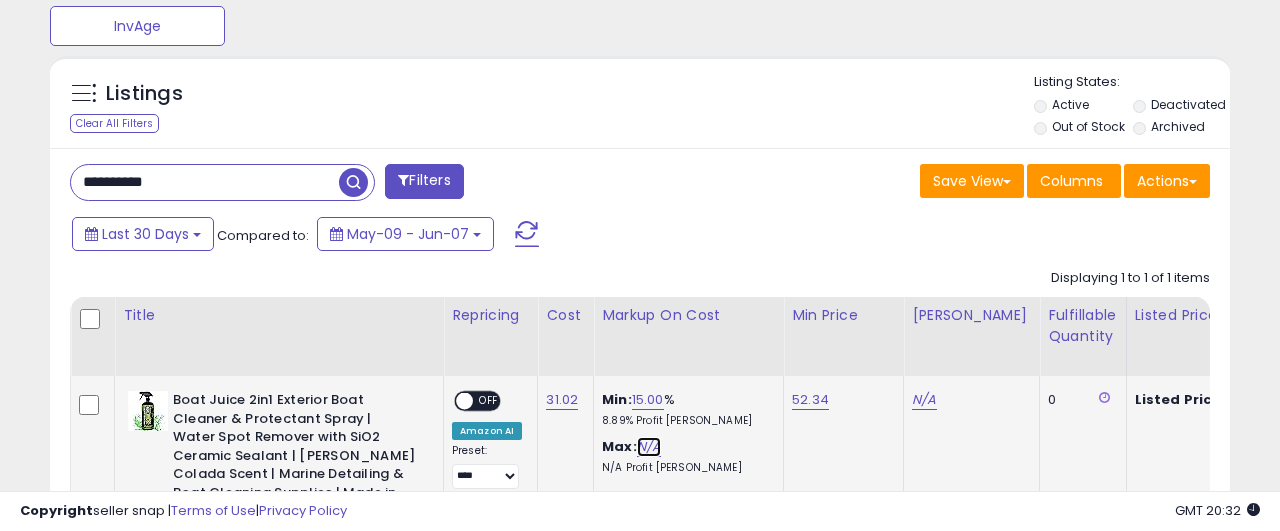 click on "N/A" at bounding box center [649, 447] 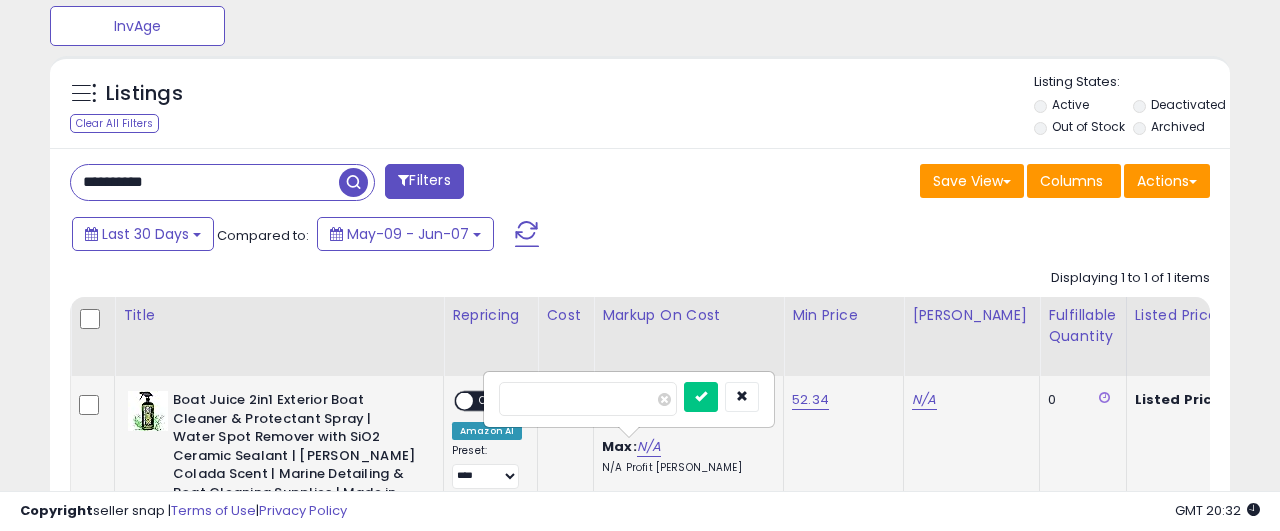 type on "**" 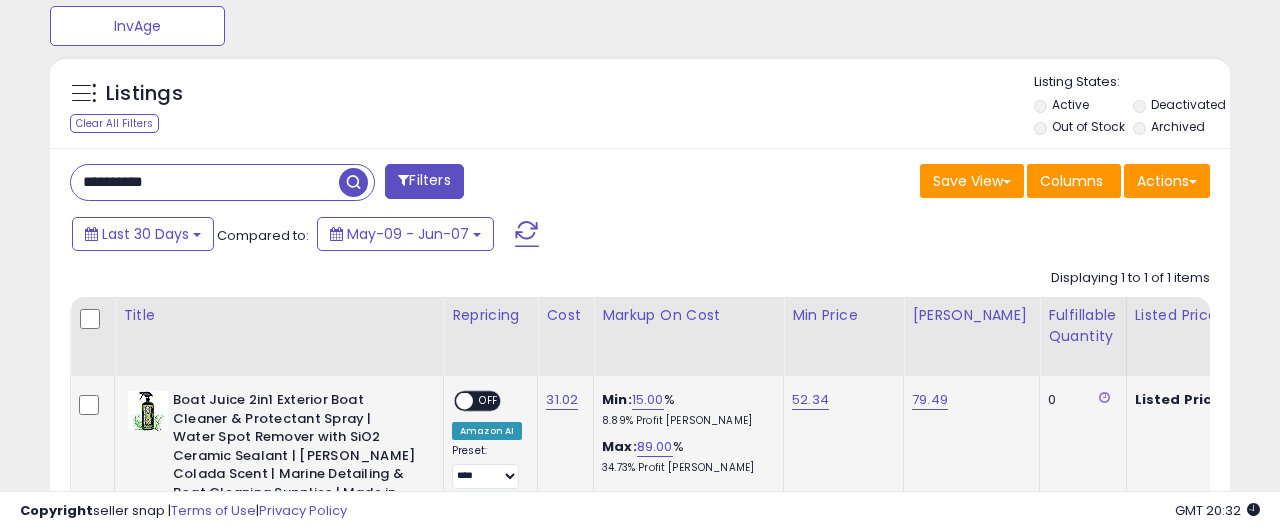 scroll, scrollTop: 921, scrollLeft: 0, axis: vertical 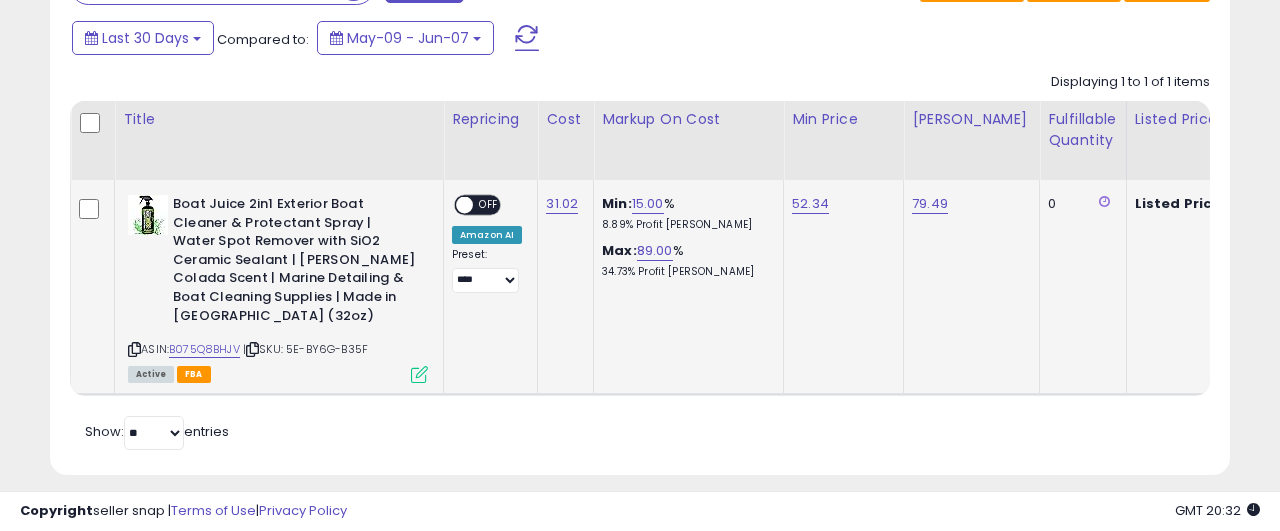 click on "OFF" at bounding box center (489, 205) 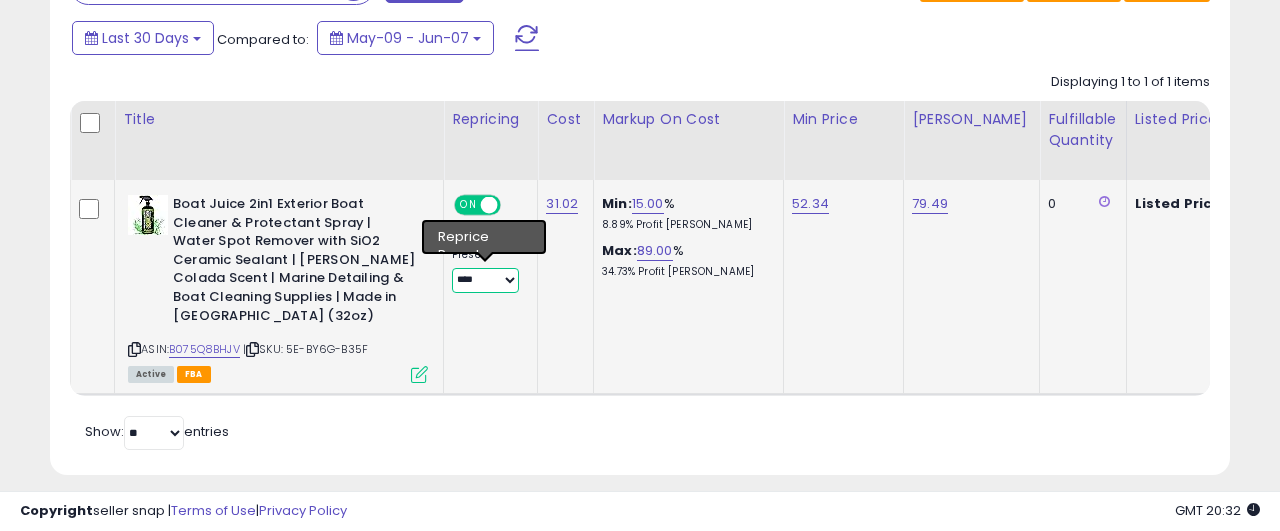 click on "**********" at bounding box center (485, 280) 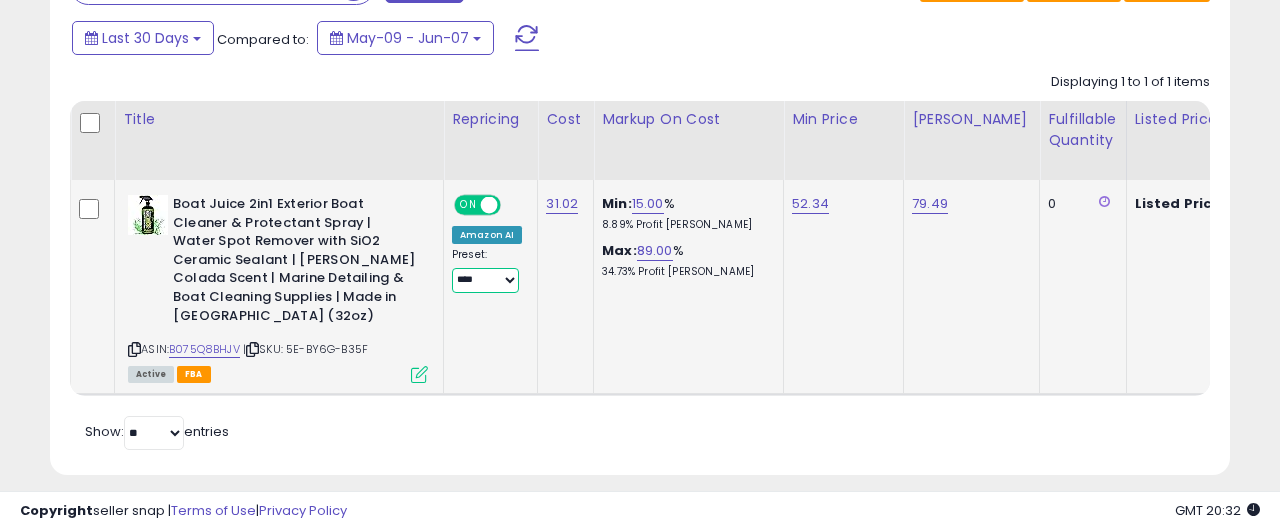 click on "****" at bounding box center (0, 0) 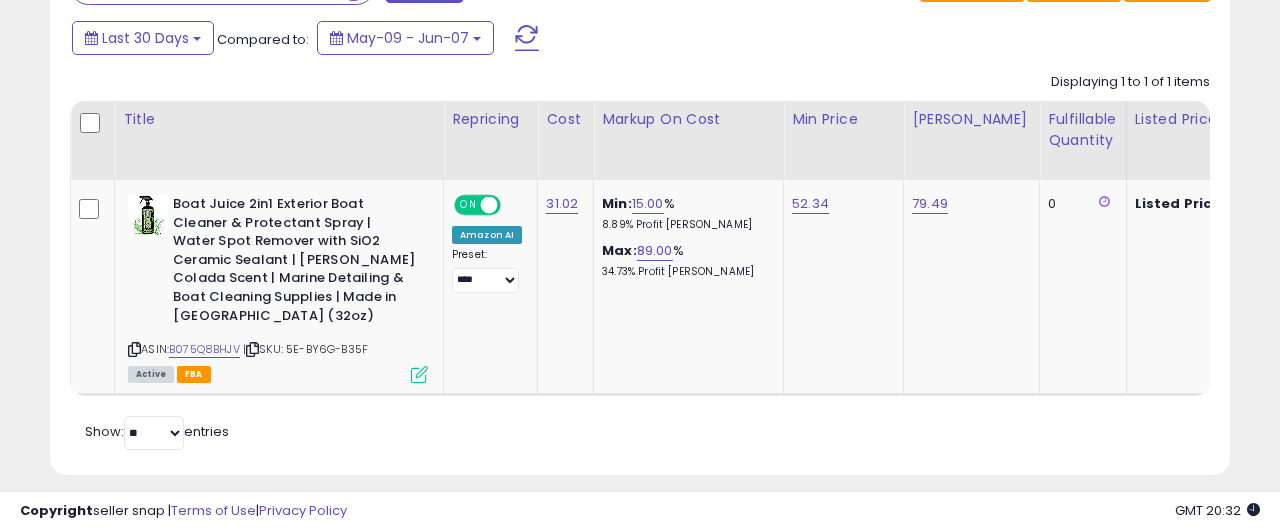 click on "Min:  15.00 %   8.89%  Profit [PERSON_NAME]:  89.00 %   34.73%  Profit [PERSON_NAME]" 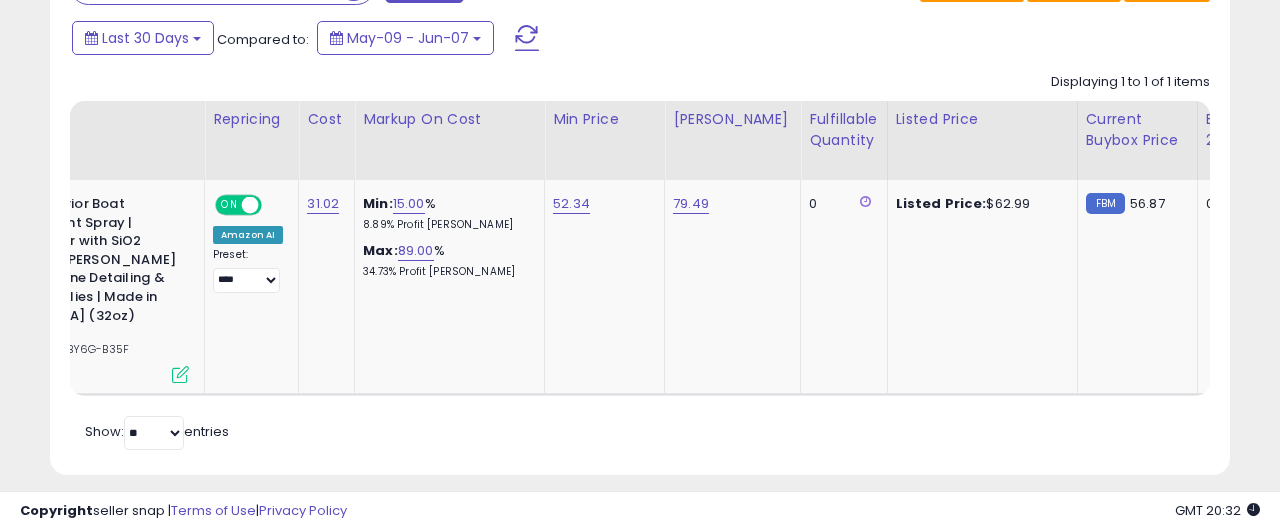 scroll, scrollTop: 0, scrollLeft: 966, axis: horizontal 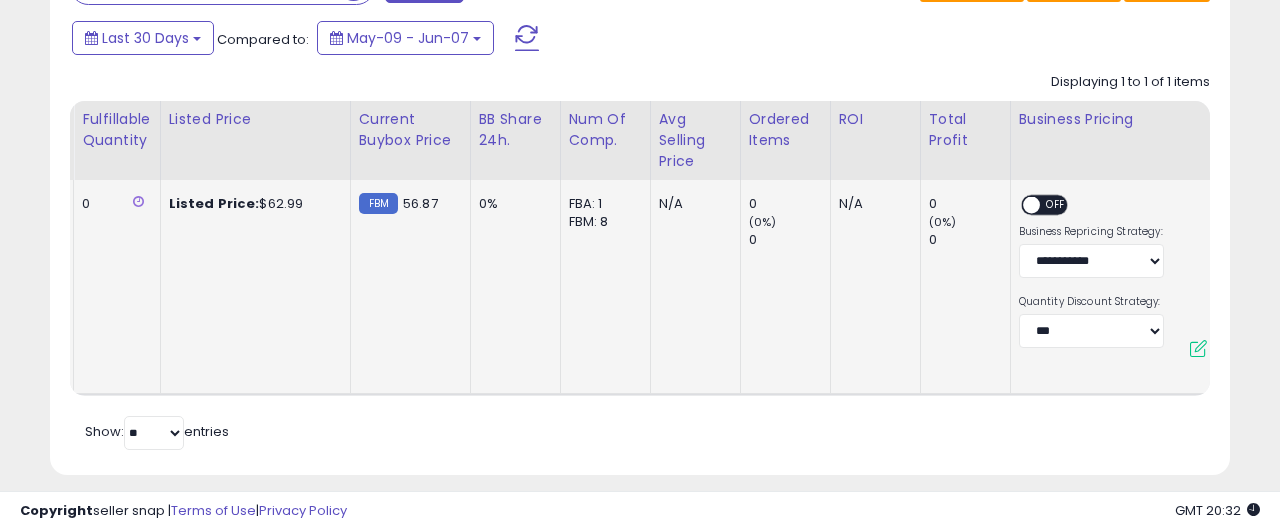 click at bounding box center (1031, 205) 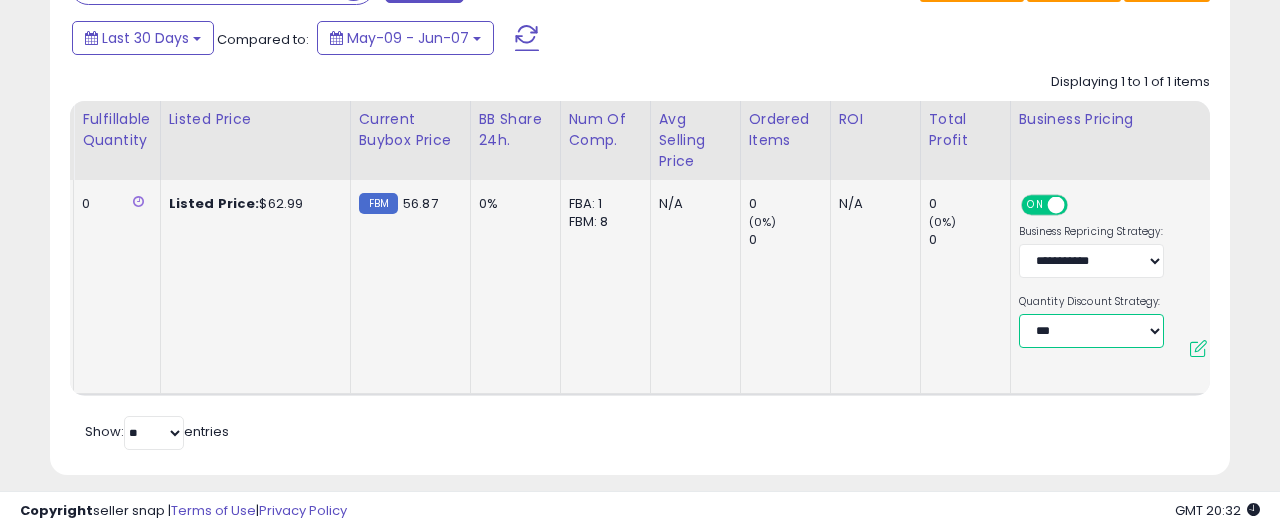 click on "**********" at bounding box center [1091, 331] 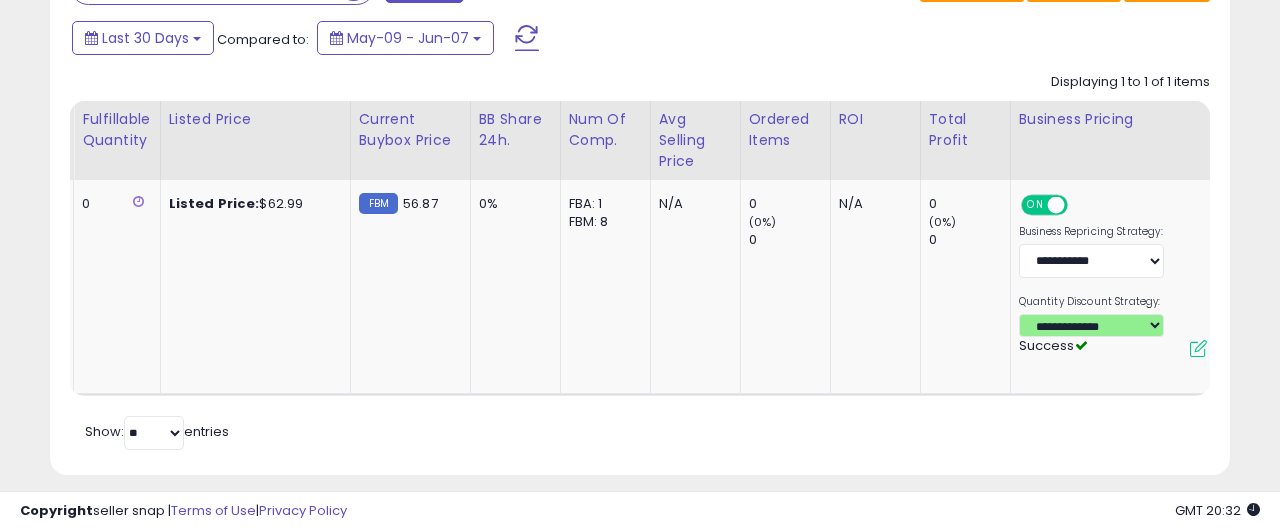 scroll, scrollTop: 0, scrollLeft: 818, axis: horizontal 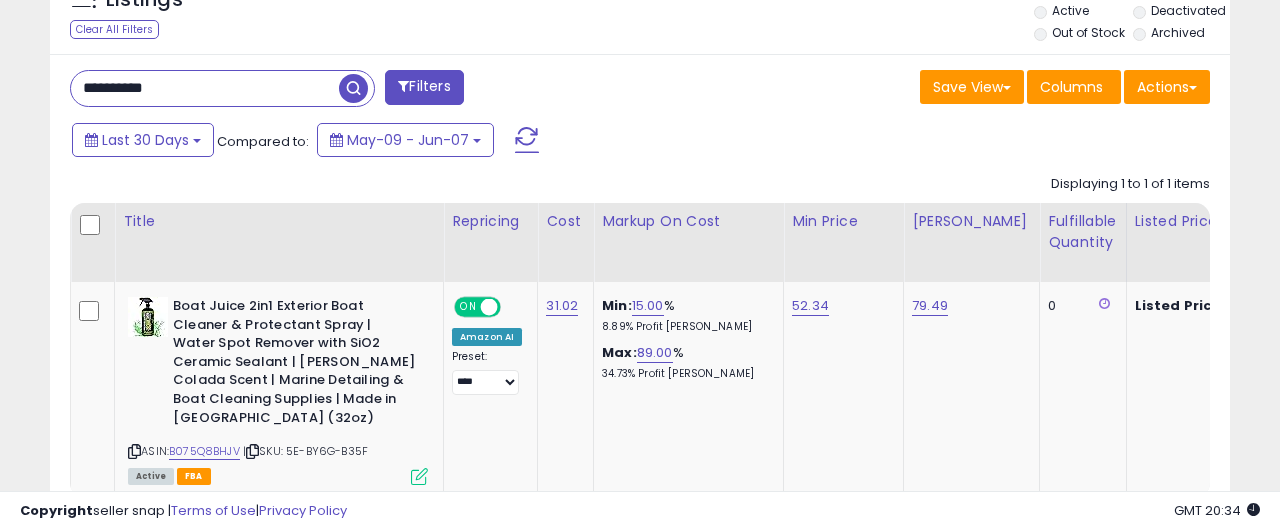 click on "**********" at bounding box center [205, 88] 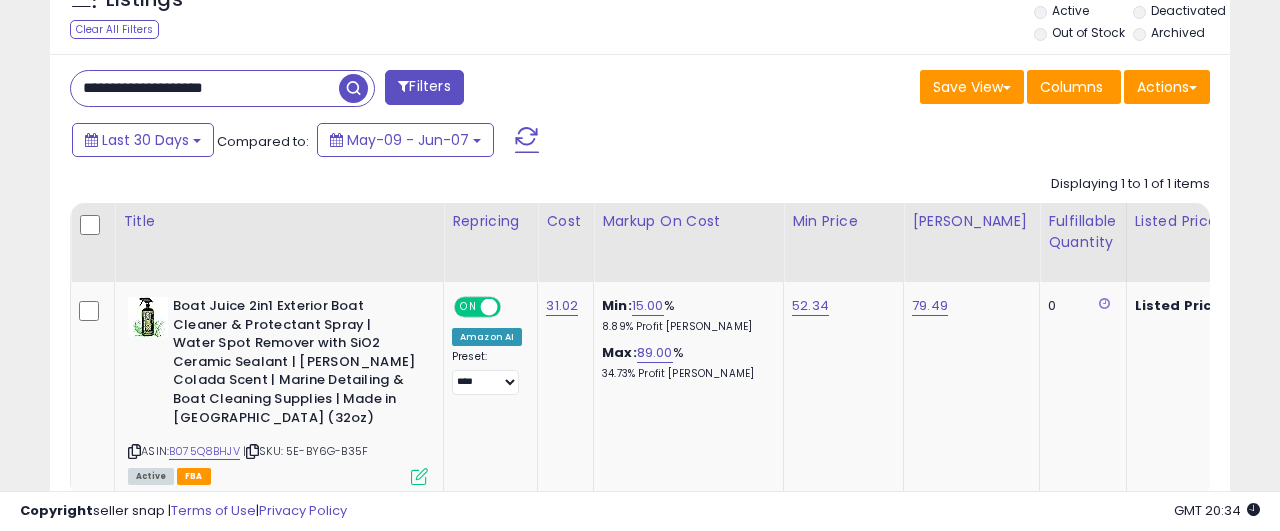 click on "**********" at bounding box center (205, 88) 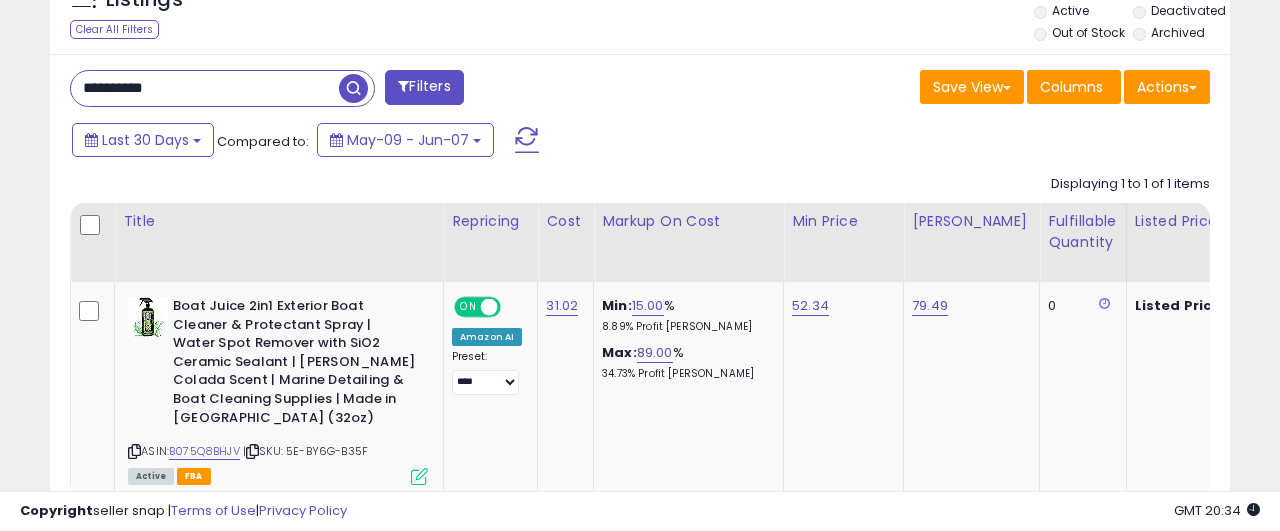 type on "**********" 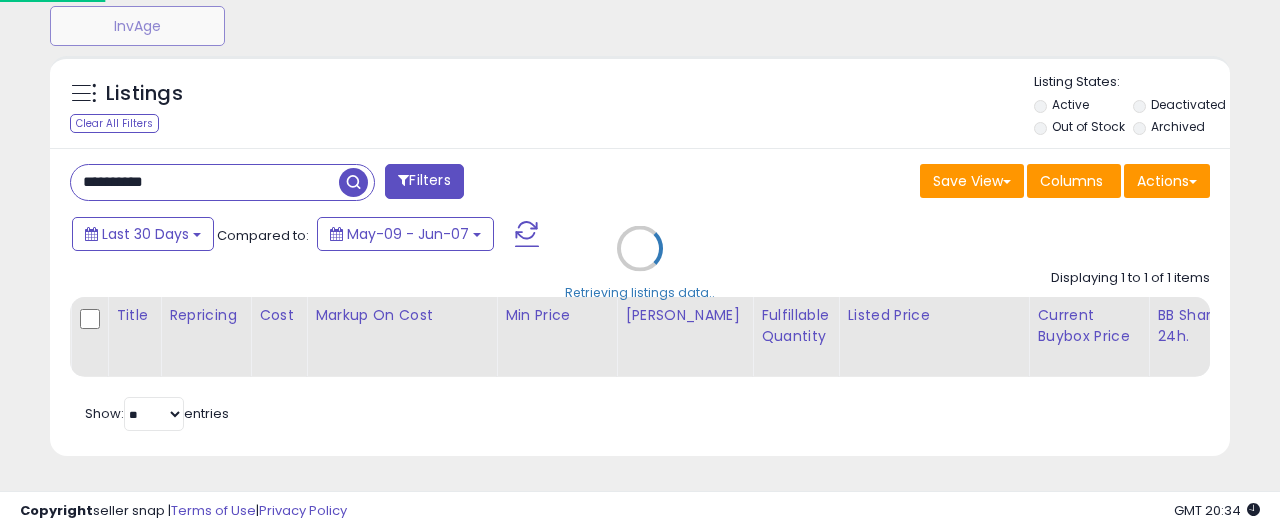 scroll, scrollTop: 725, scrollLeft: 0, axis: vertical 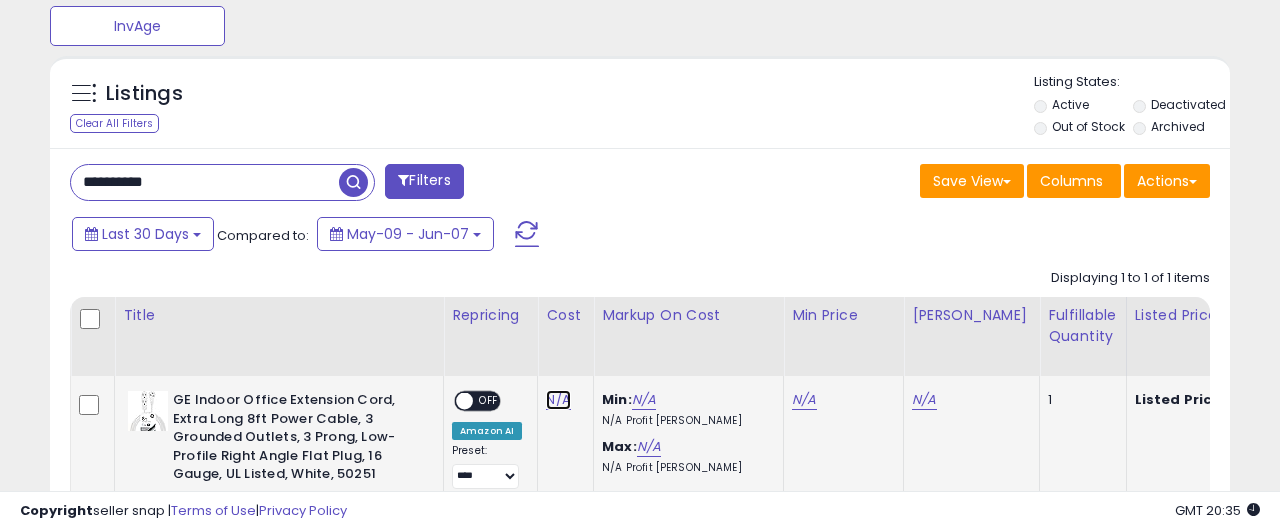 click on "N/A" at bounding box center (558, 400) 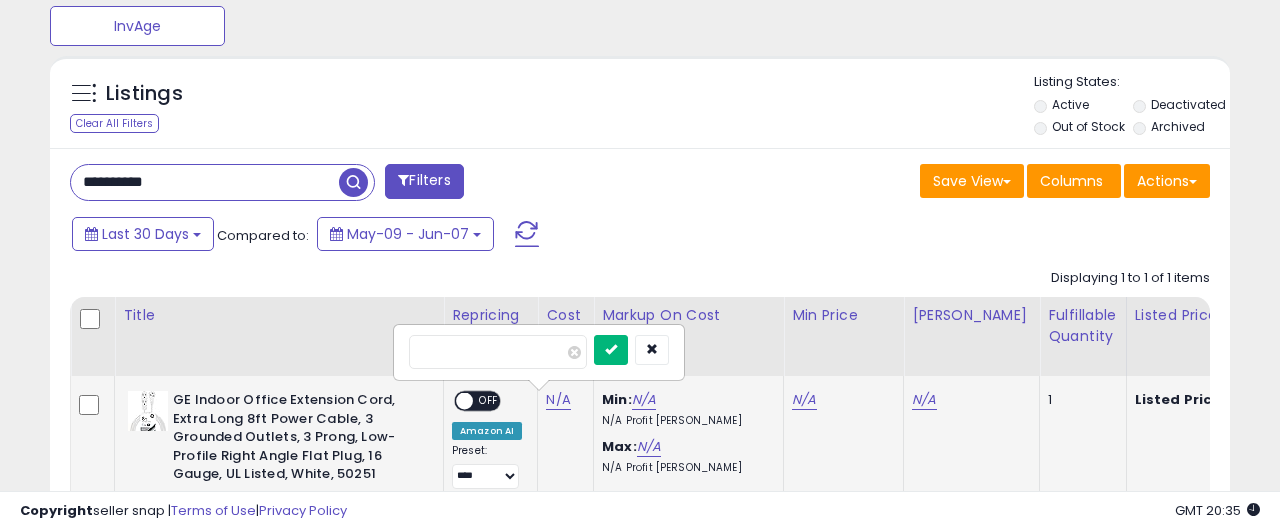 type on "*****" 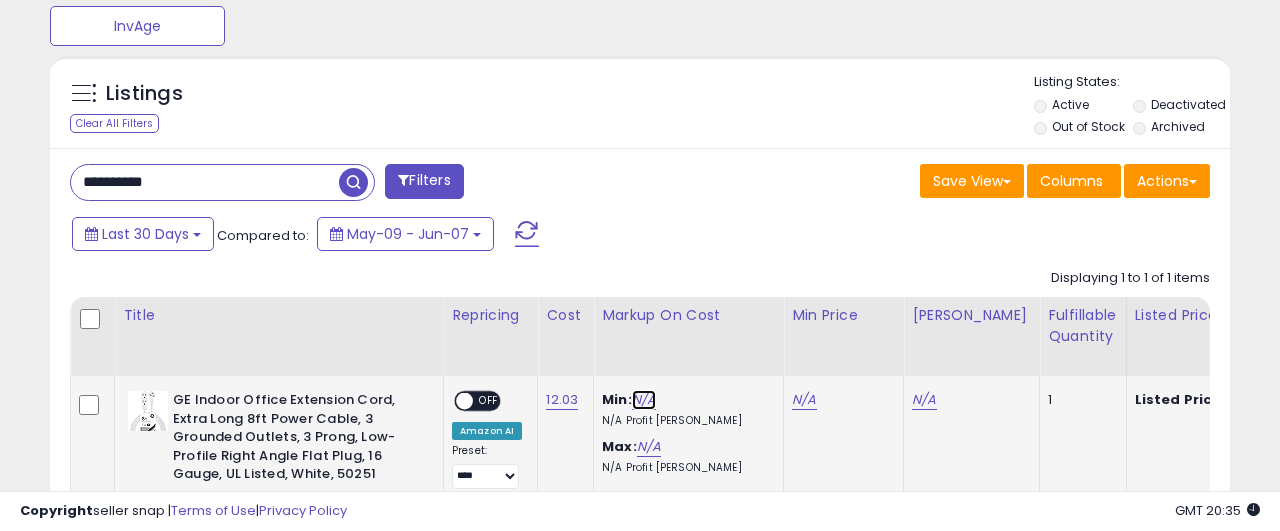 click on "N/A" at bounding box center (644, 400) 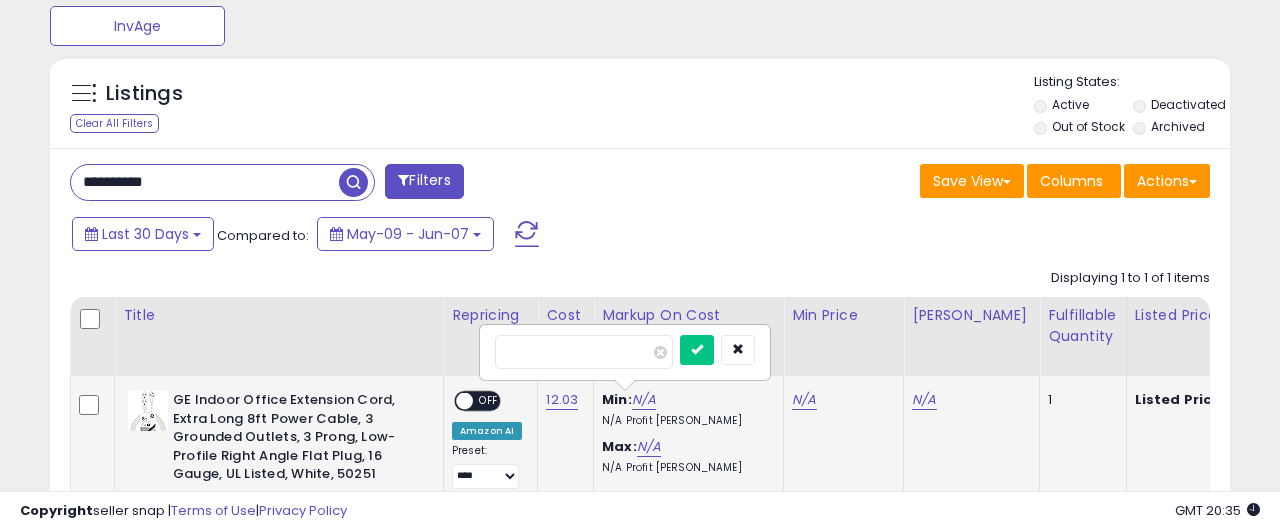 type on "**" 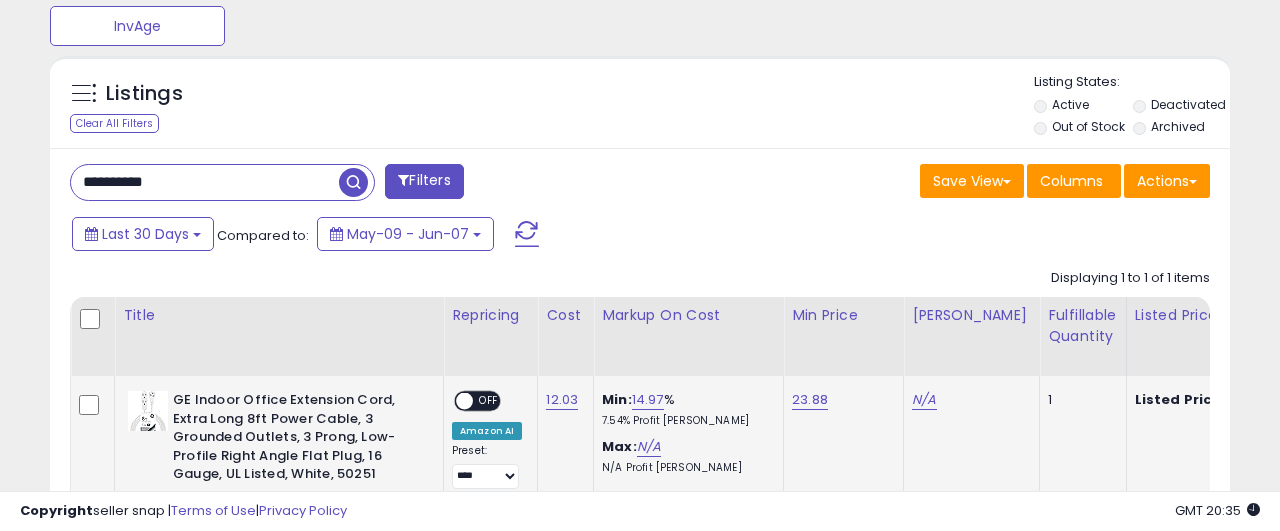 click on "Max:  N/A    N/A  Profit [PERSON_NAME]" at bounding box center (685, 456) 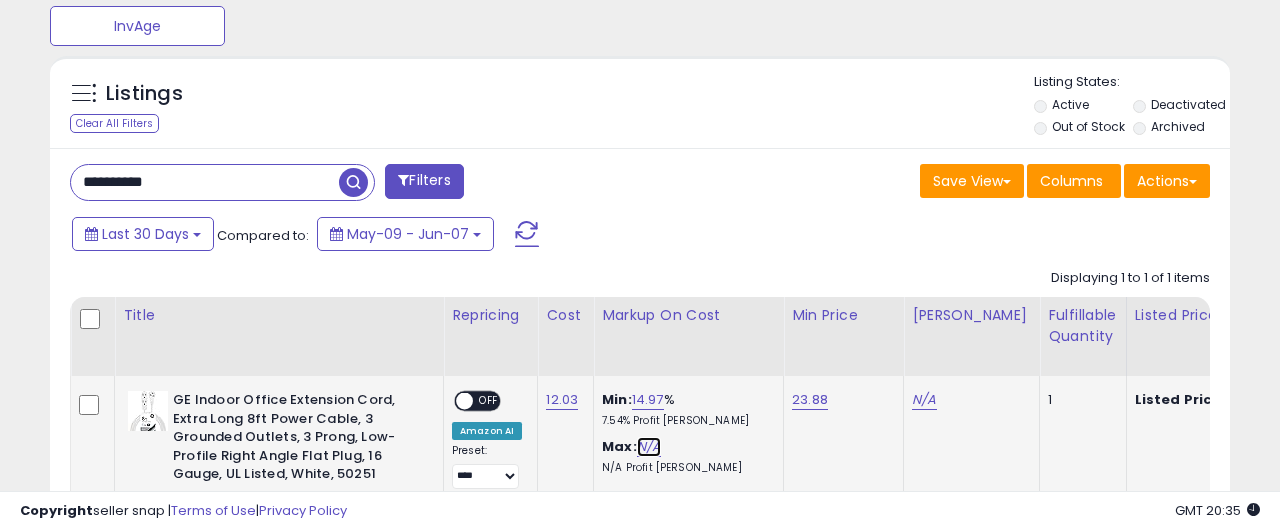 click on "N/A" at bounding box center [649, 447] 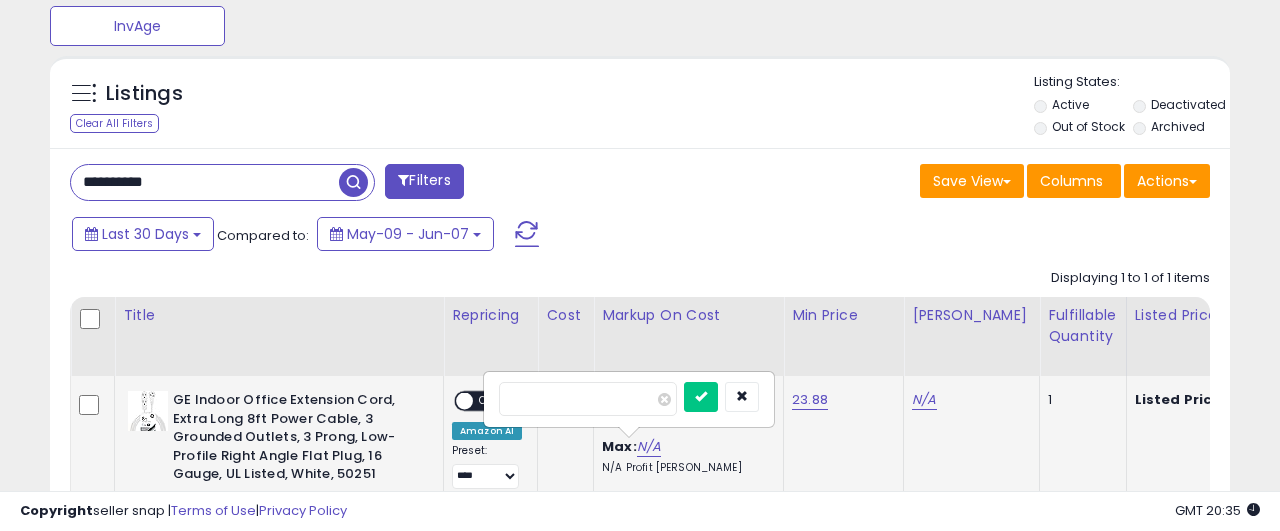 type on "**" 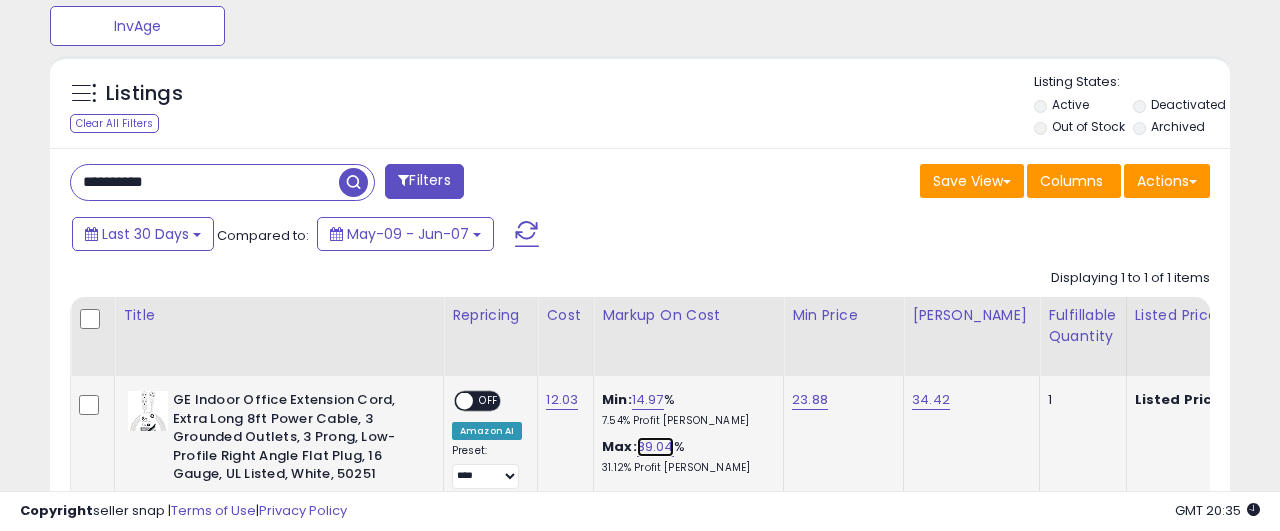 click on "89.04" at bounding box center (655, 447) 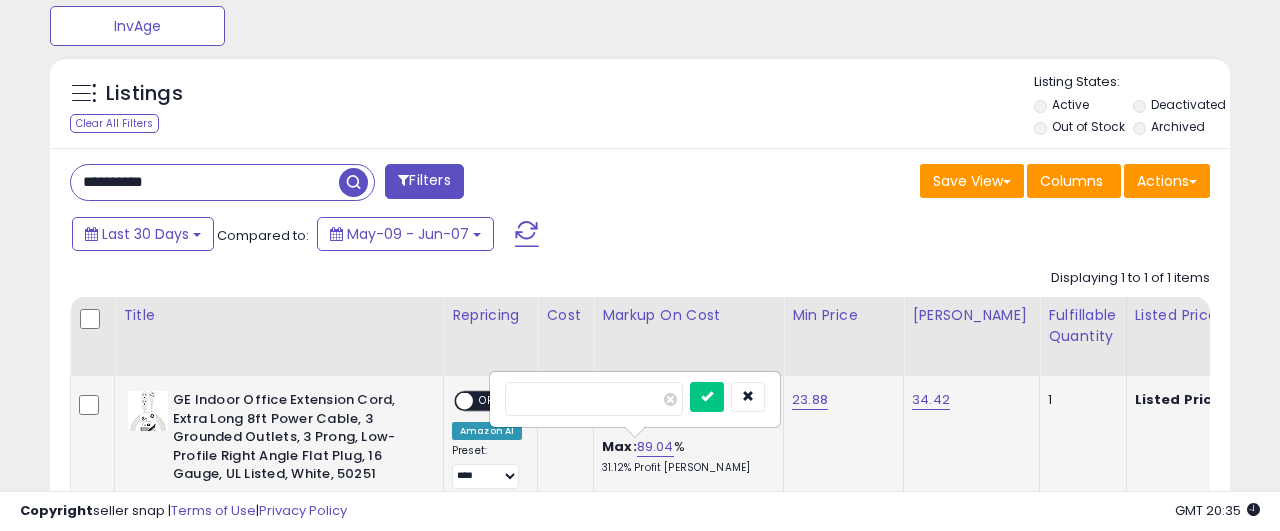 click on "*****" at bounding box center (594, 399) 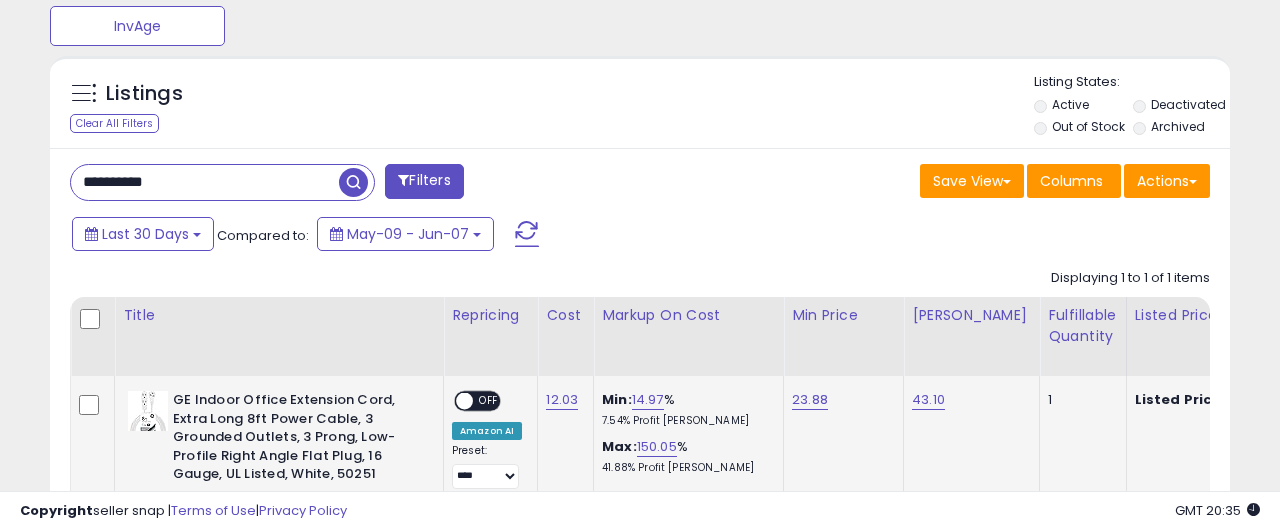 click on "ON   OFF" at bounding box center [455, 401] 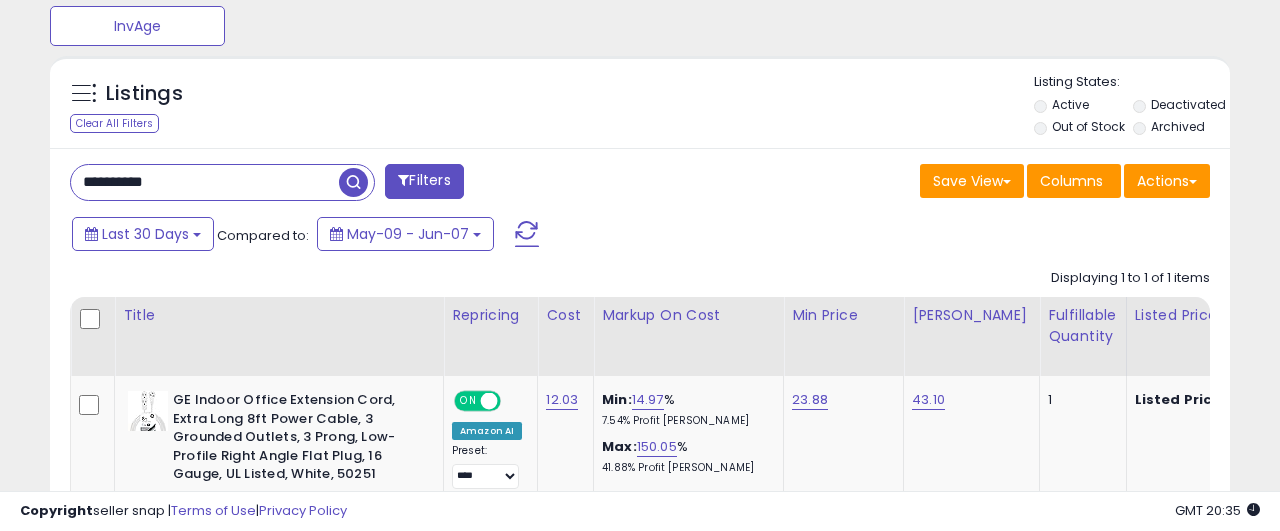 scroll, scrollTop: 920, scrollLeft: 0, axis: vertical 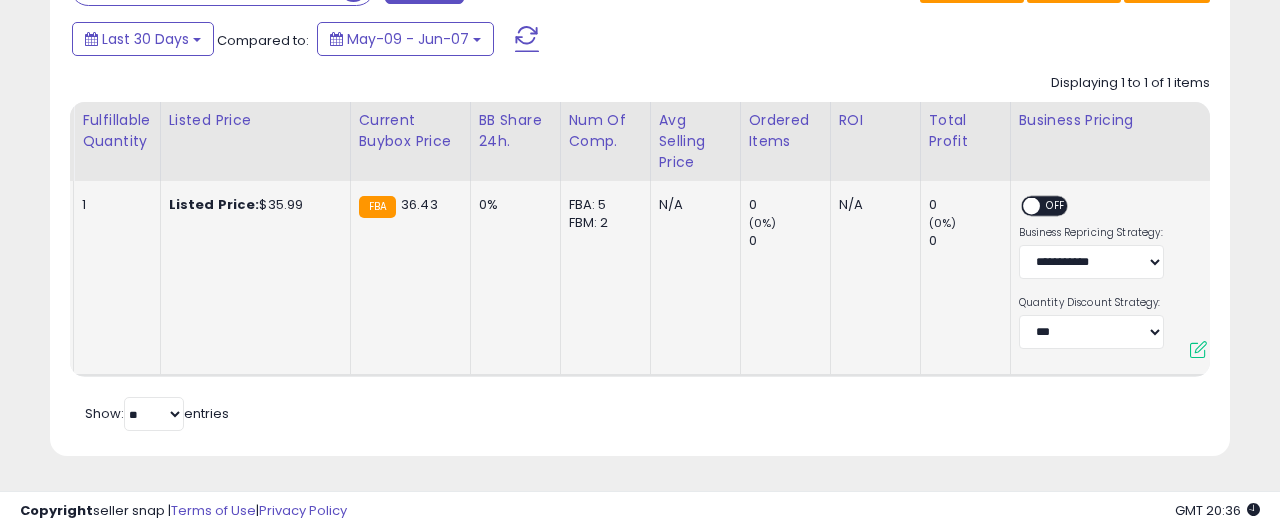 click at bounding box center (1031, 206) 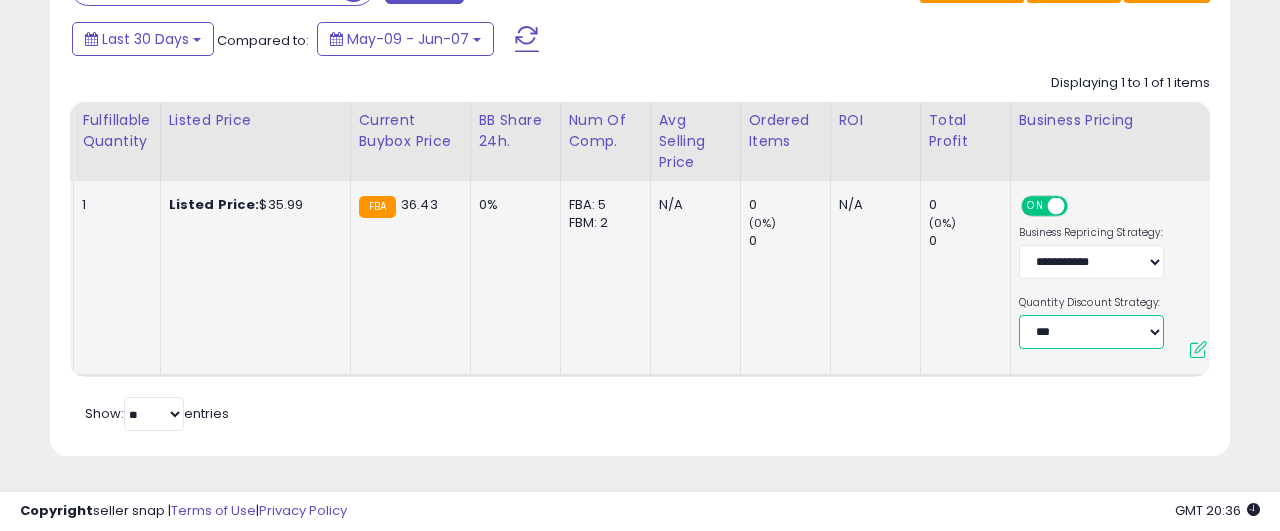 click on "**********" at bounding box center [1091, 332] 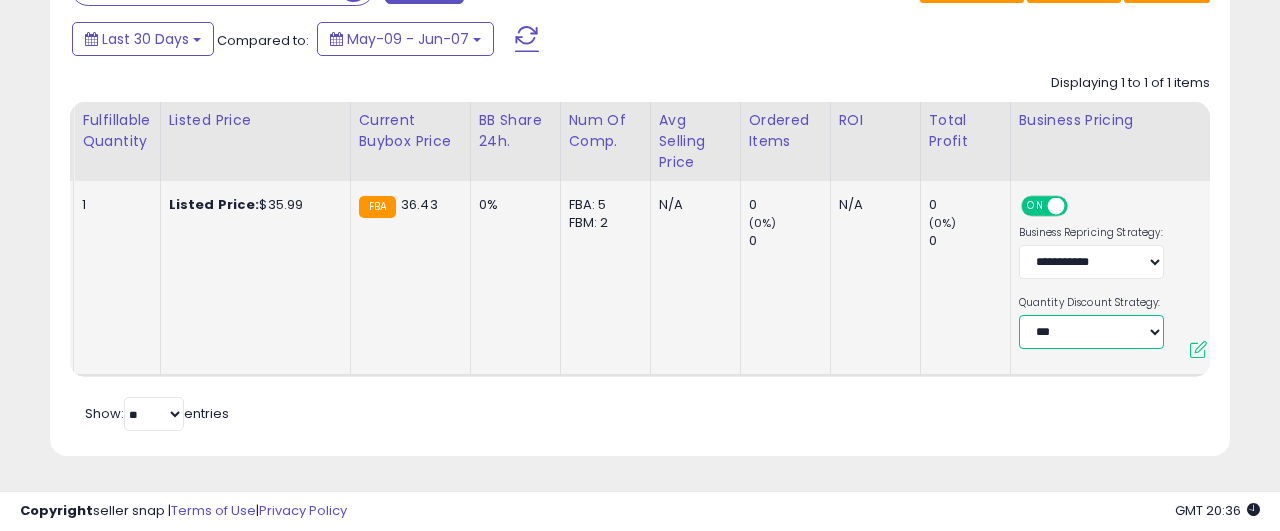 select on "**********" 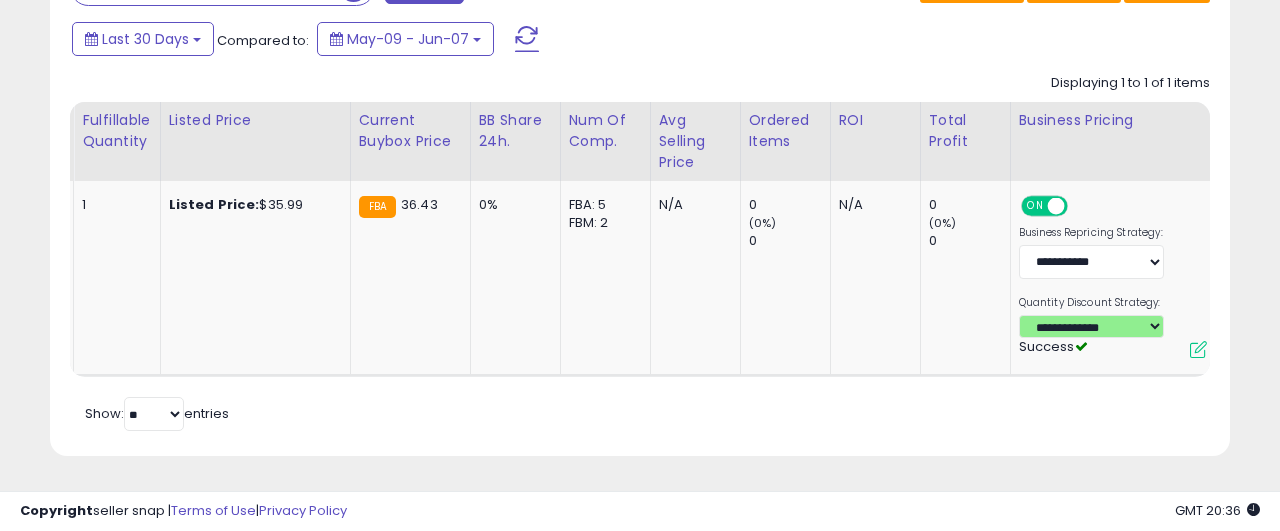 scroll, scrollTop: 0, scrollLeft: 919, axis: horizontal 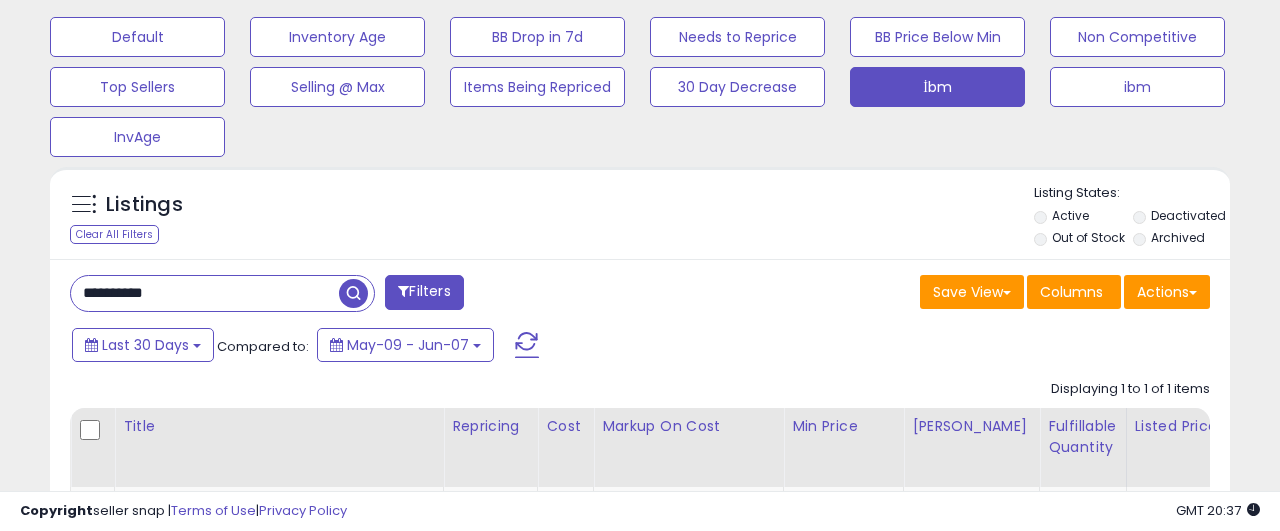 click on "Listings" at bounding box center (139, 210) 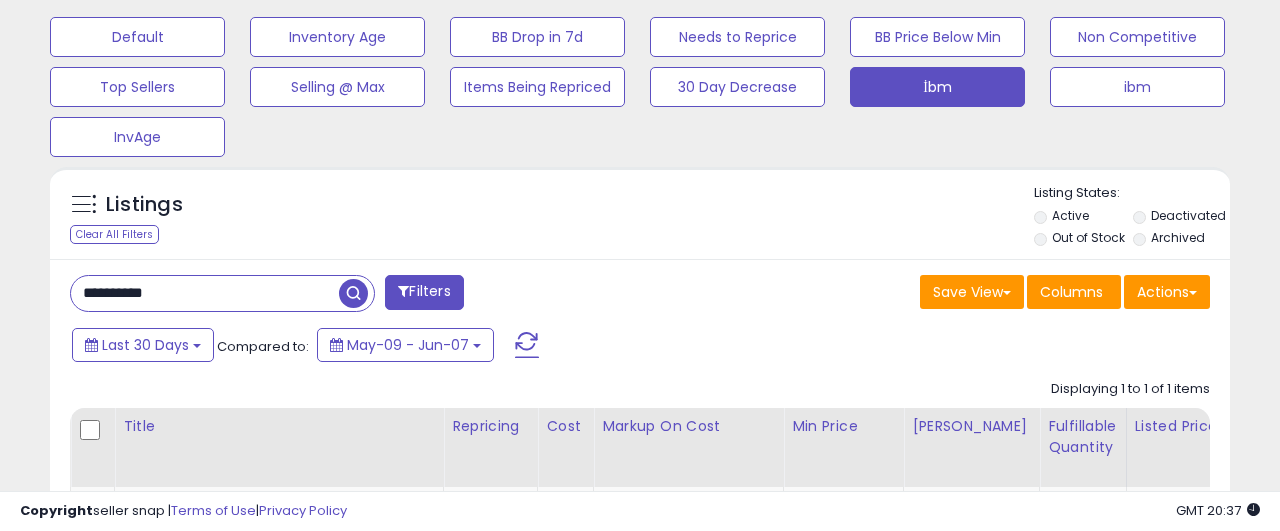 click on "**********" at bounding box center [205, 293] 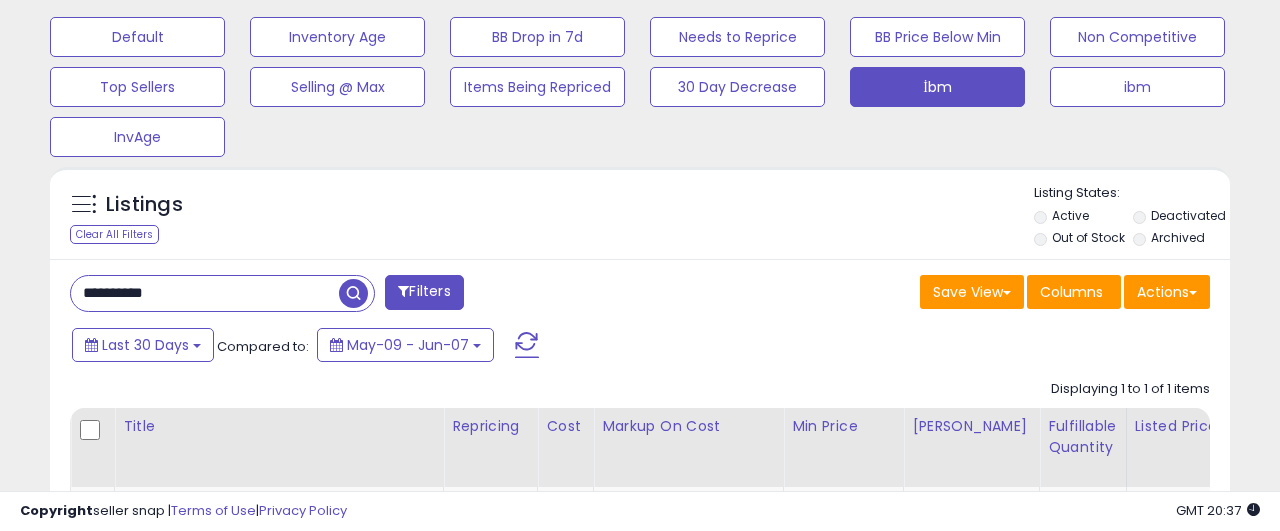 paste 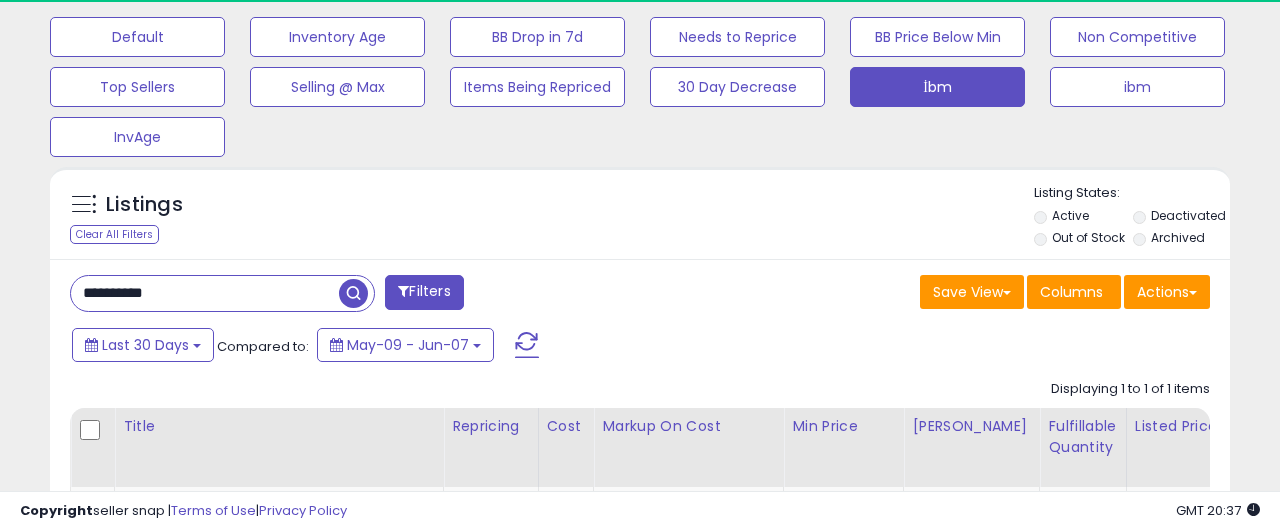 scroll, scrollTop: 999590, scrollLeft: 999317, axis: both 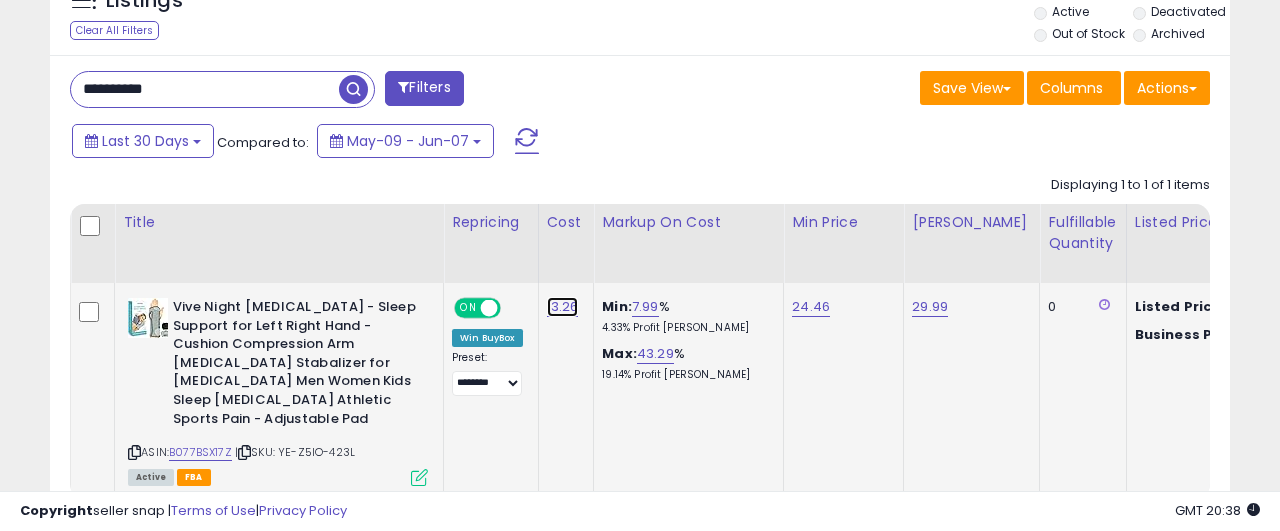 click on "13.26" at bounding box center [563, 307] 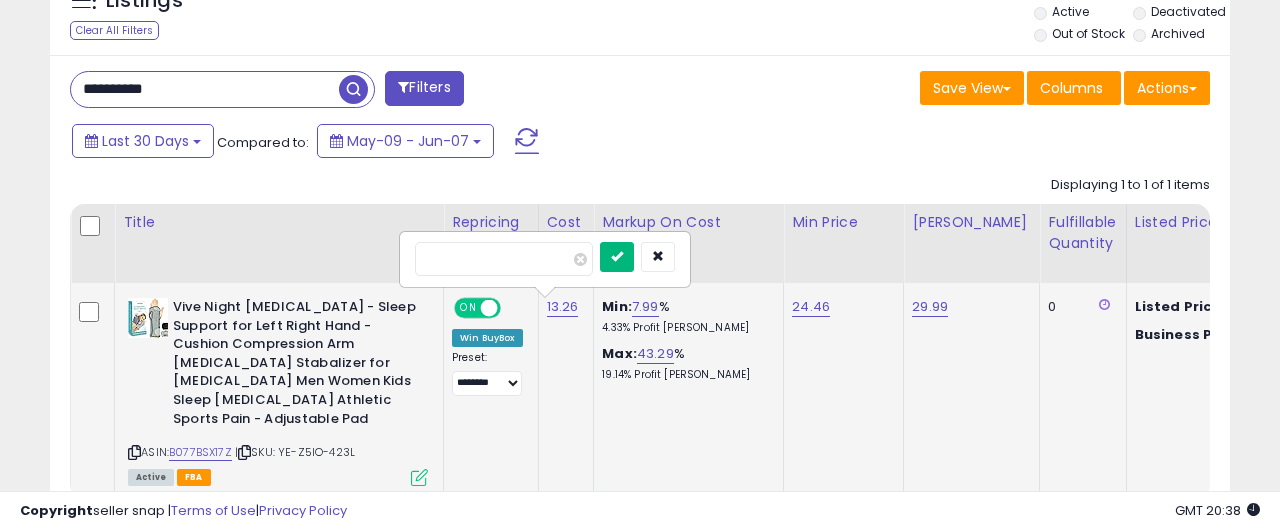 type on "*****" 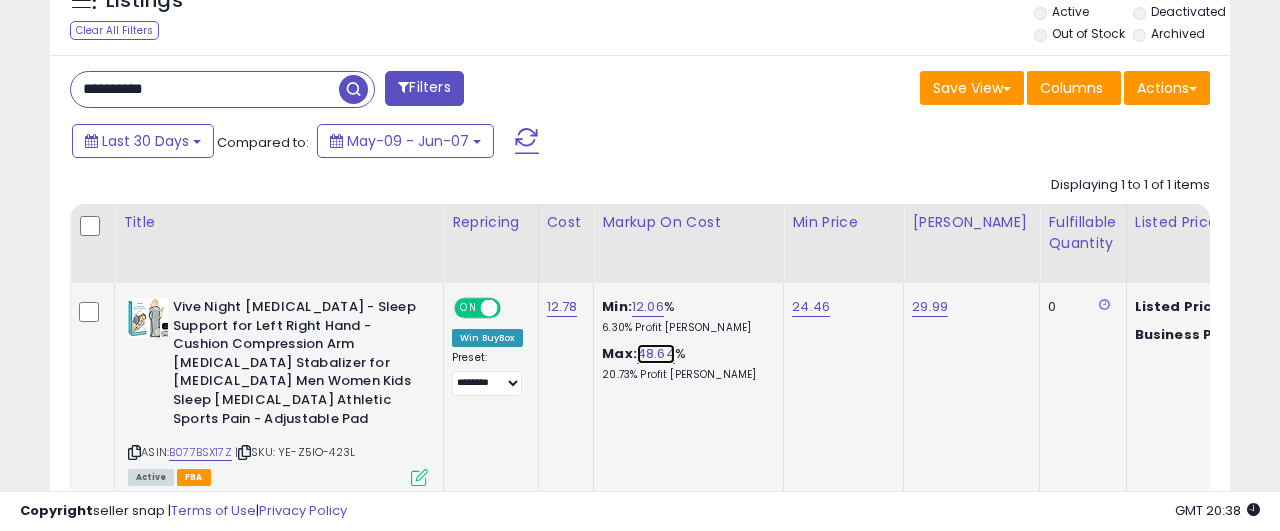 click on "48.64" at bounding box center [656, 354] 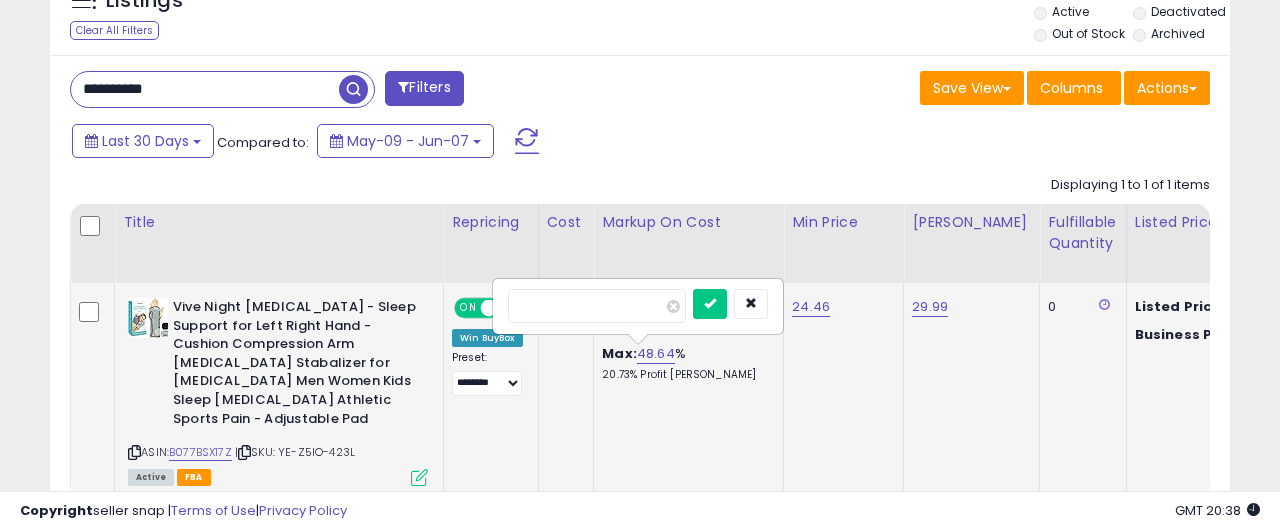 click on "*****" at bounding box center (597, 306) 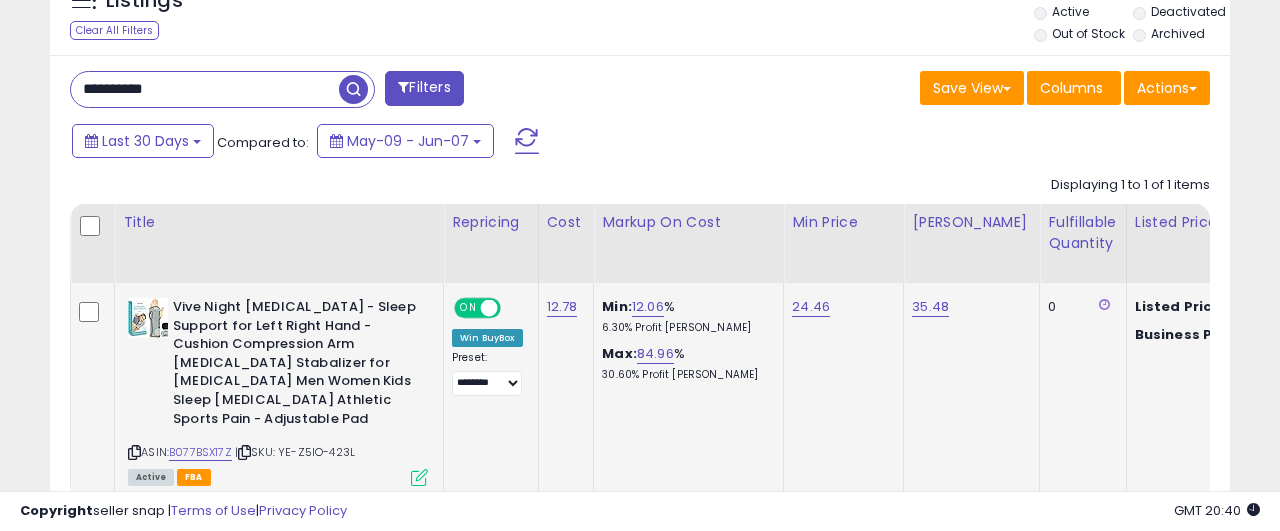 click on "**********" at bounding box center [205, 89] 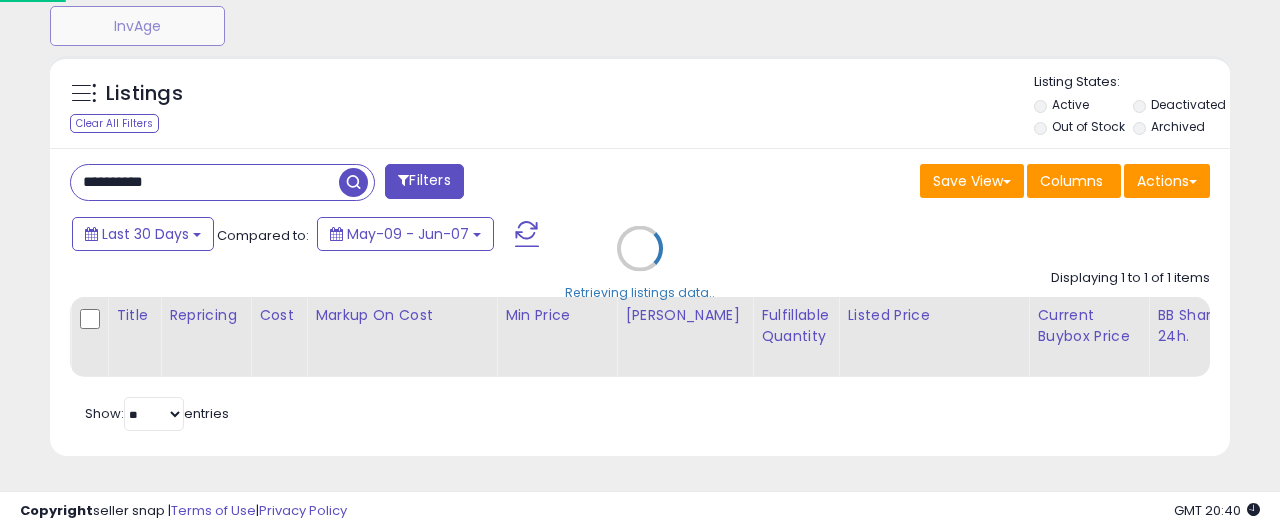 scroll, scrollTop: 725, scrollLeft: 0, axis: vertical 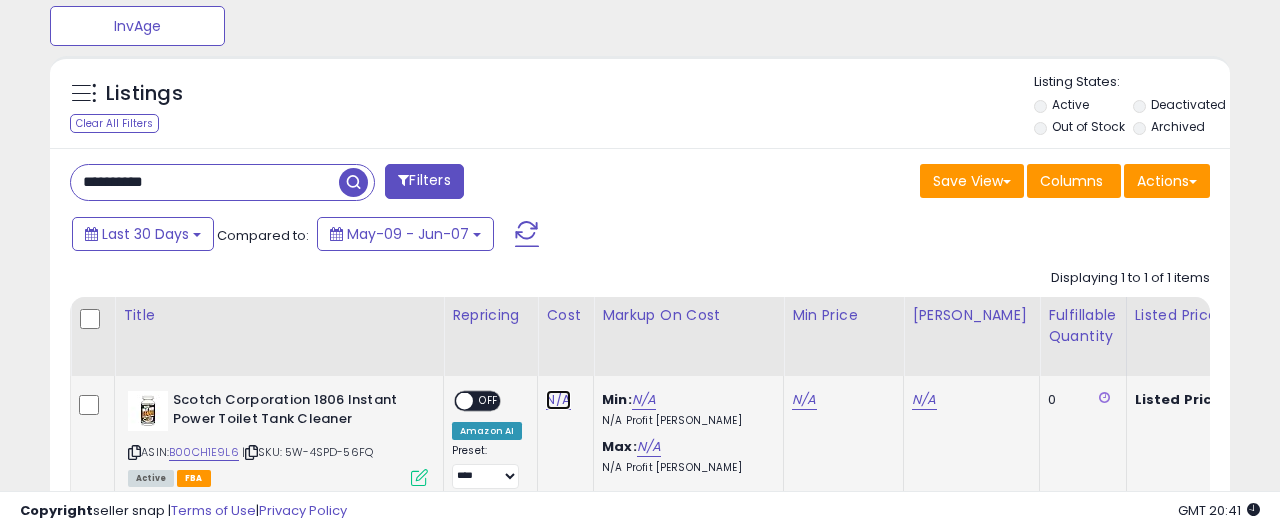 click on "N/A" at bounding box center (558, 400) 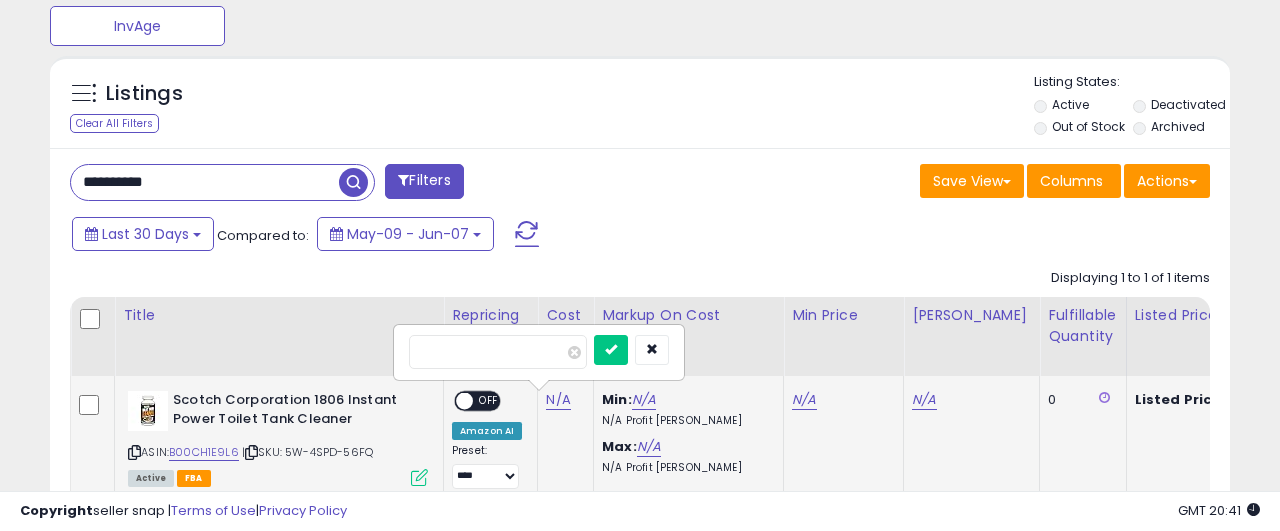 type on "*****" 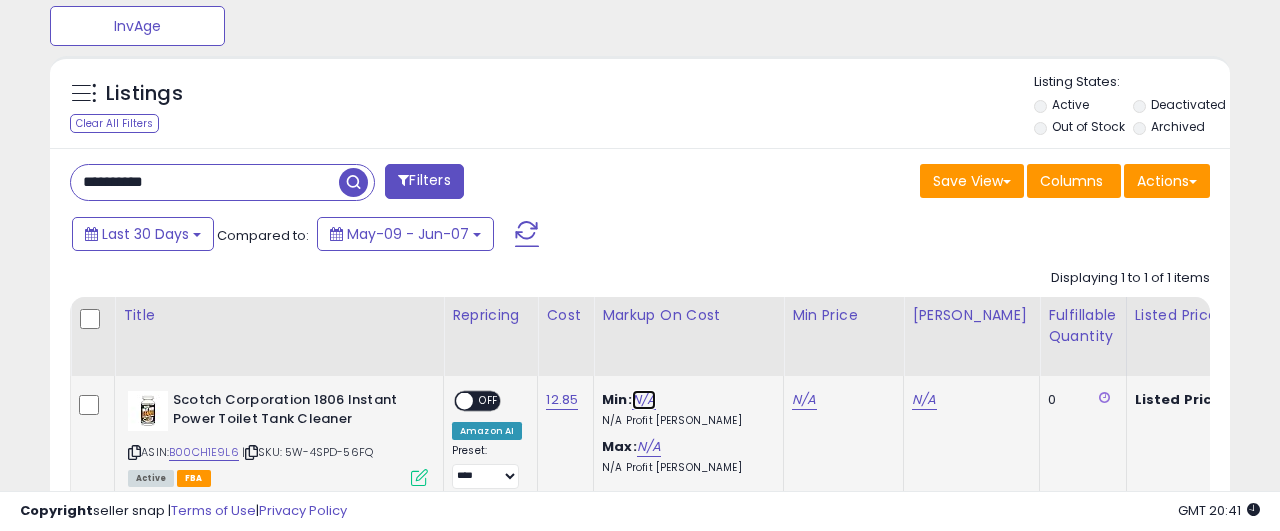 click on "N/A" at bounding box center (644, 400) 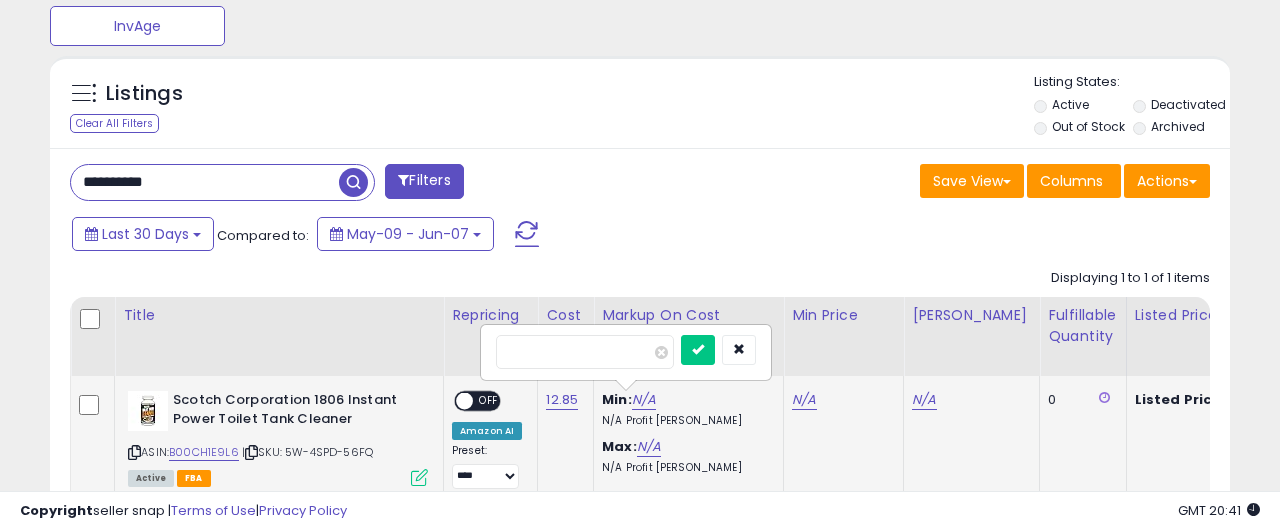 type on "**" 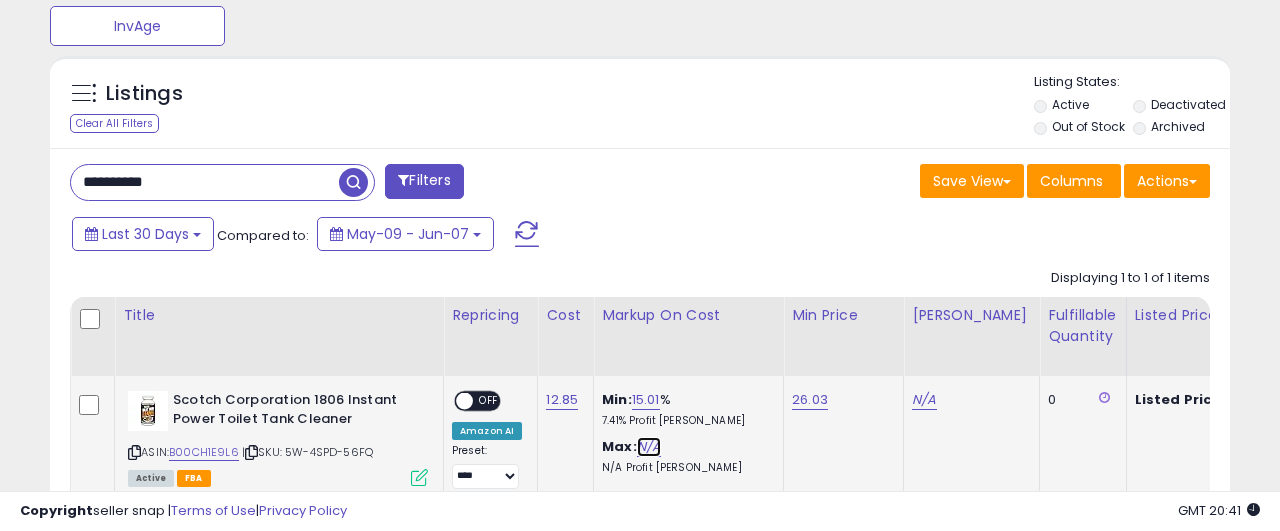 click on "N/A" at bounding box center (649, 447) 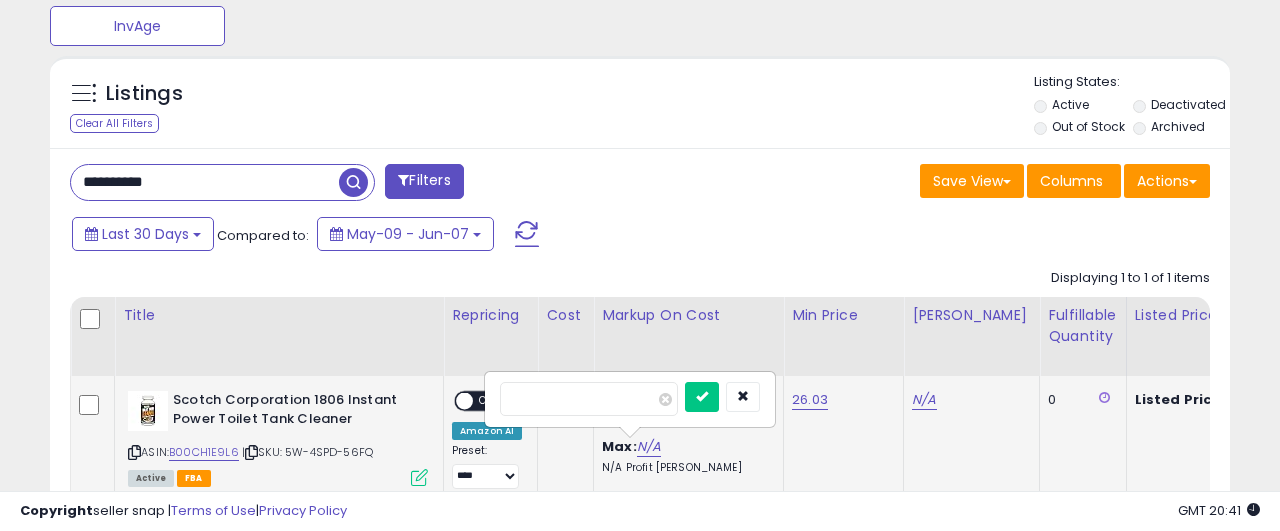 type on "***" 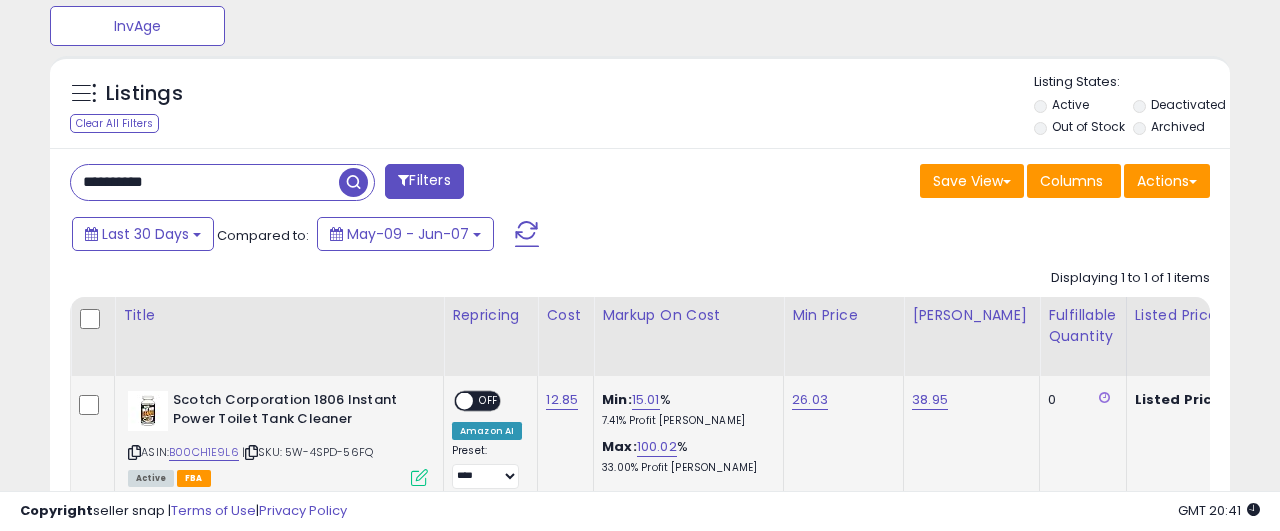 click at bounding box center (464, 401) 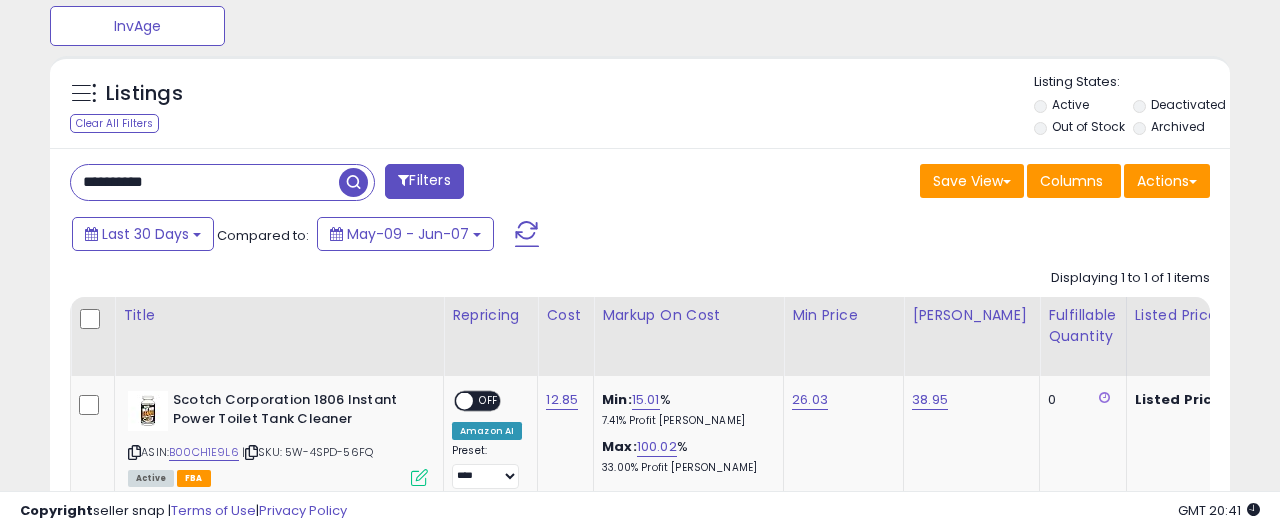 scroll, scrollTop: 920, scrollLeft: 0, axis: vertical 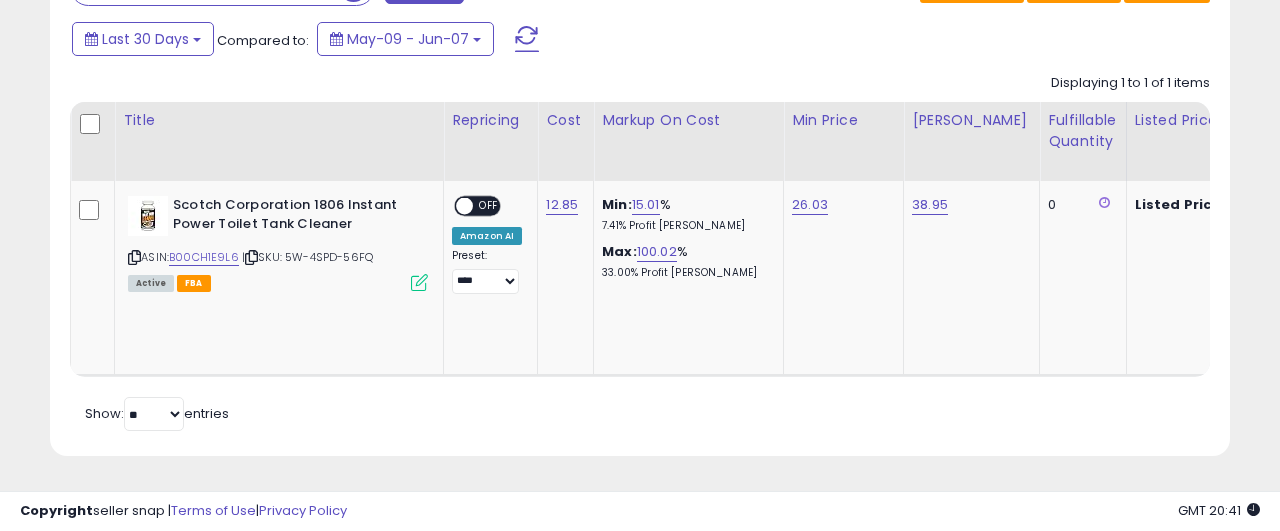 click on "OFF" at bounding box center (489, 206) 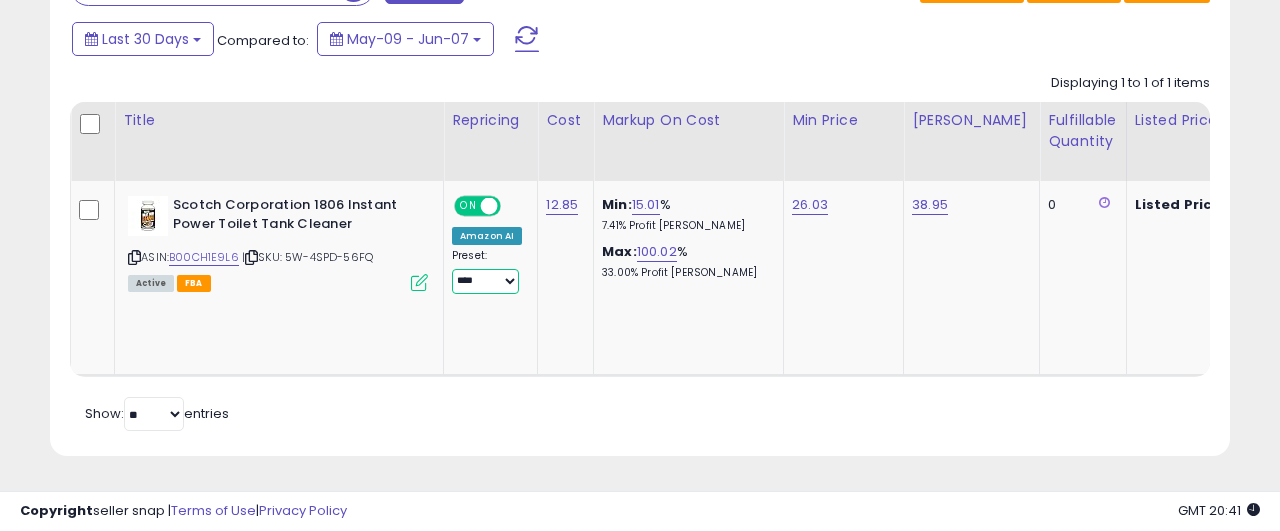 click on "**********" at bounding box center (485, 281) 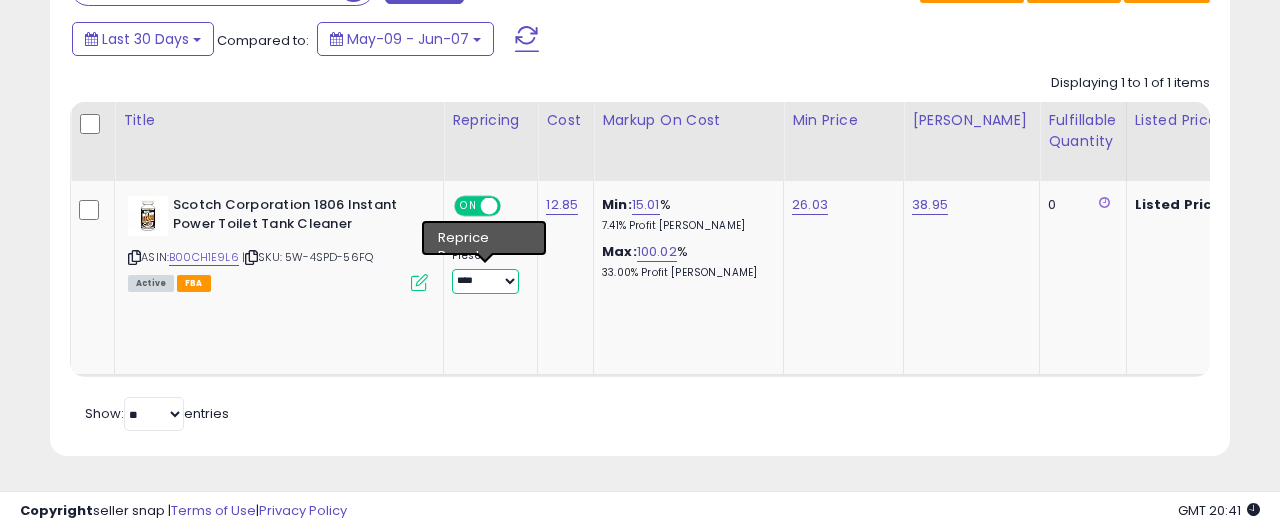 click on "****" at bounding box center (0, 0) 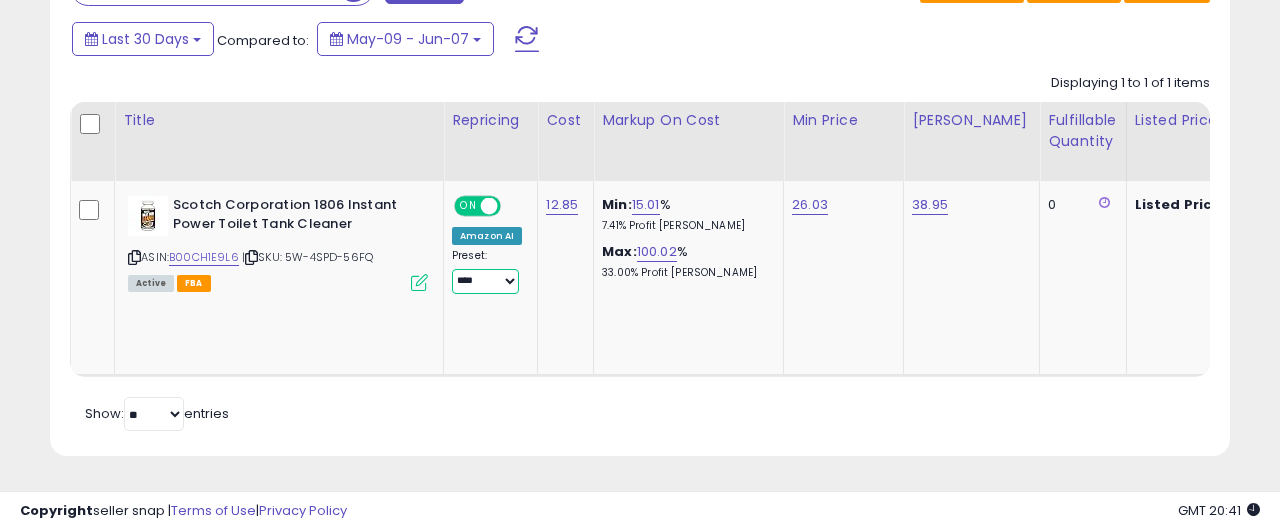 scroll, scrollTop: 0, scrollLeft: 39, axis: horizontal 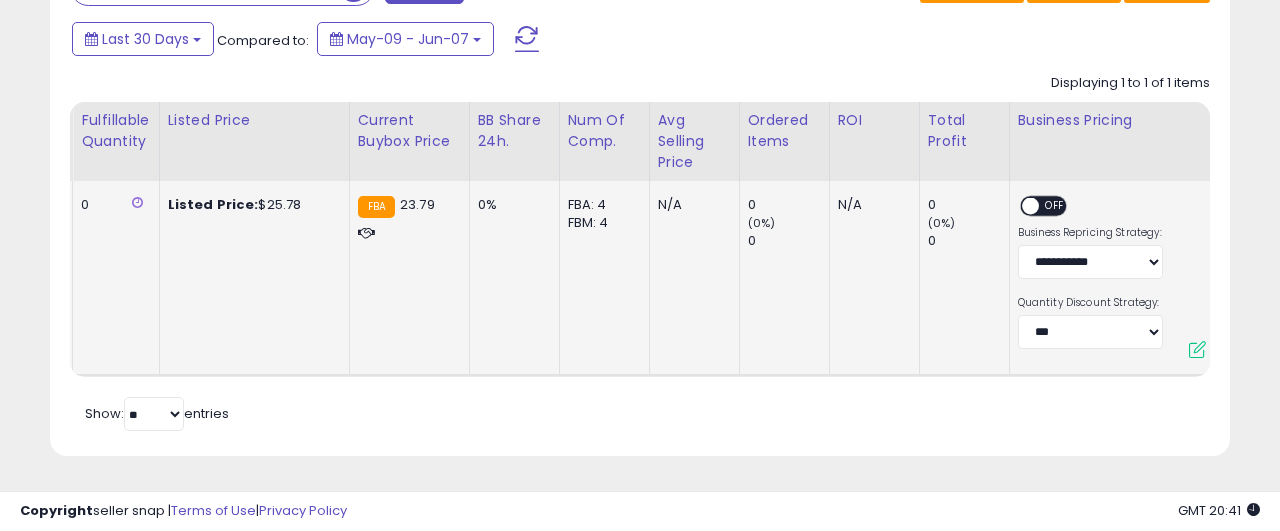 click on "OFF" at bounding box center (1055, 206) 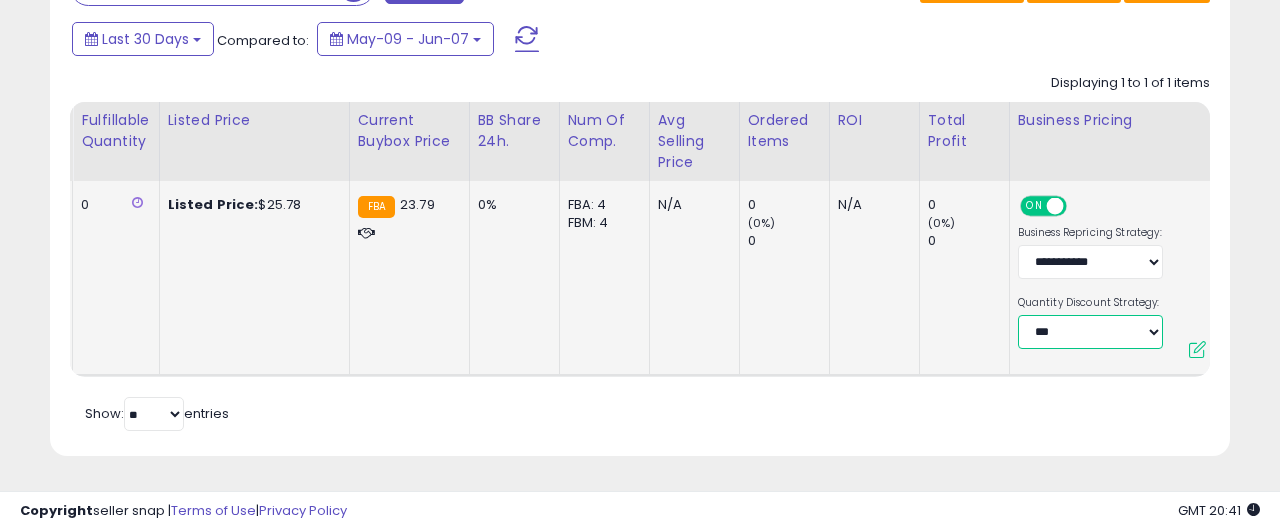 click on "**********" at bounding box center [1090, 332] 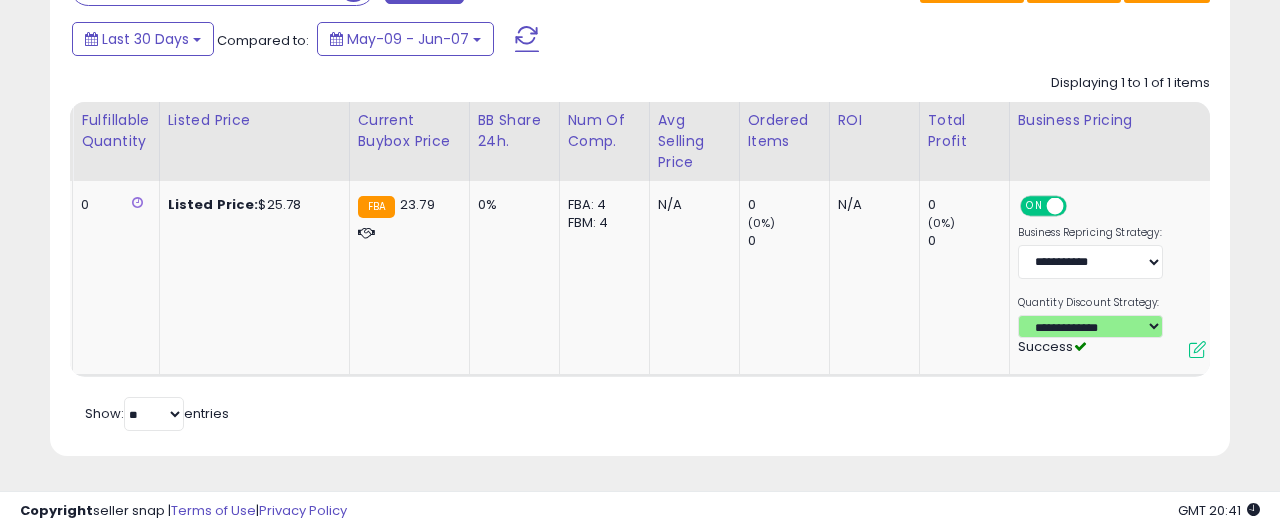 scroll, scrollTop: 0, scrollLeft: 603, axis: horizontal 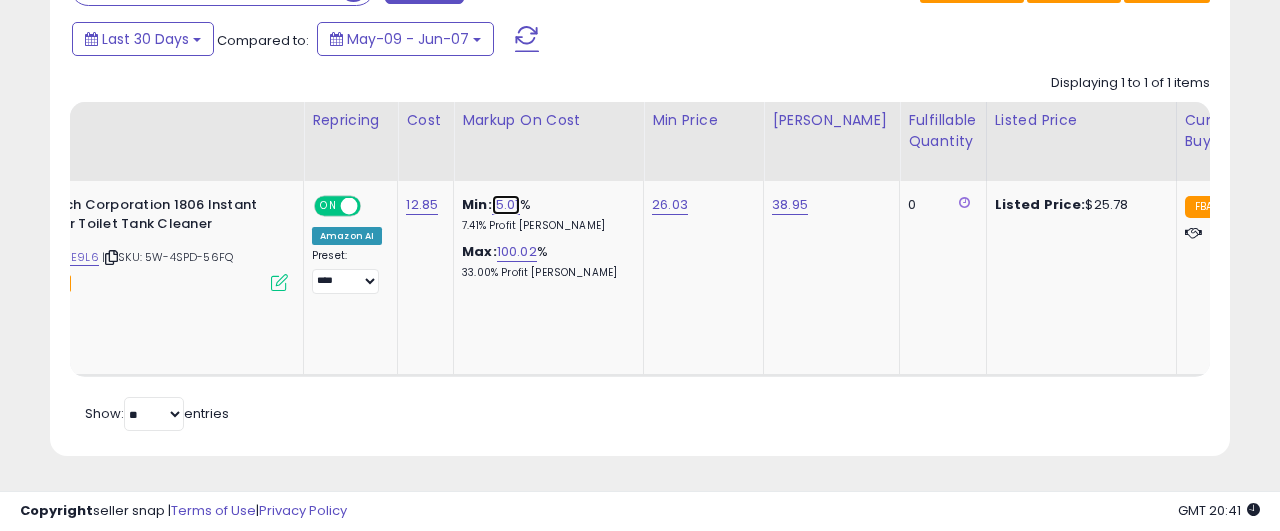 click on "15.01" at bounding box center (506, 205) 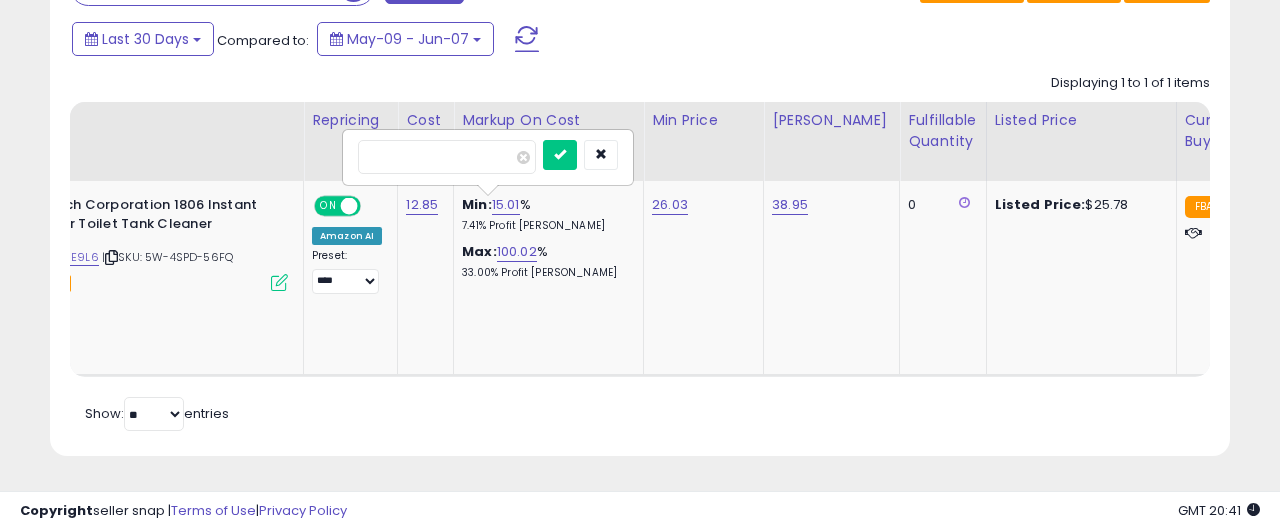 click on "*****" at bounding box center (447, 157) 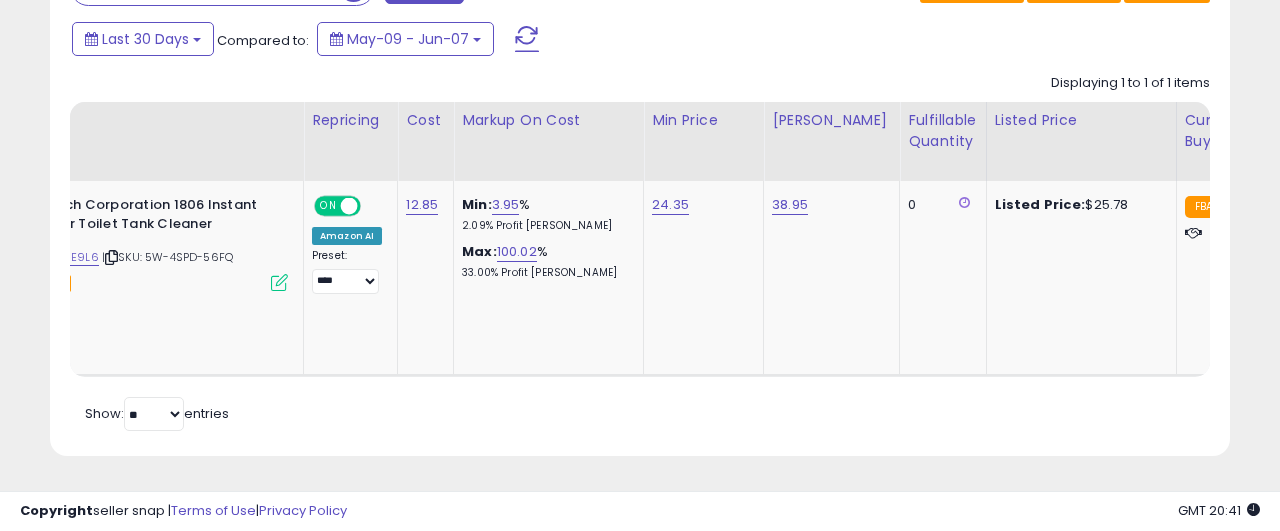 scroll, scrollTop: 0, scrollLeft: 187, axis: horizontal 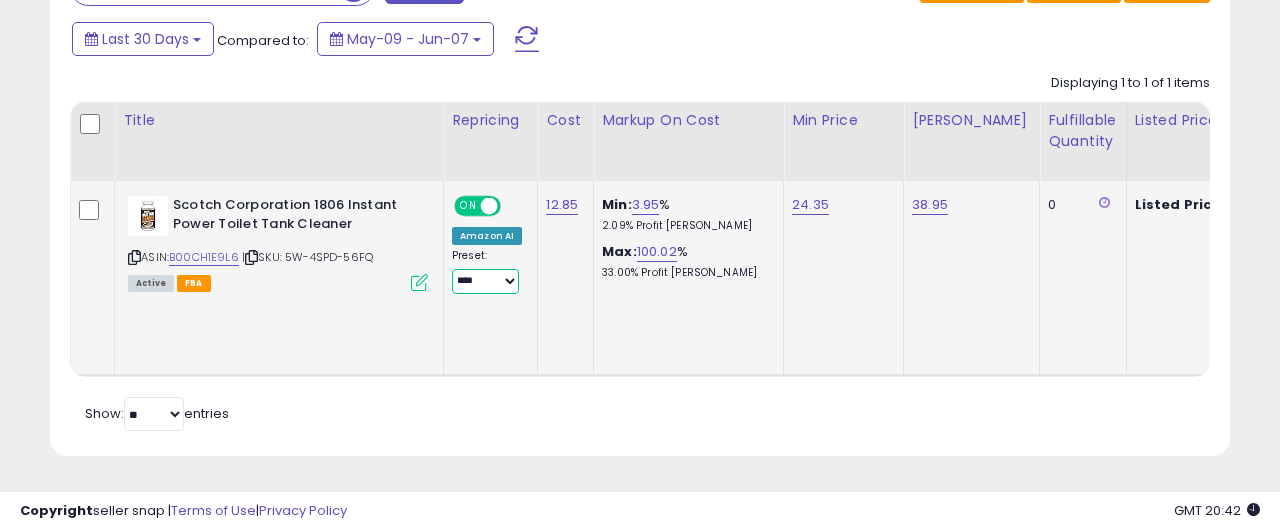 click on "**********" at bounding box center [485, 281] 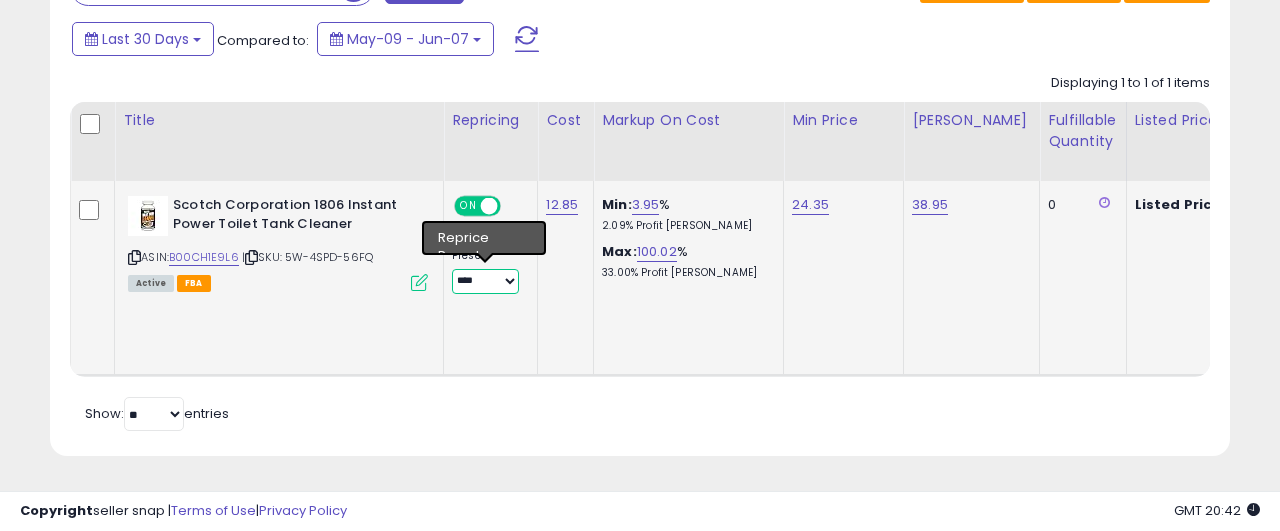 select on "********" 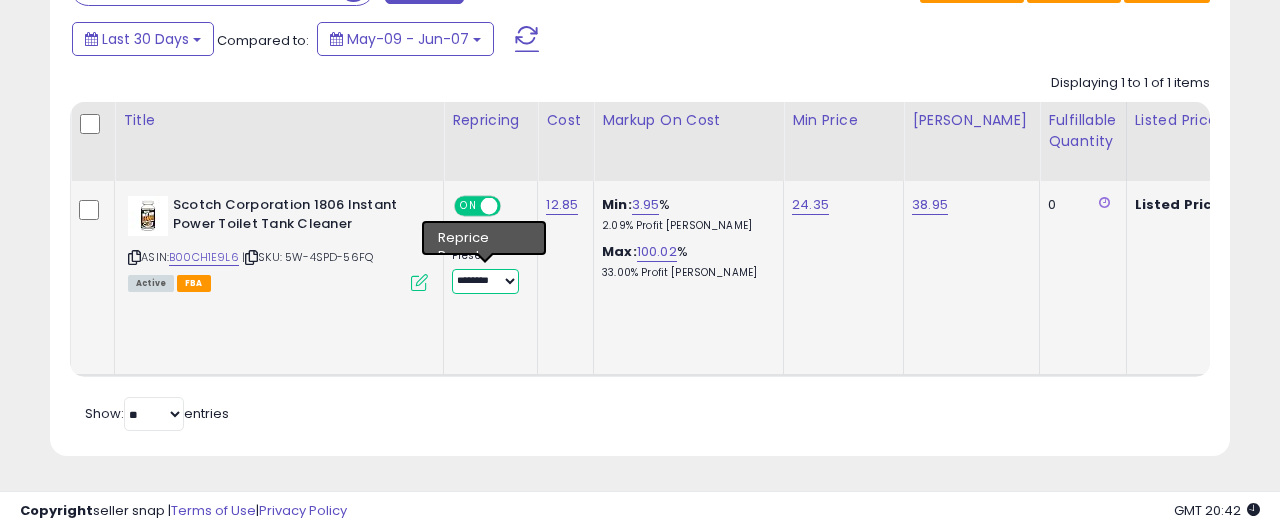 click on "********" at bounding box center (0, 0) 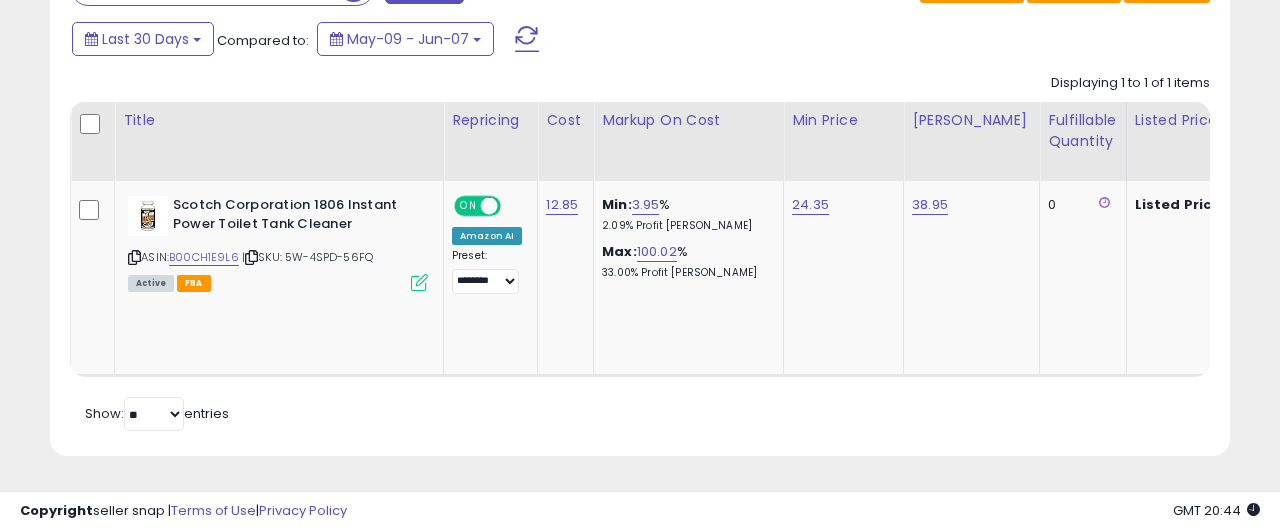 click on "Retrieving listings data..
Displaying 1 to 1 of 1 items
Title
Repricing" at bounding box center (640, 250) 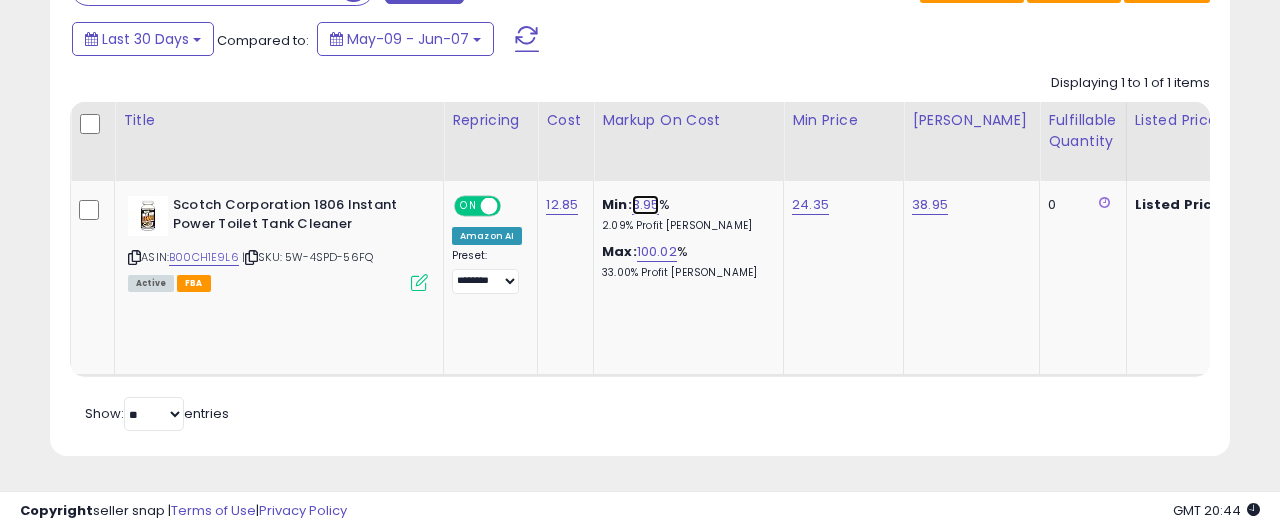 click on "3.95" at bounding box center [646, 205] 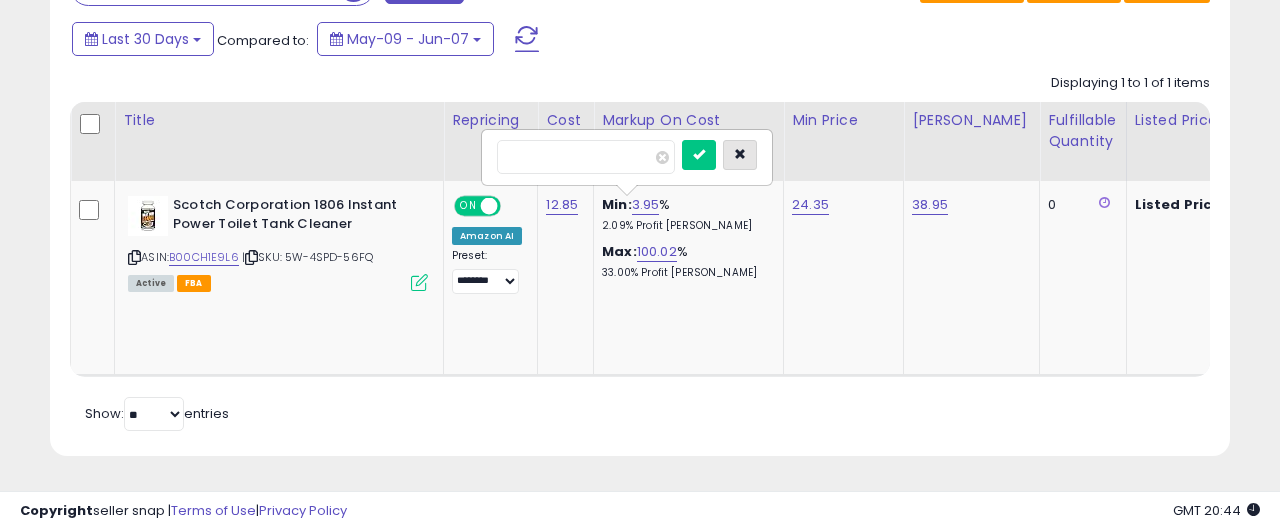 drag, startPoint x: 767, startPoint y: 152, endPoint x: 803, endPoint y: 197, distance: 57.628117 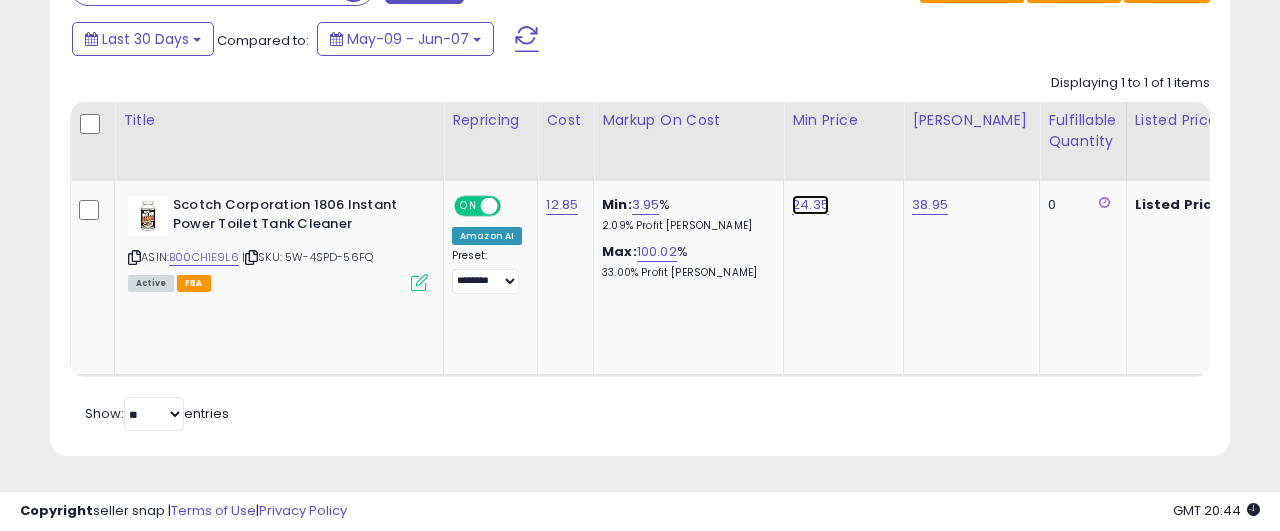 click on "24.35" at bounding box center (810, 205) 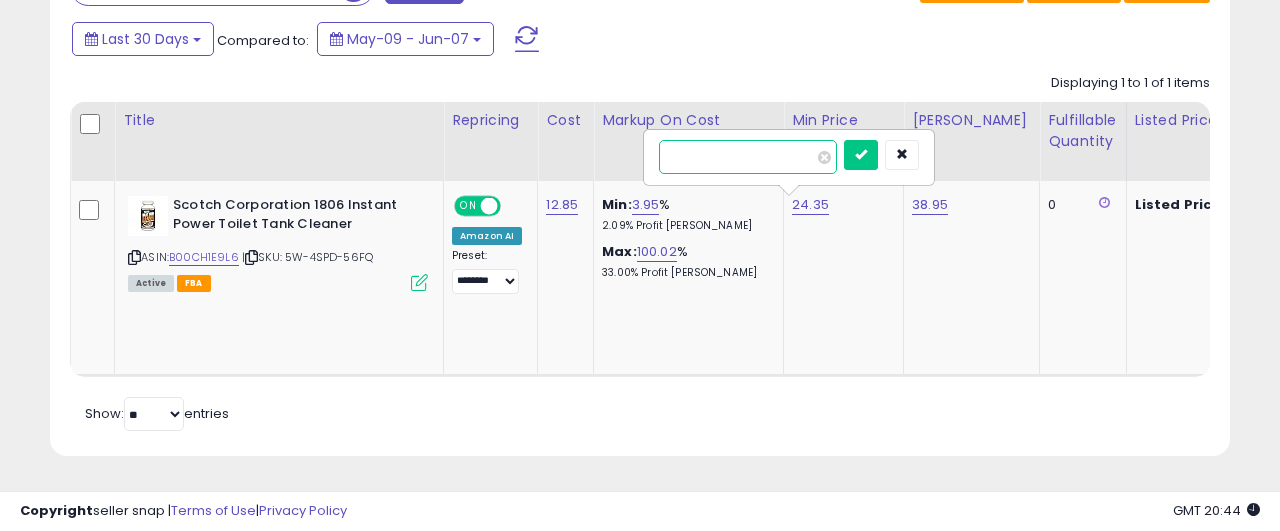 click on "*****" at bounding box center (748, 157) 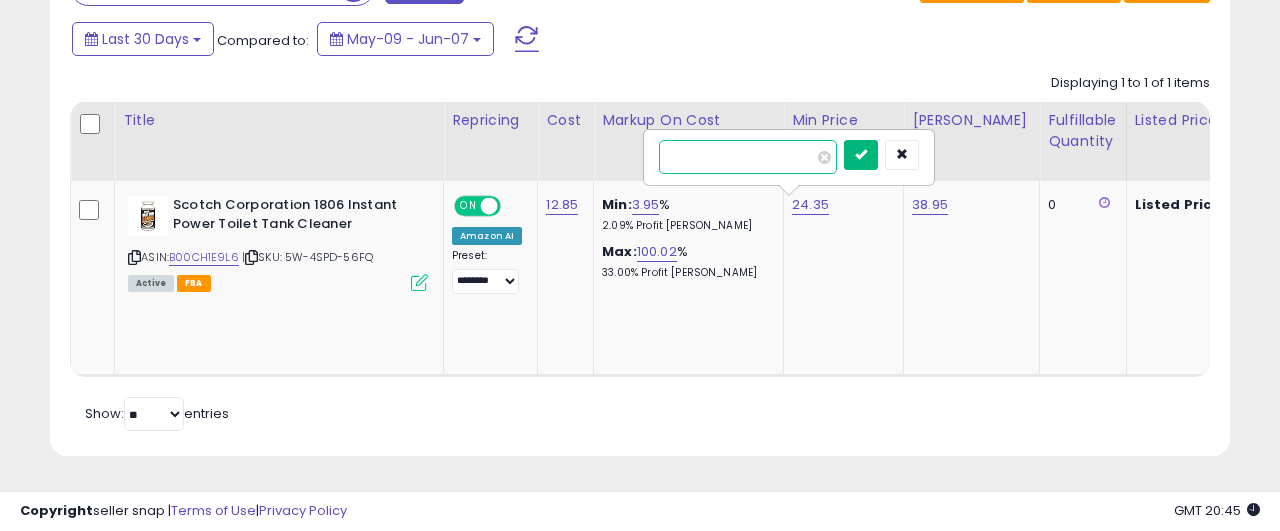 type on "*****" 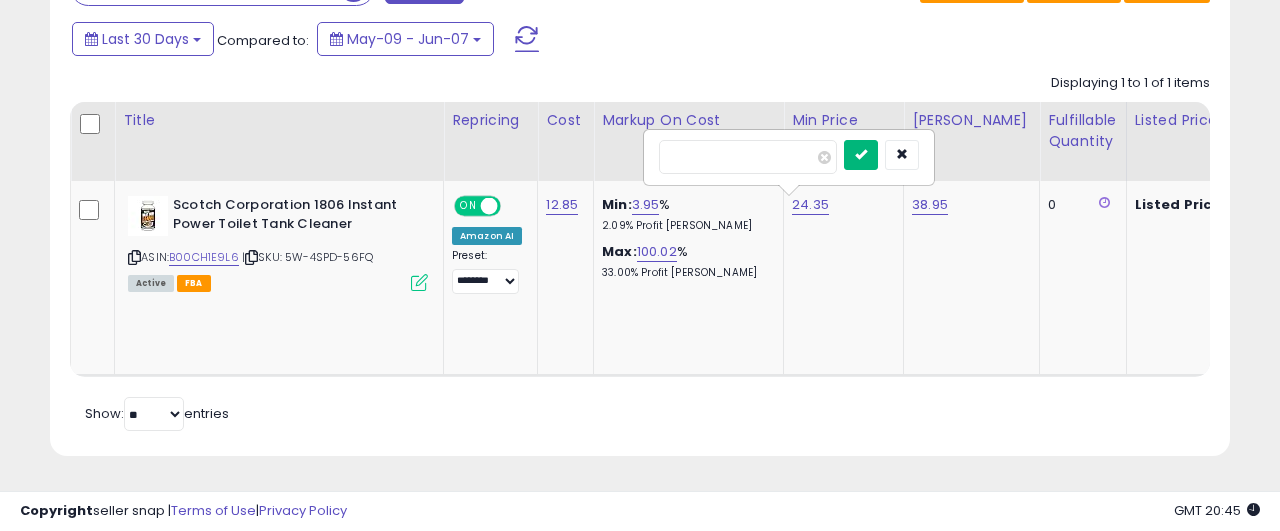 click at bounding box center (861, 155) 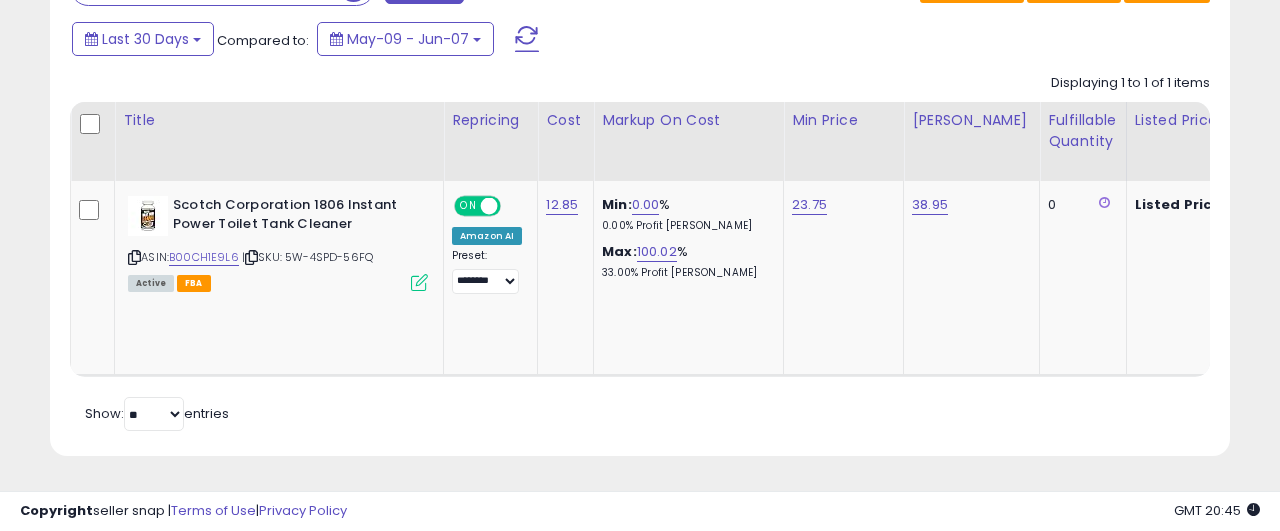 scroll, scrollTop: 716, scrollLeft: 0, axis: vertical 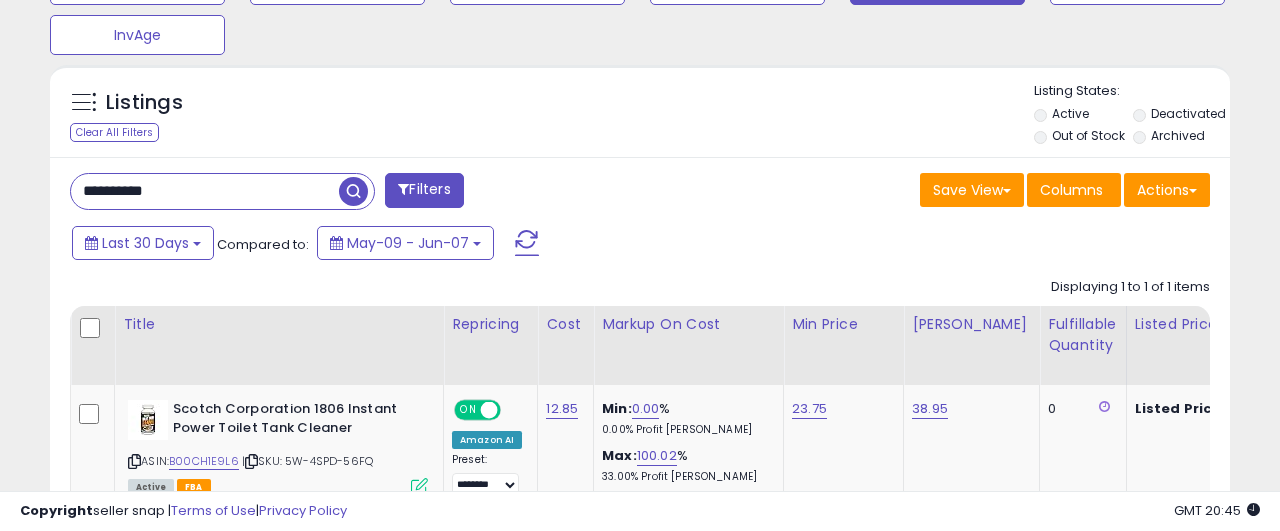 click on "**********" at bounding box center (205, 191) 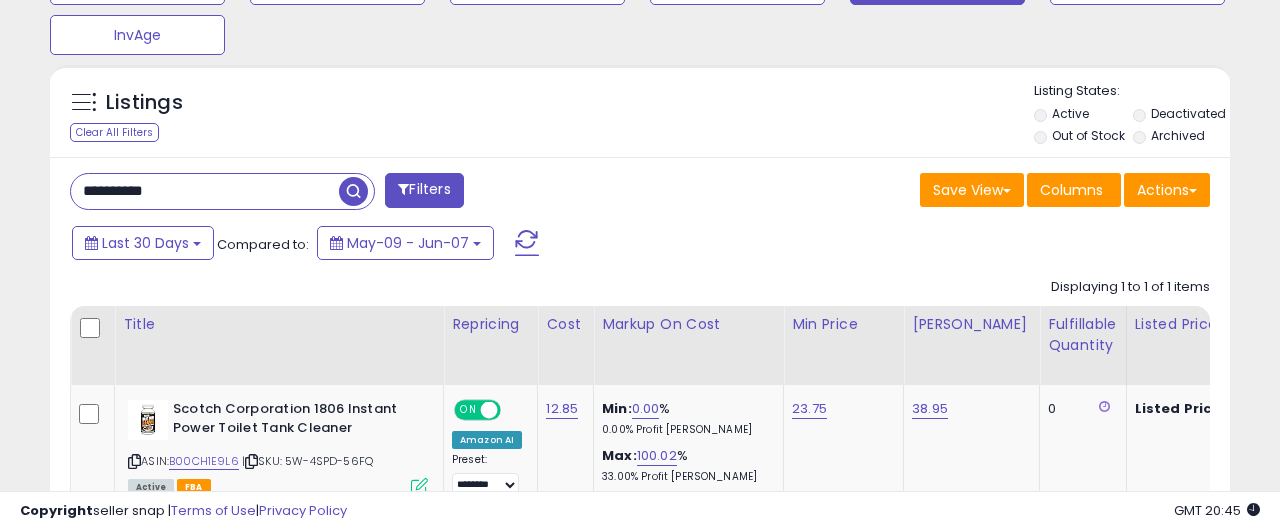 paste 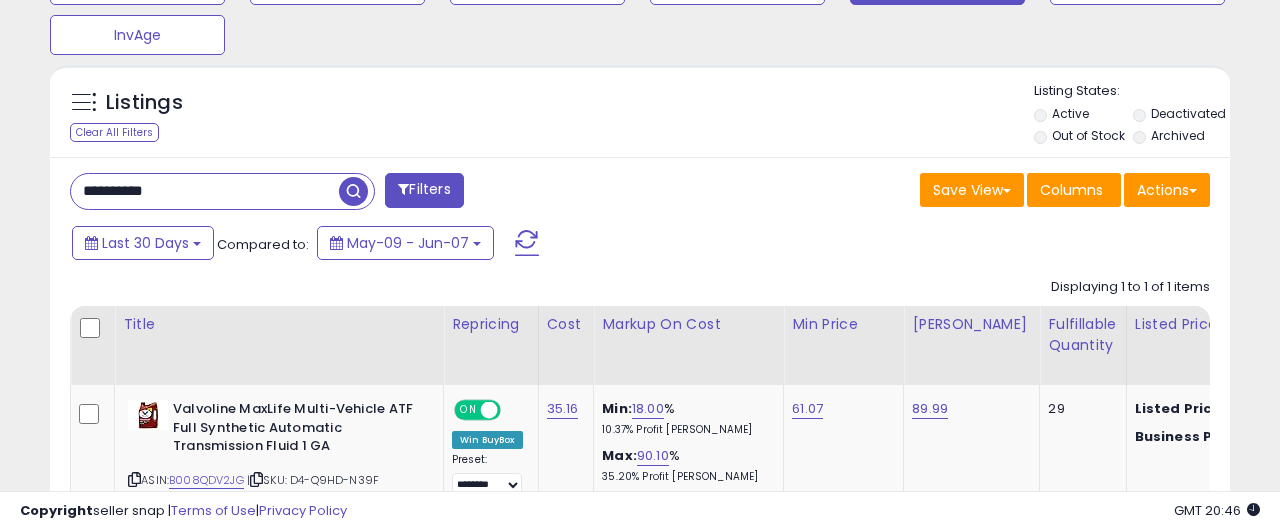 scroll, scrollTop: 999590, scrollLeft: 999317, axis: both 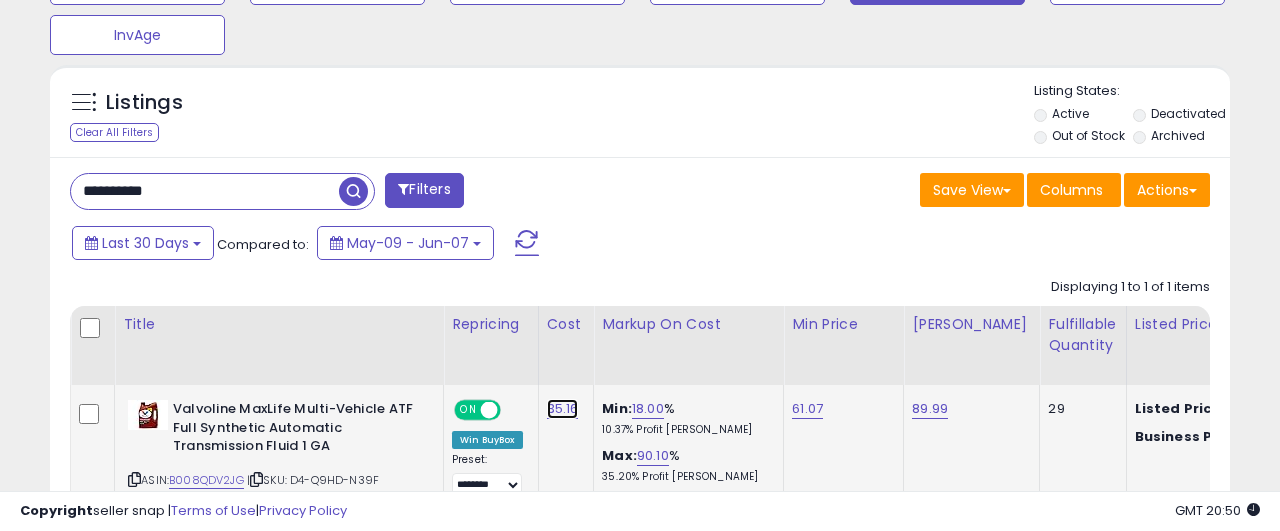 click on "35.16" at bounding box center (563, 409) 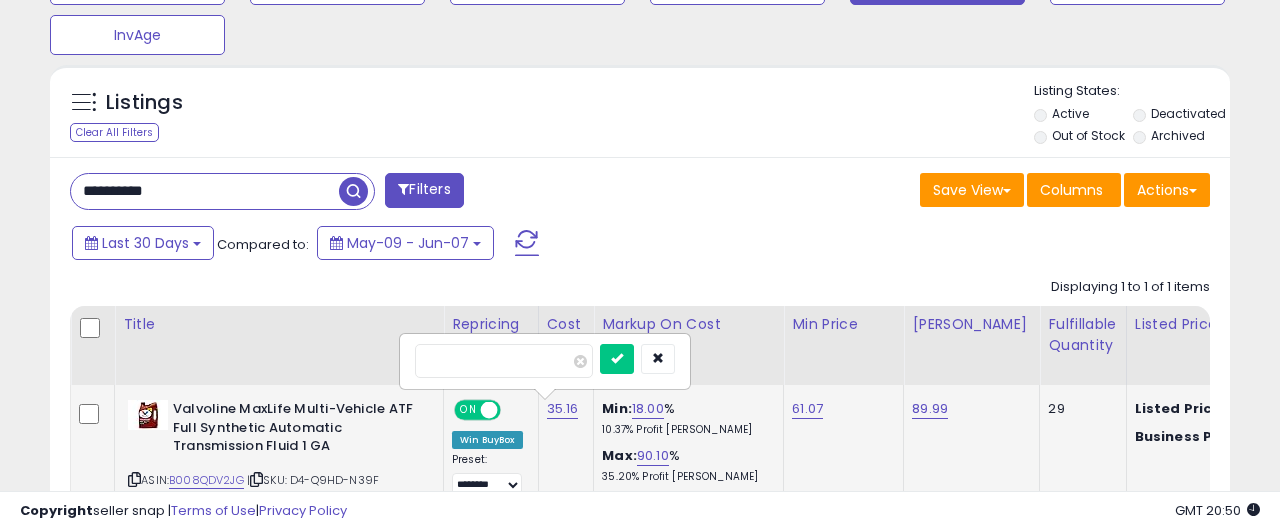 type on "*" 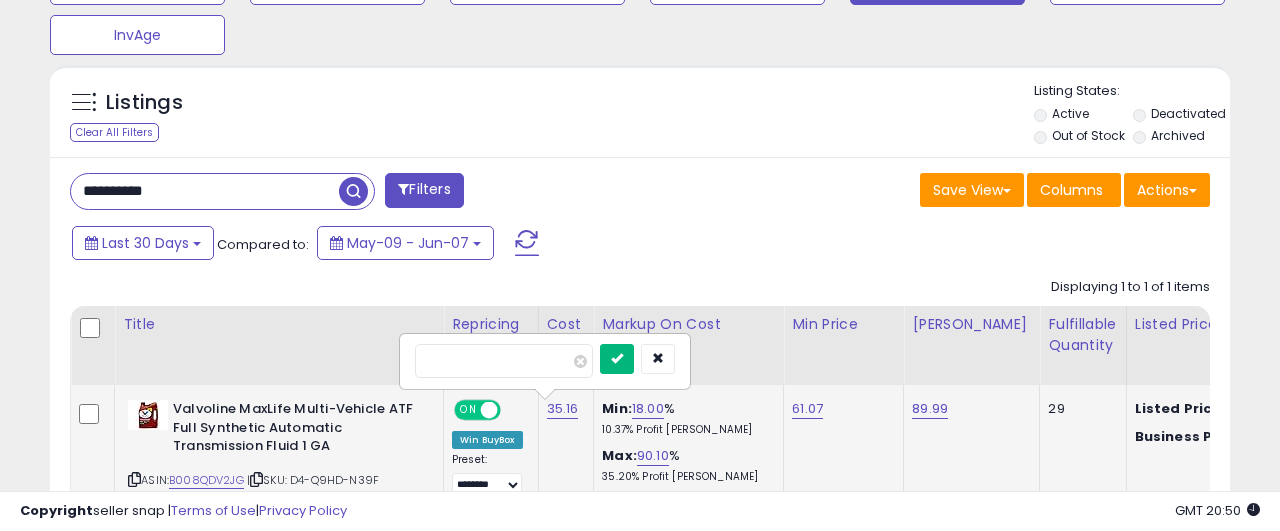 type on "*****" 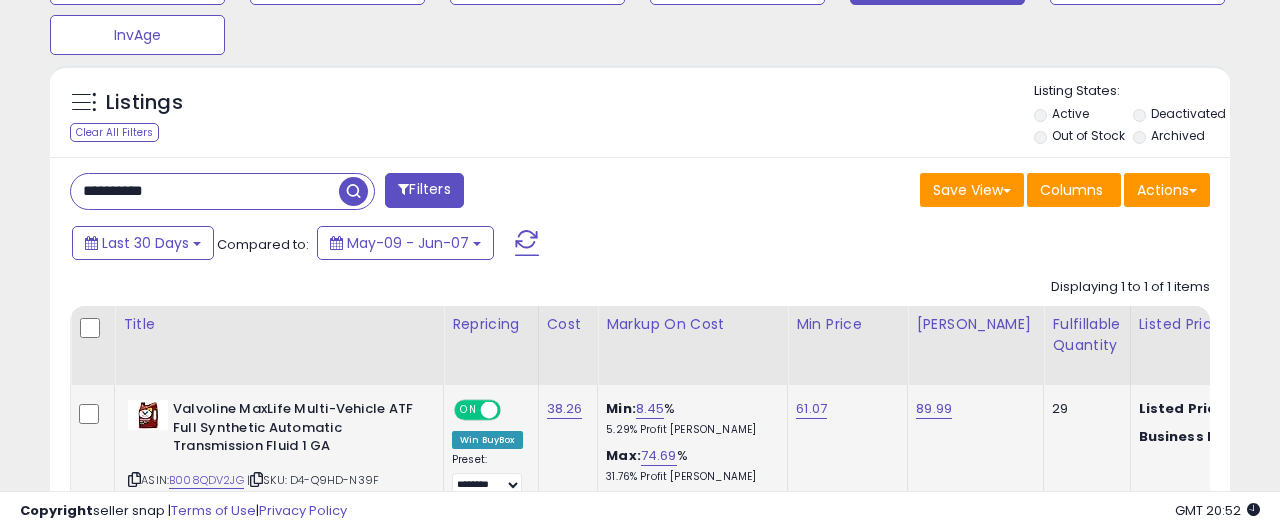 click on "**********" at bounding box center [205, 191] 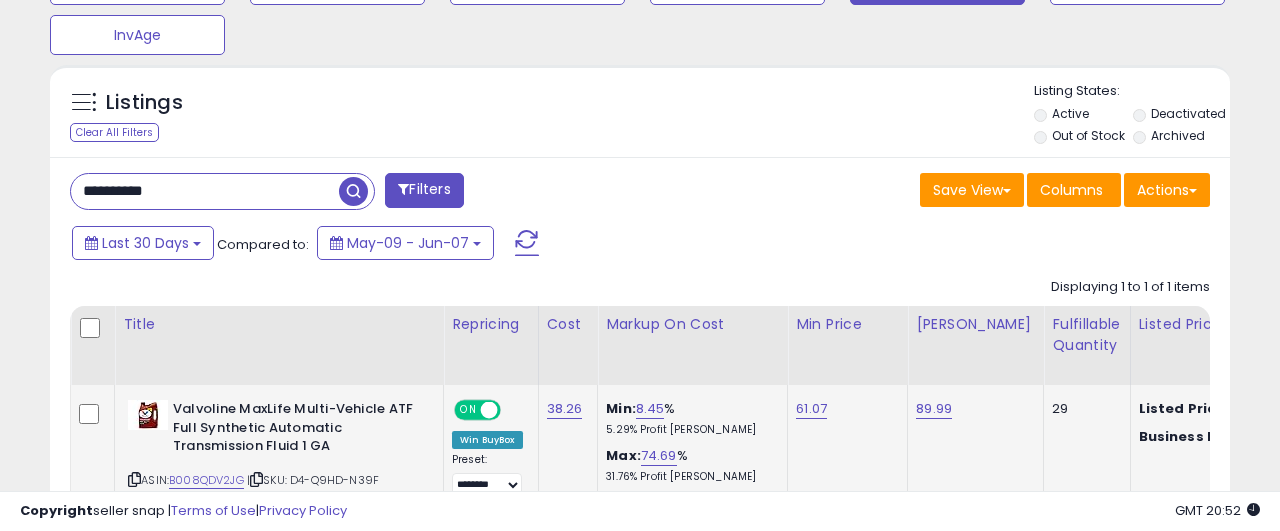 paste 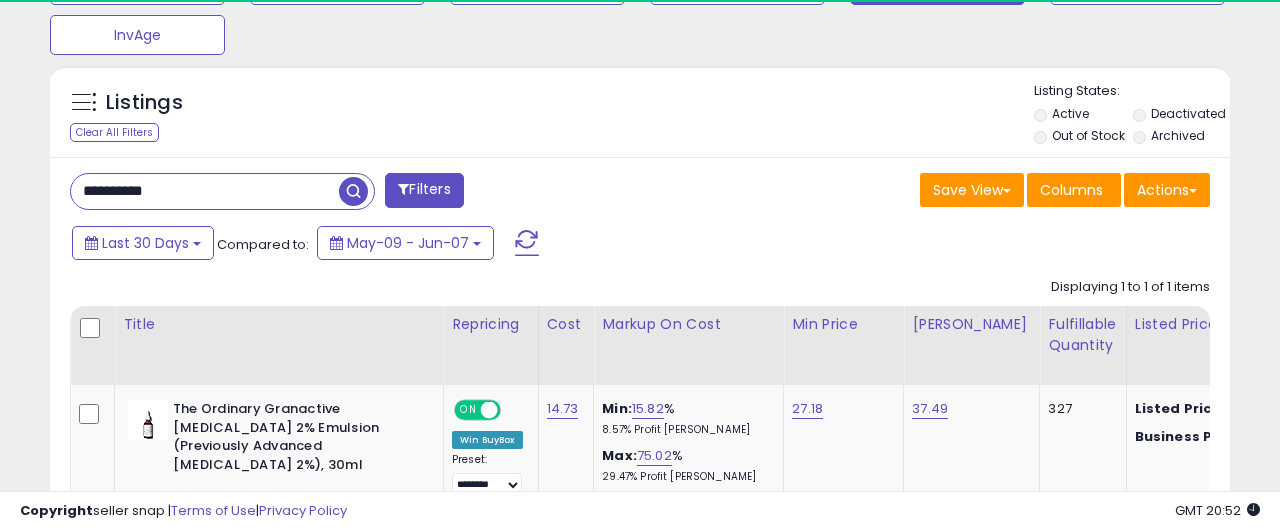 scroll, scrollTop: 999590, scrollLeft: 999317, axis: both 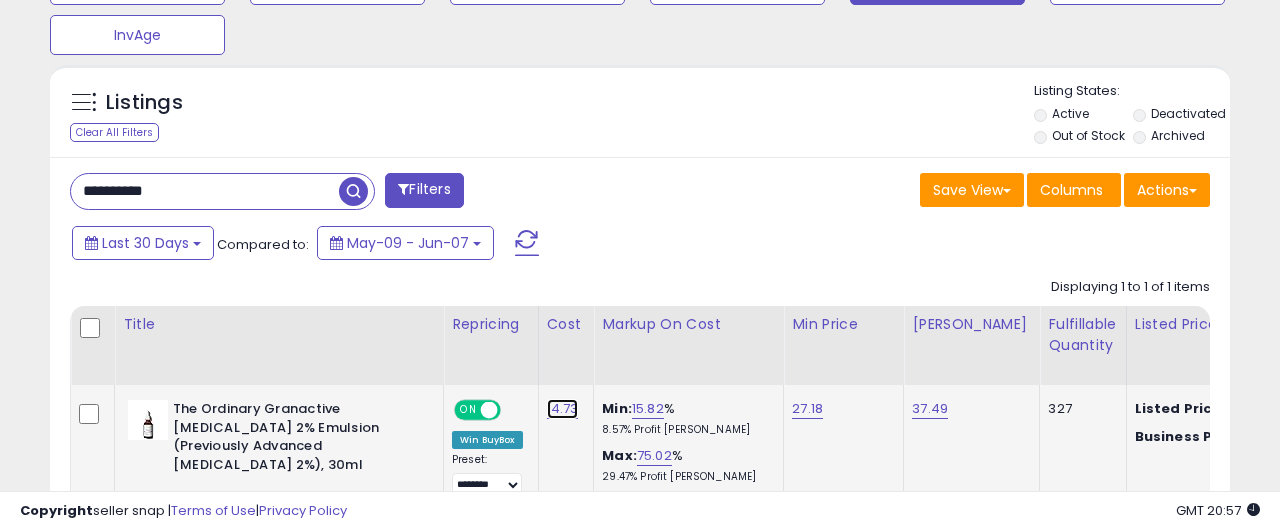 click on "14.73" at bounding box center (563, 409) 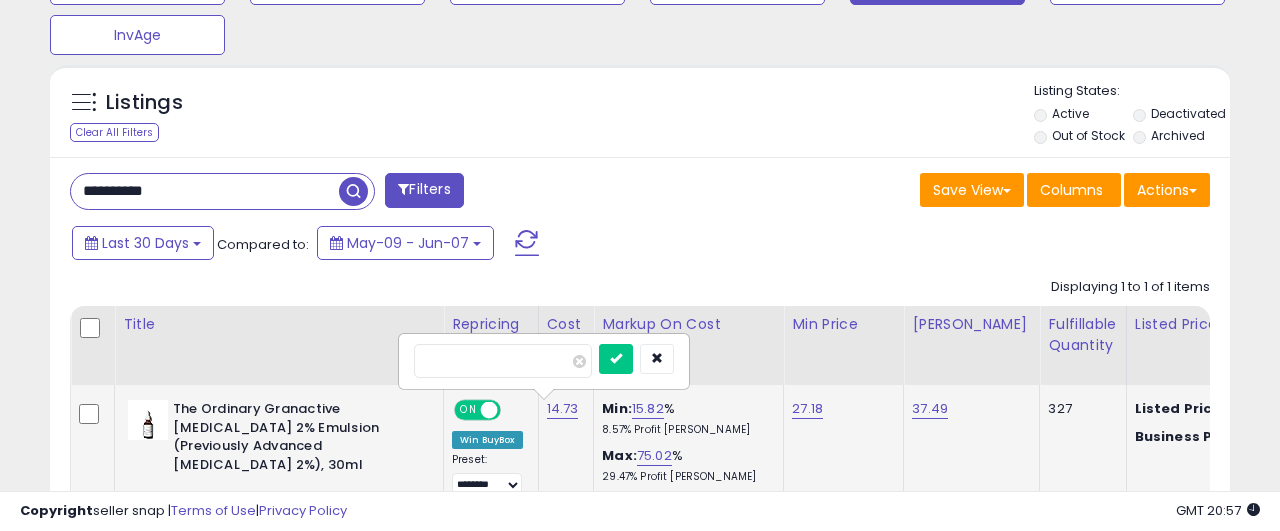 type on "****" 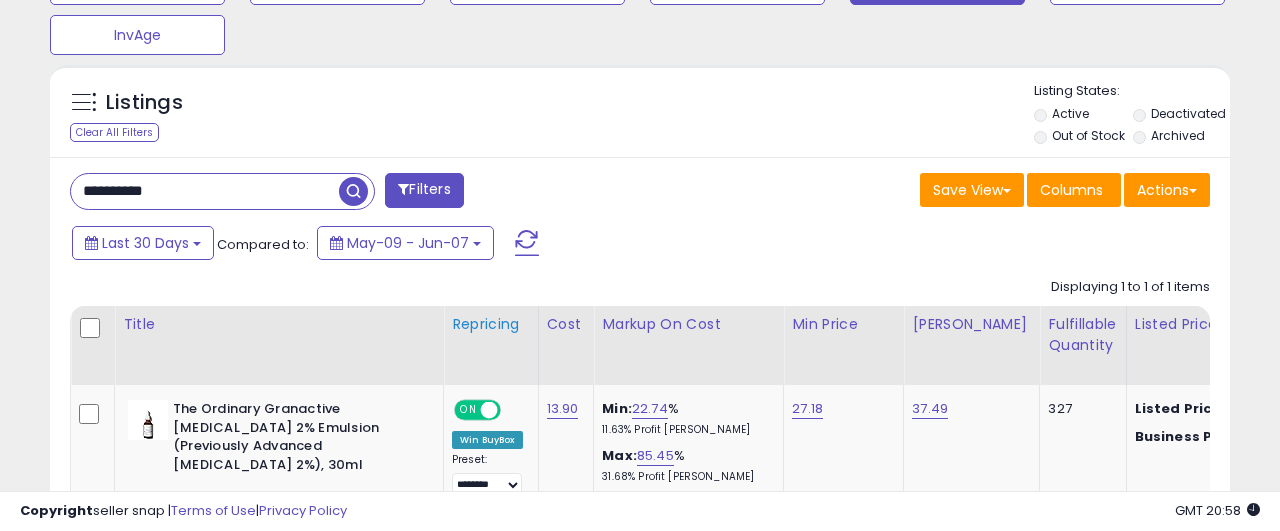 scroll, scrollTop: 920, scrollLeft: 0, axis: vertical 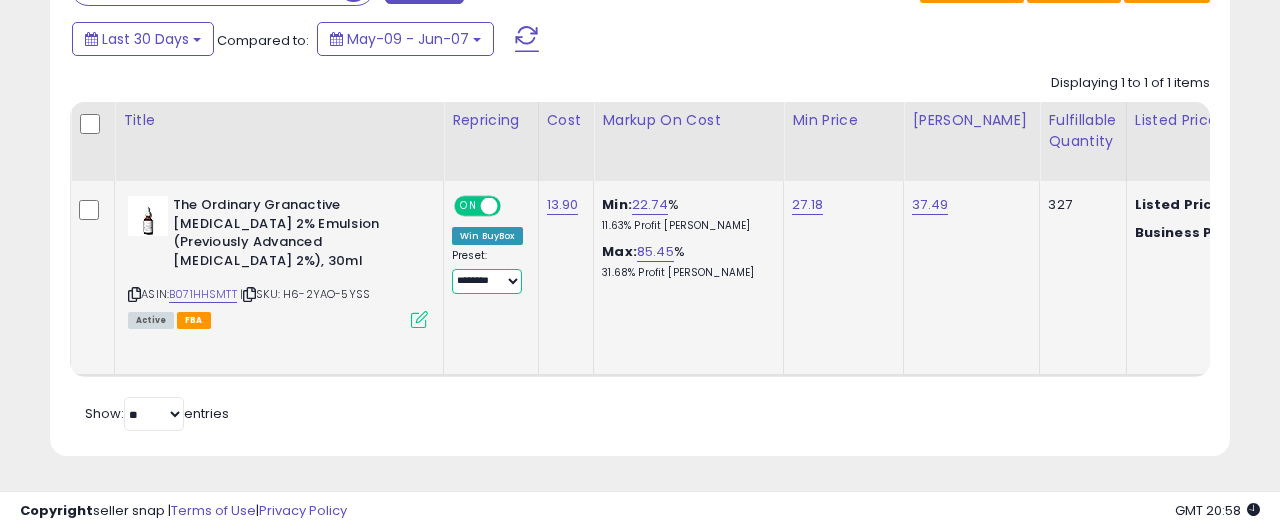click on "**********" at bounding box center (487, 281) 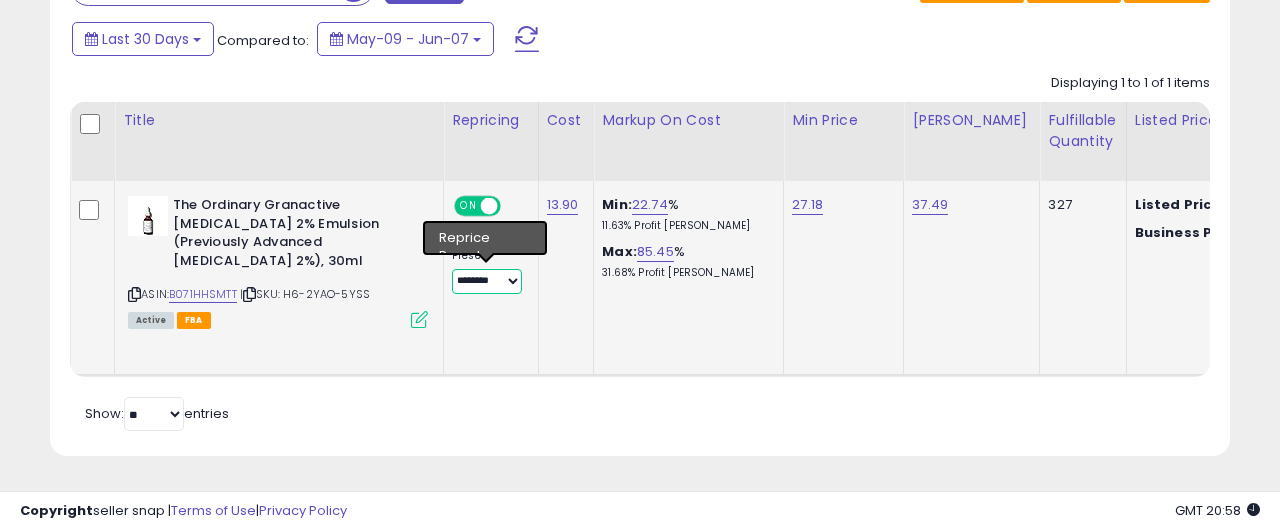 select on "****" 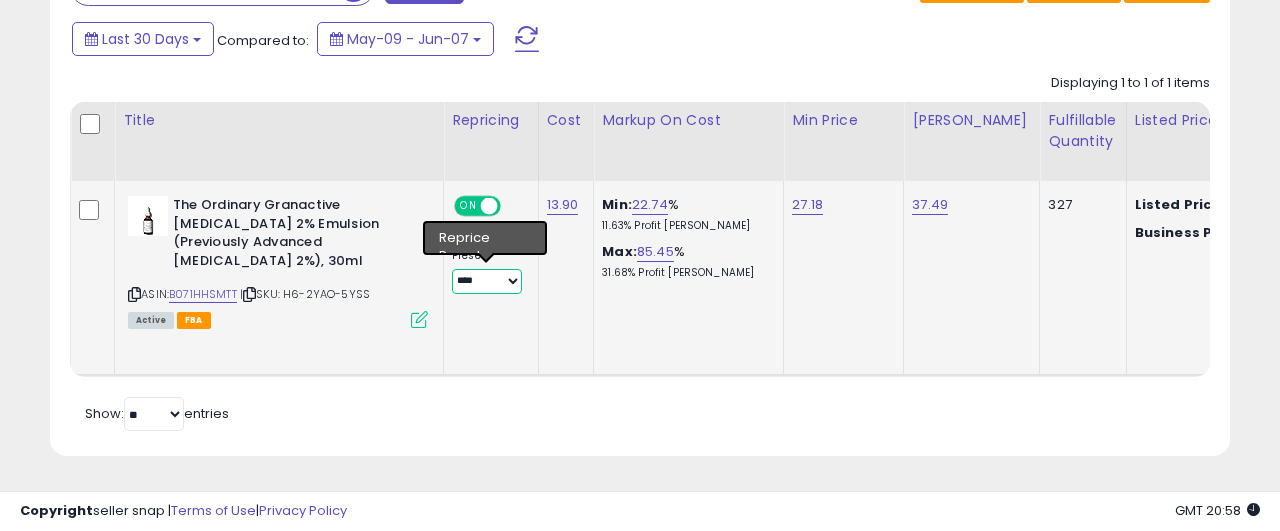 click on "****" at bounding box center (0, 0) 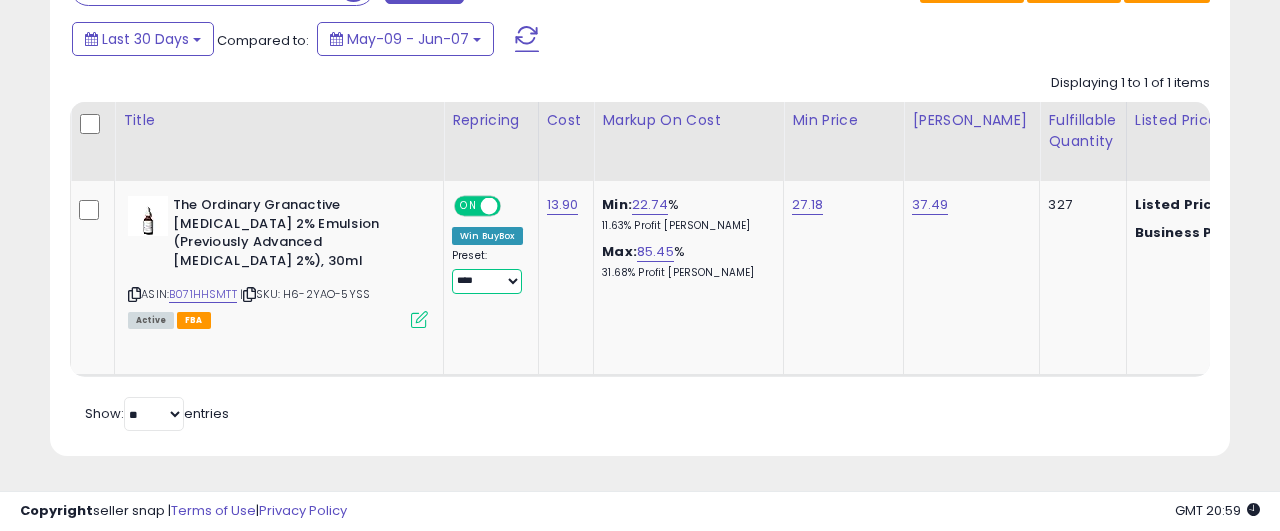 scroll, scrollTop: 716, scrollLeft: 0, axis: vertical 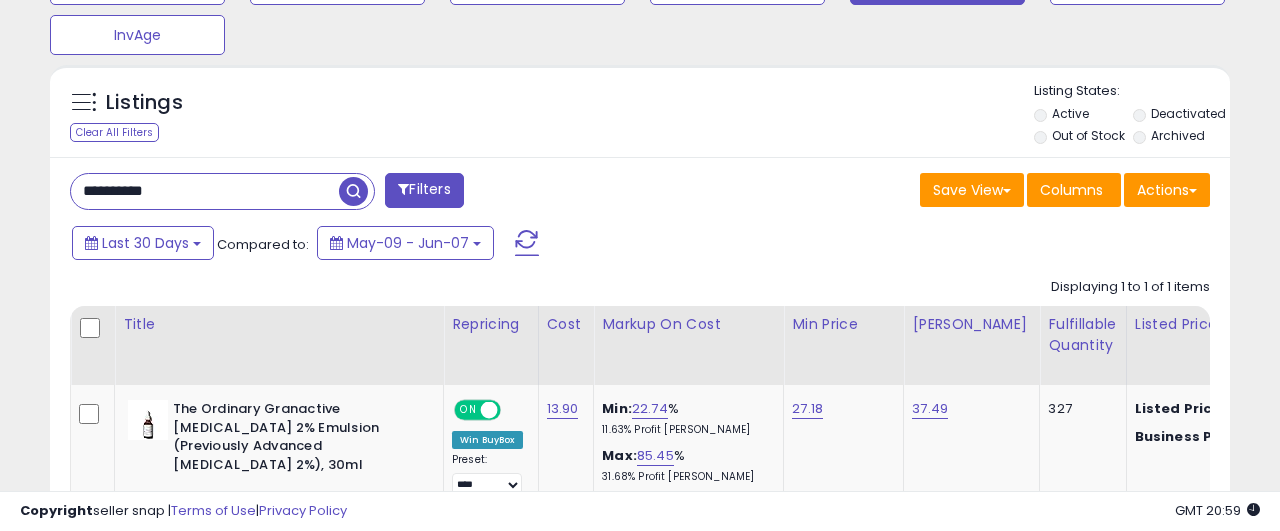 click on "**********" at bounding box center [205, 191] 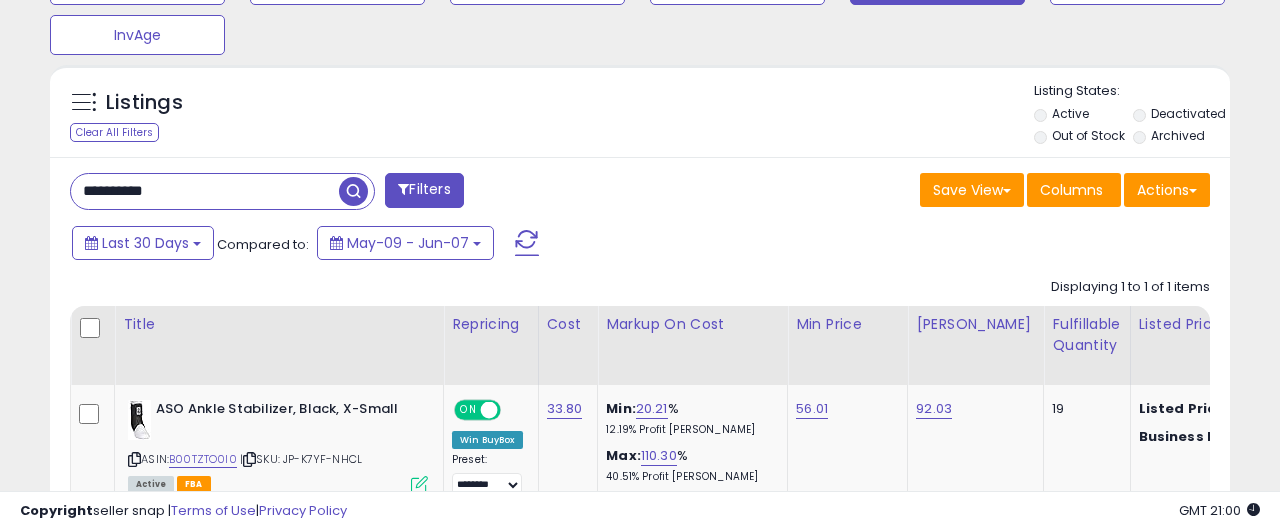 scroll, scrollTop: 999590, scrollLeft: 999317, axis: both 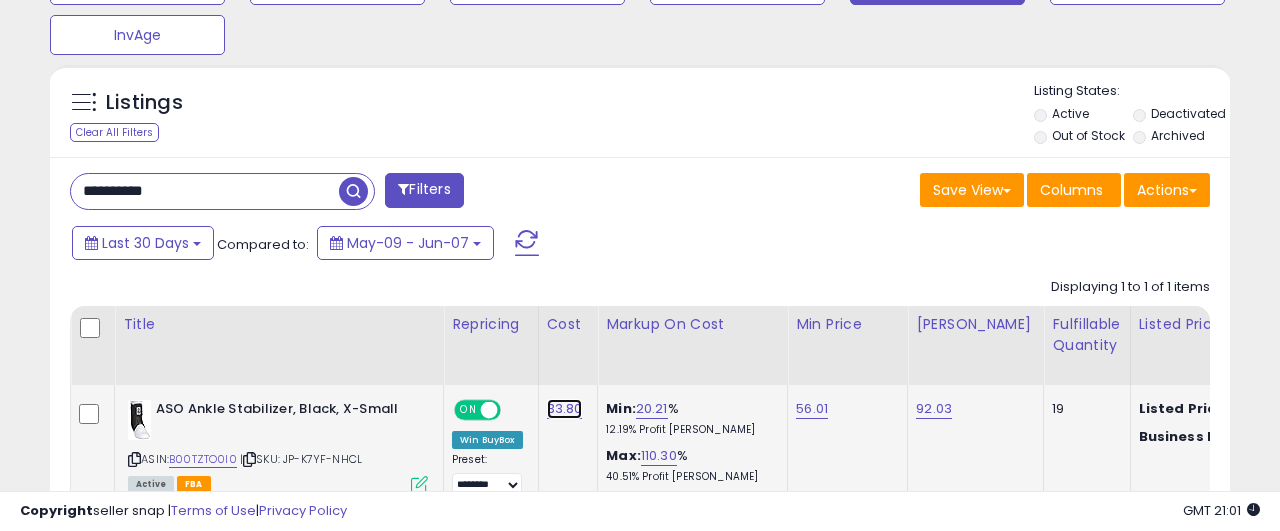 click on "33.80" at bounding box center [565, 409] 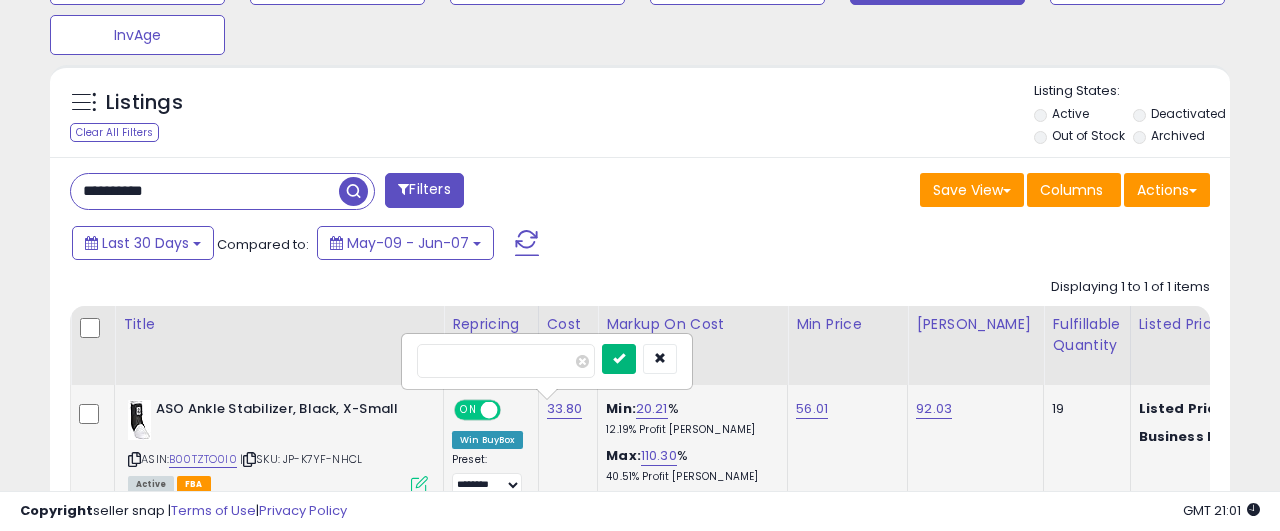 type on "****" 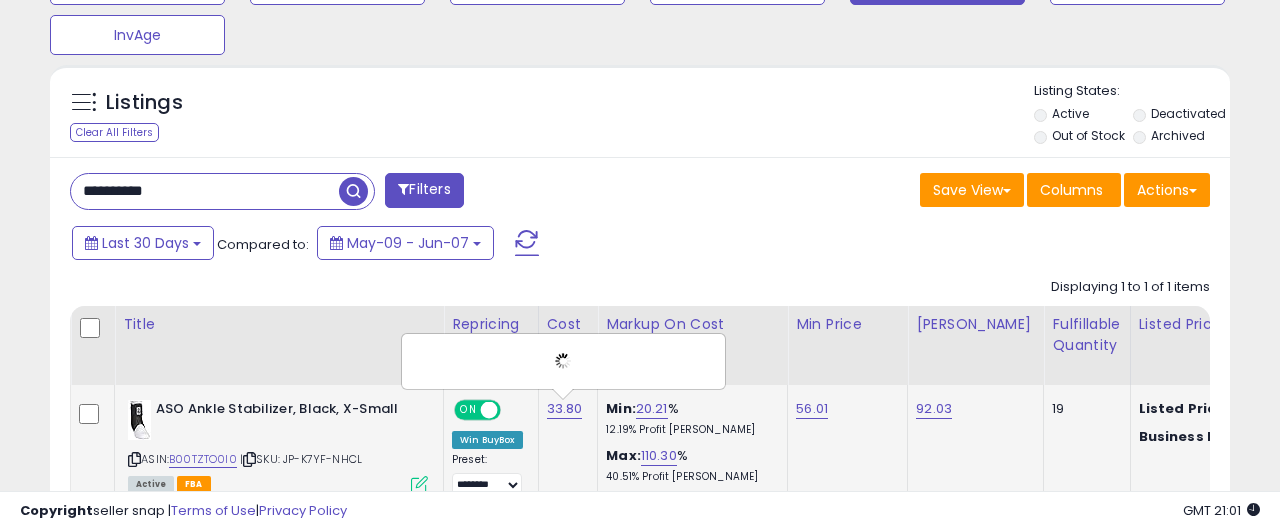 scroll, scrollTop: 920, scrollLeft: 0, axis: vertical 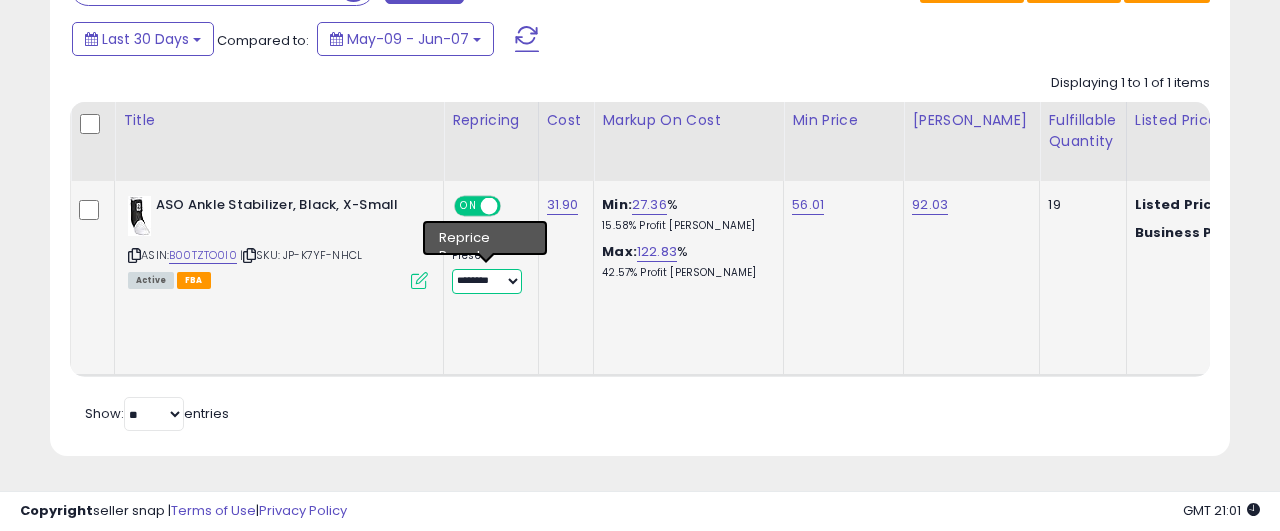 click on "**********" at bounding box center [487, 281] 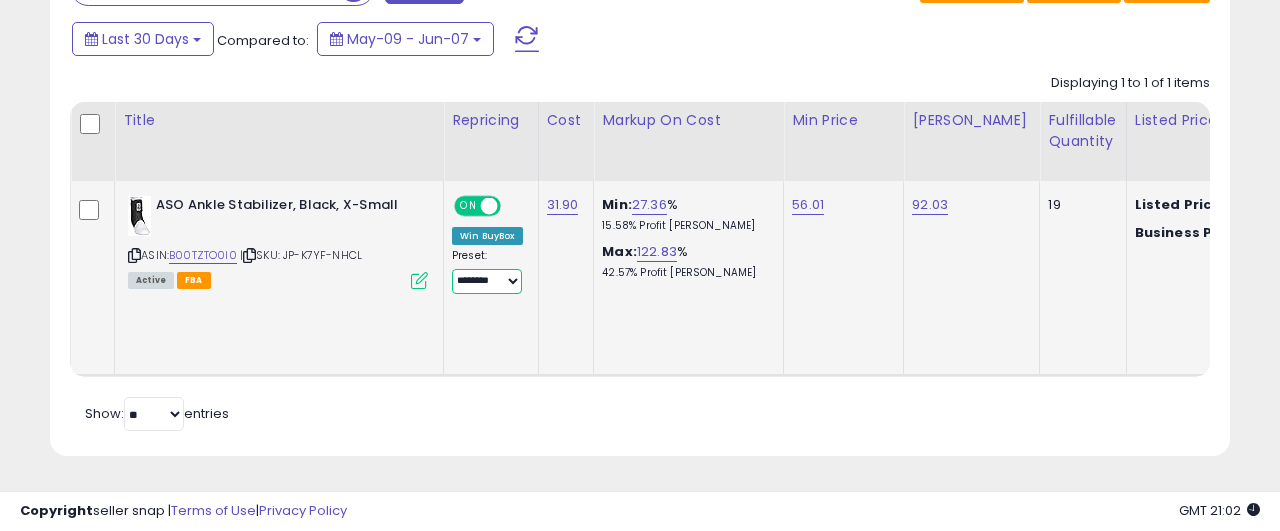 click on "**********" at bounding box center [487, 281] 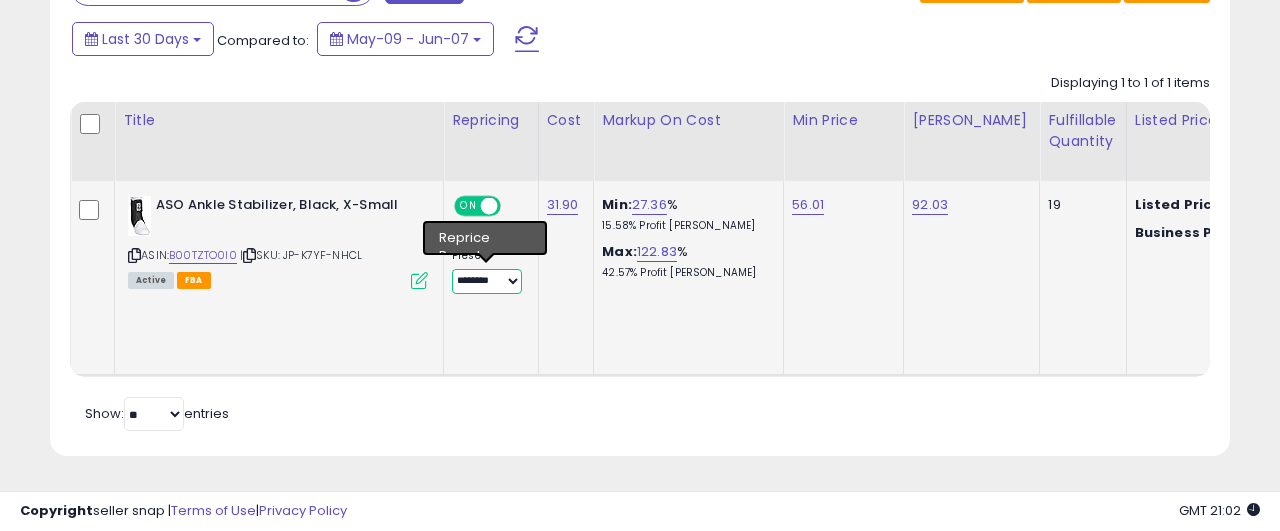 select on "****" 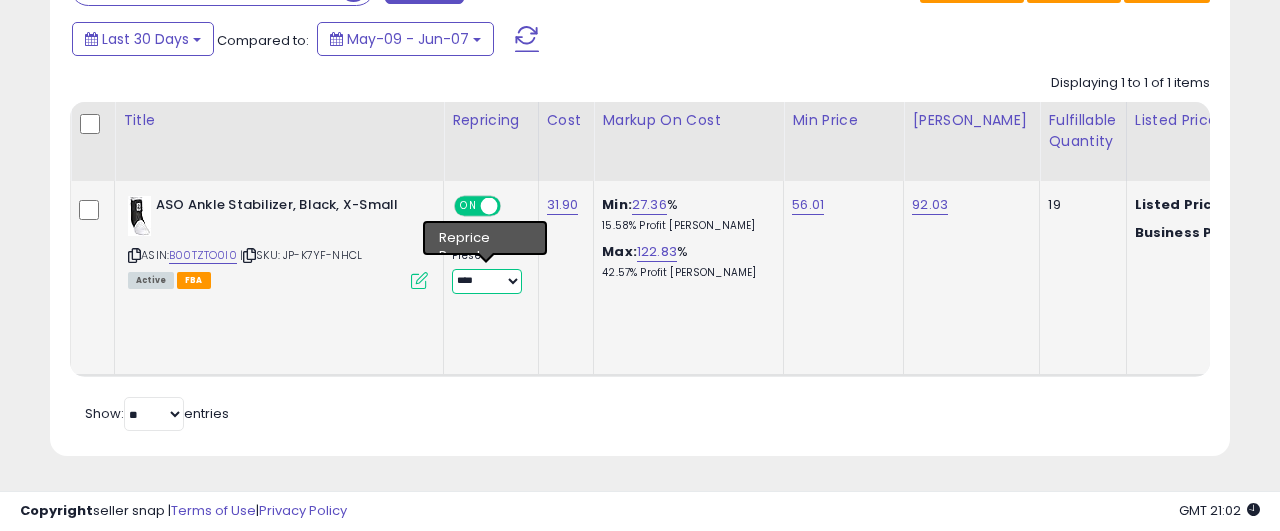 click on "****" at bounding box center (0, 0) 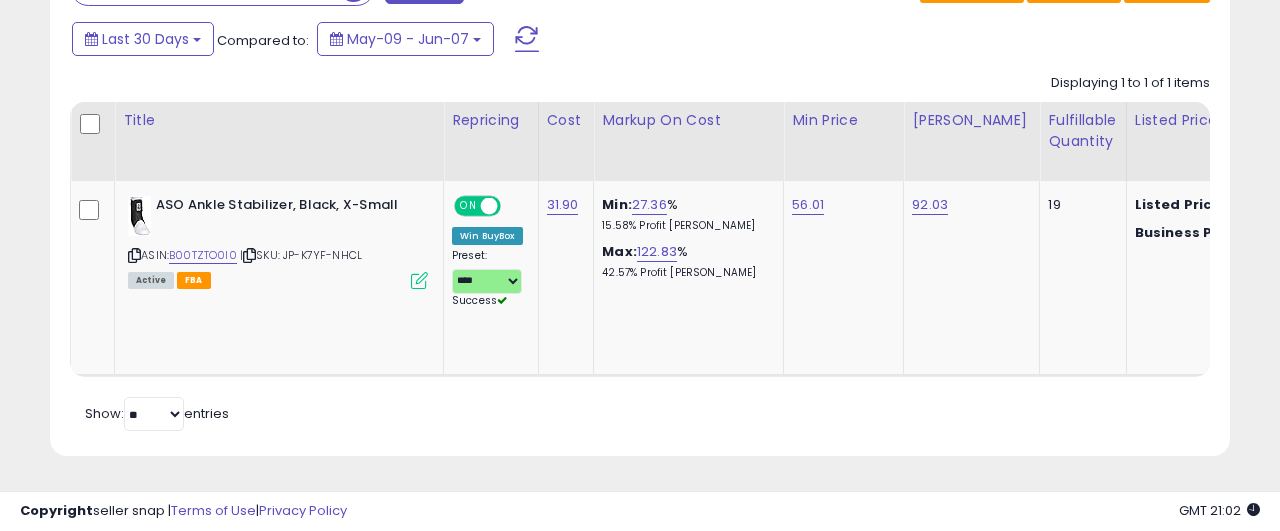click on "Retrieving listings data..
Displaying 1 to 1 of 1 items
Title
Repricing" at bounding box center [640, 250] 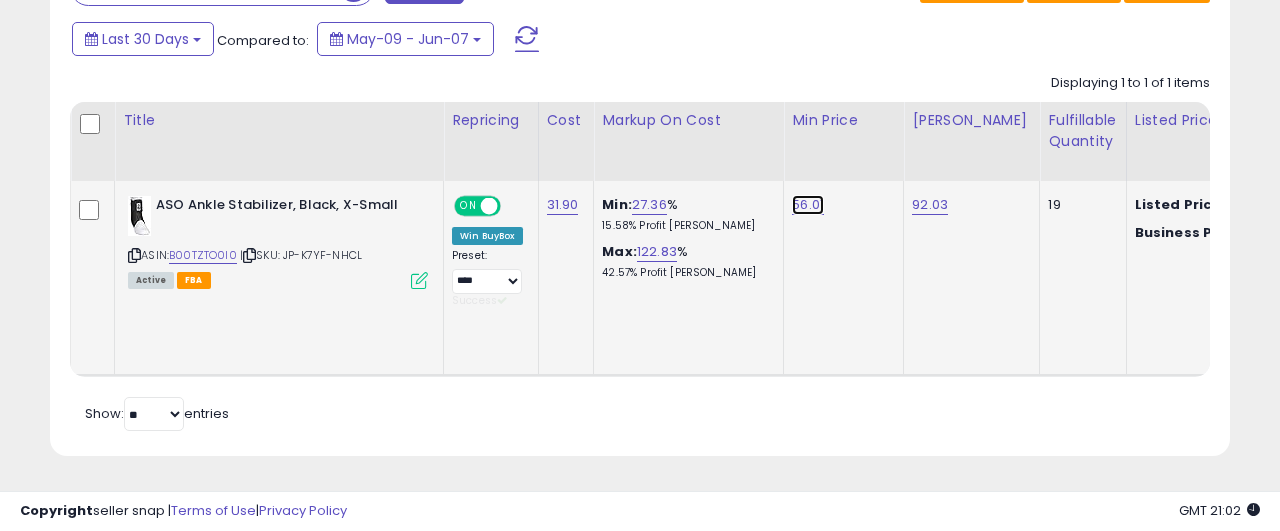 click on "56.01" at bounding box center (808, 205) 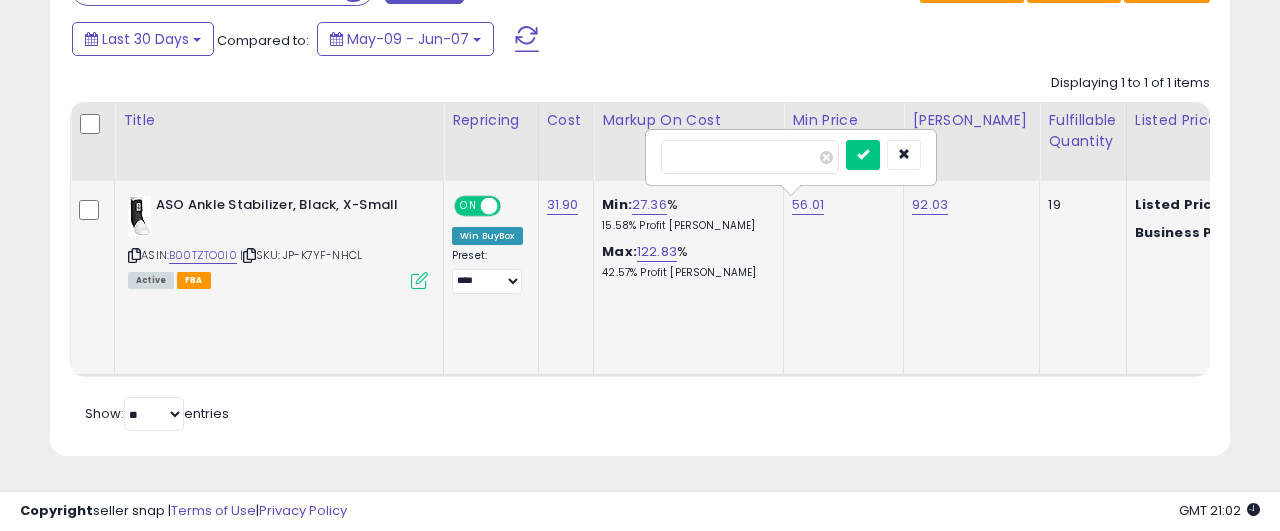 click on "*****" at bounding box center (750, 157) 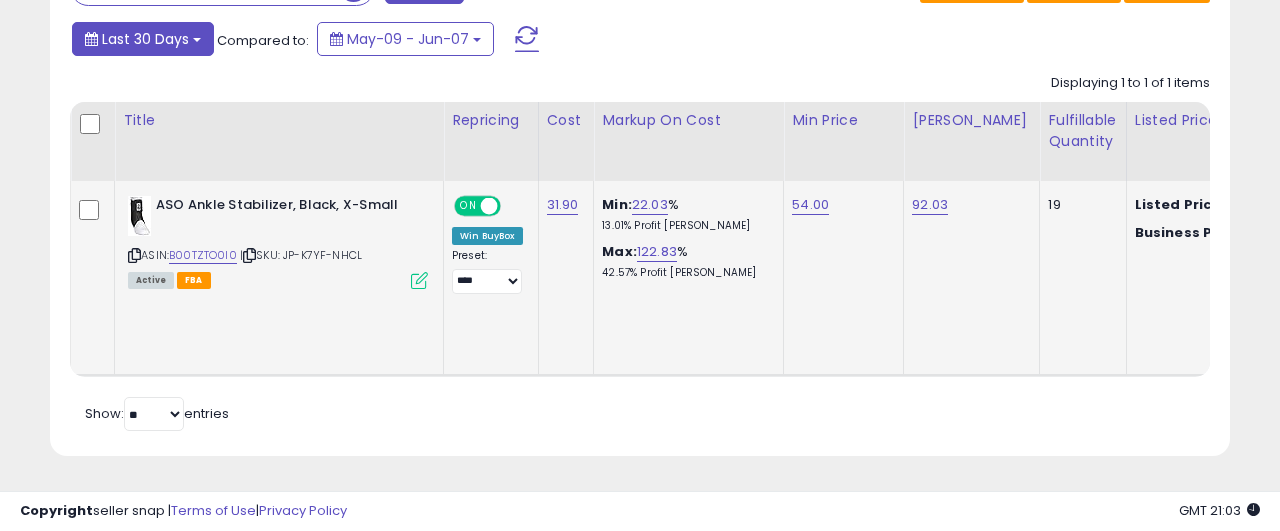 scroll, scrollTop: 818, scrollLeft: 0, axis: vertical 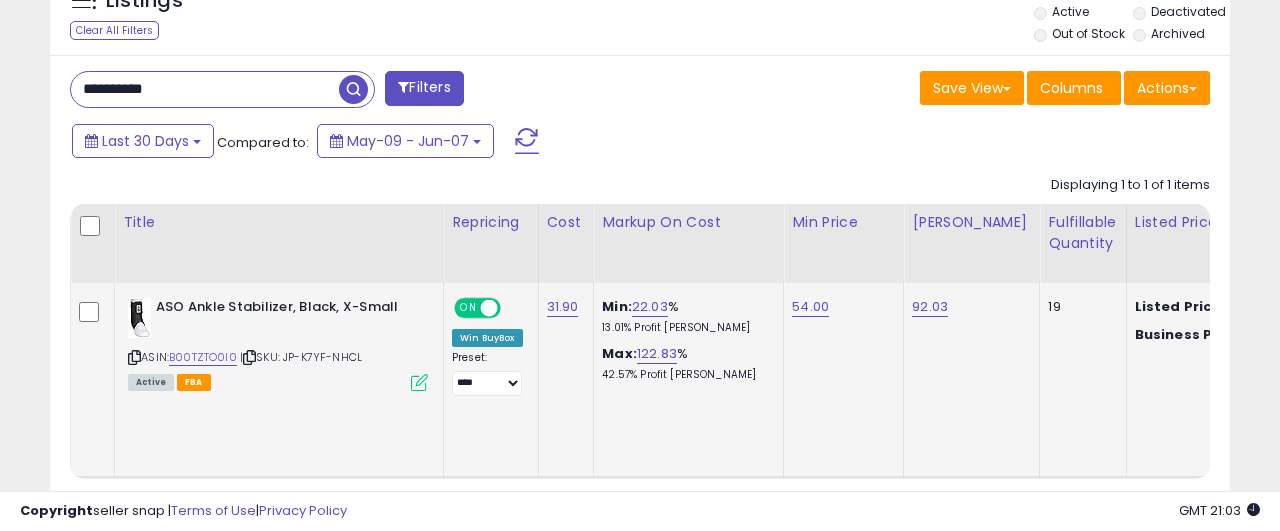 click on "**********" at bounding box center (205, 89) 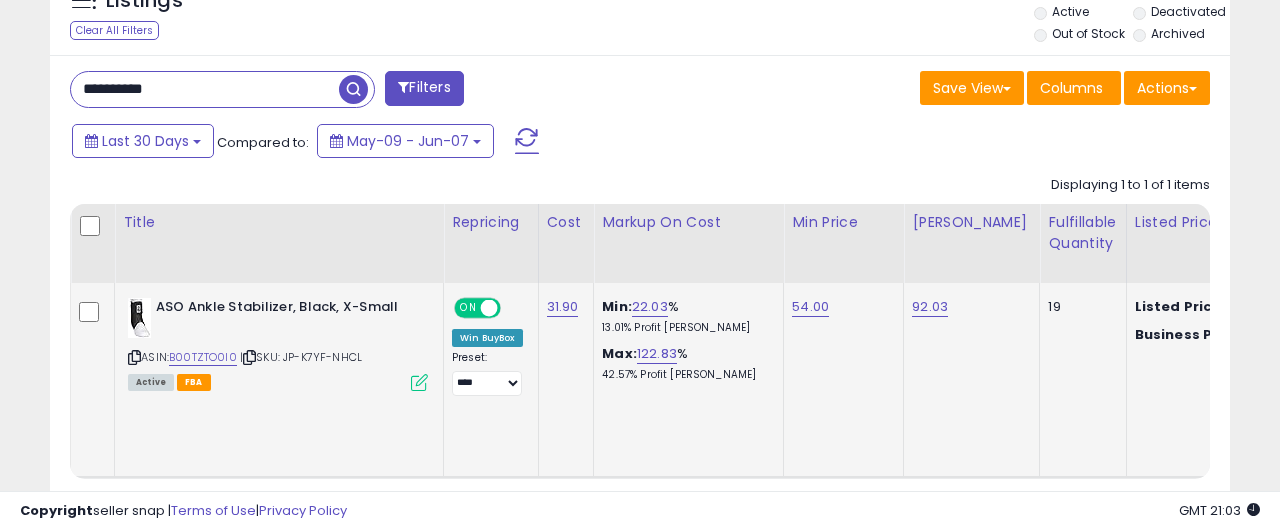 paste 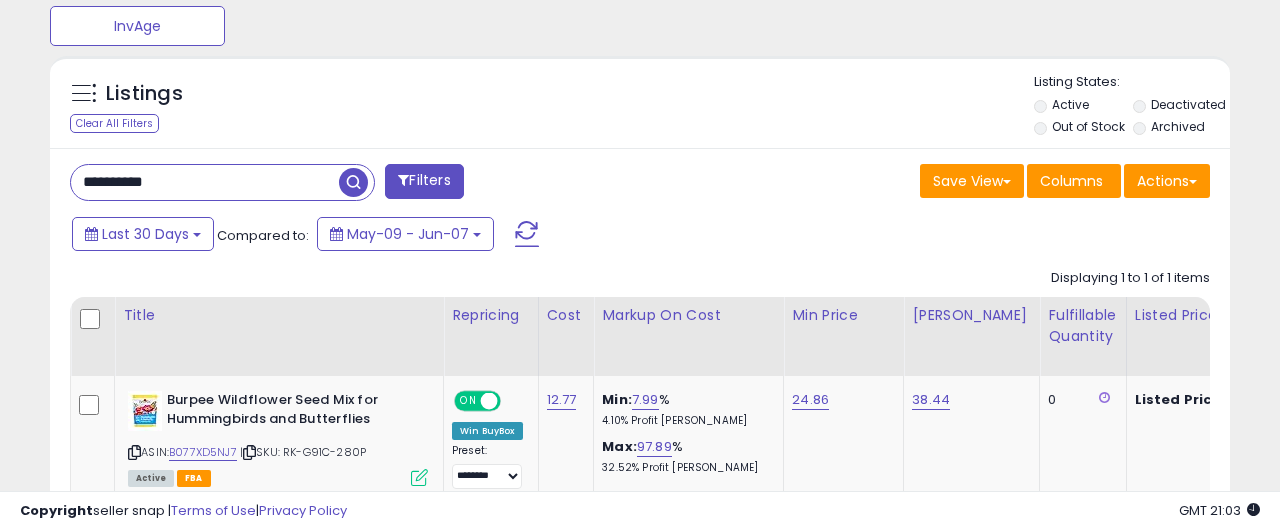 scroll, scrollTop: 999590, scrollLeft: 999317, axis: both 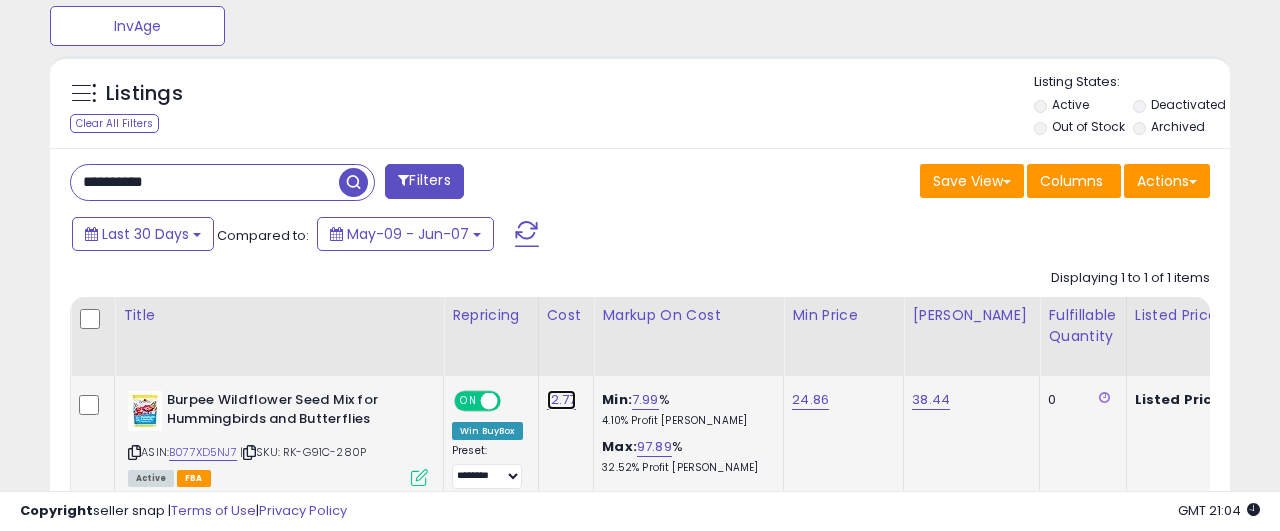 click on "12.77" at bounding box center (562, 400) 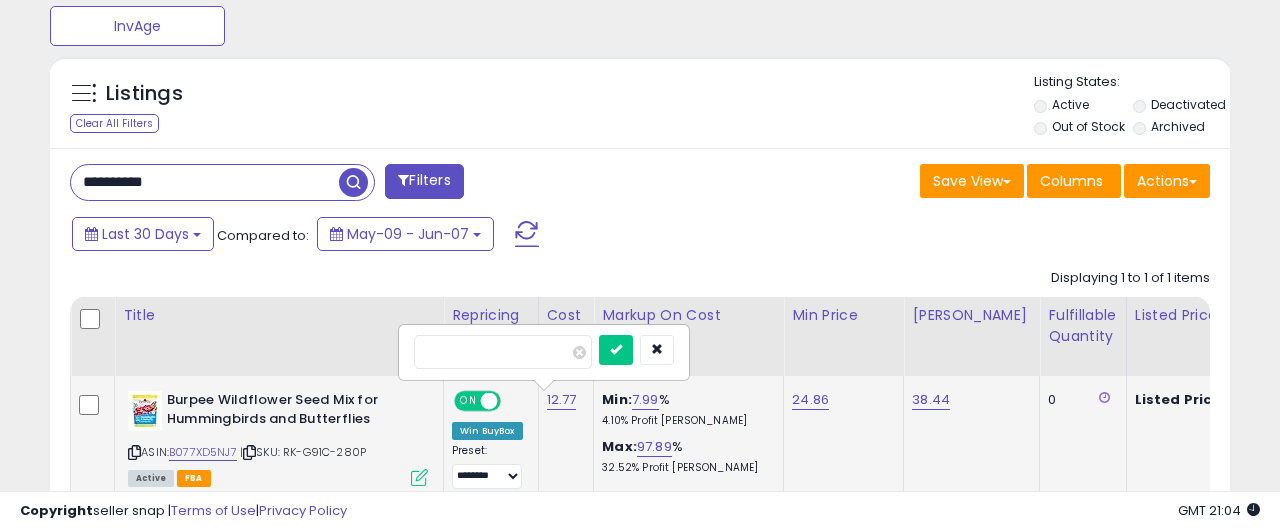 type on "*****" 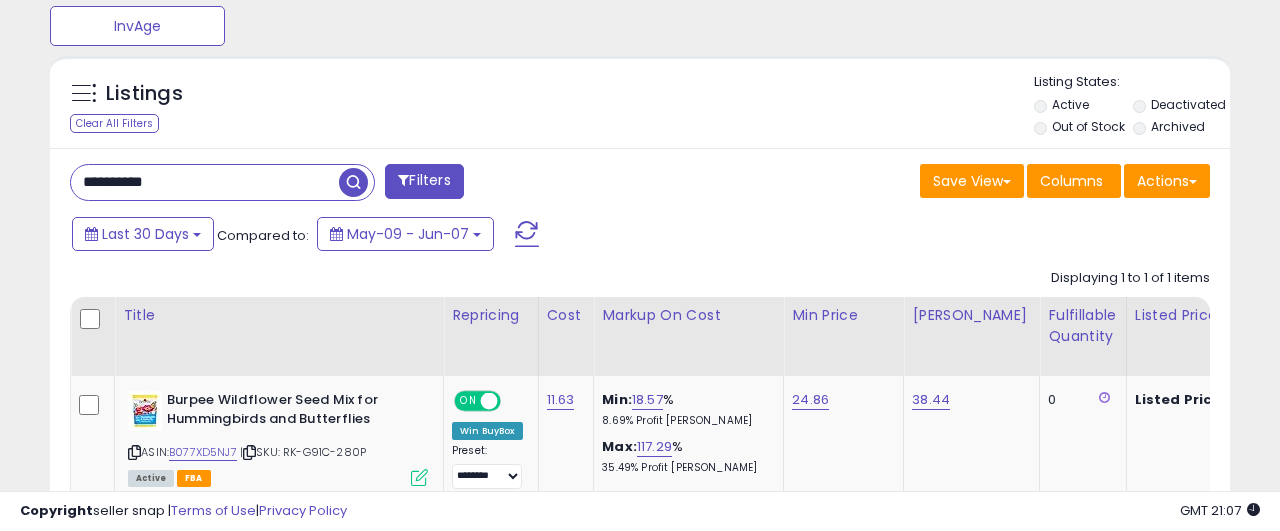 click on "**********" at bounding box center [205, 182] 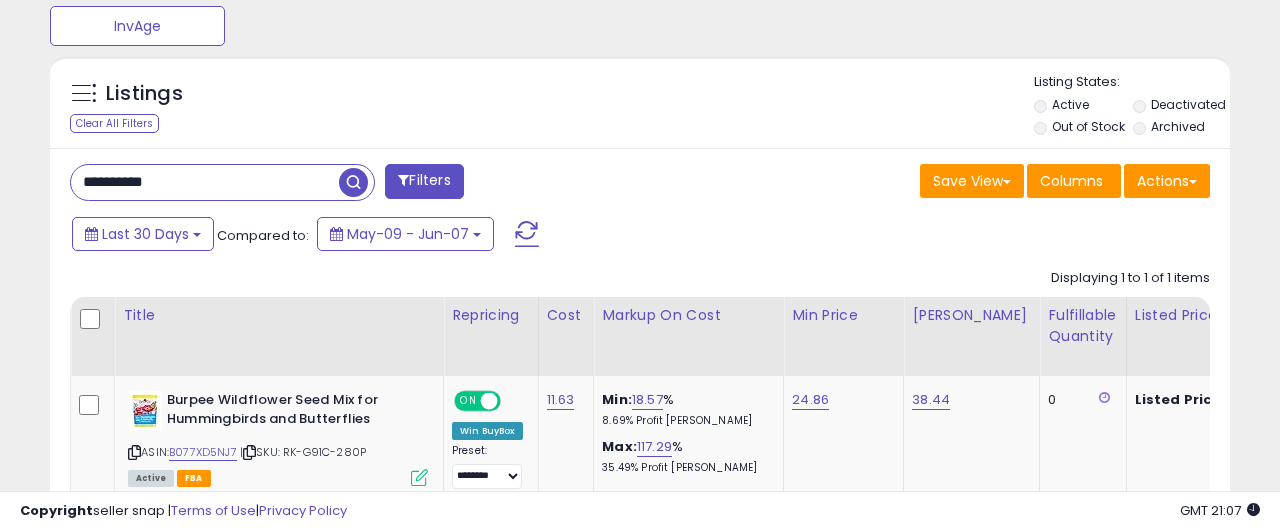 paste 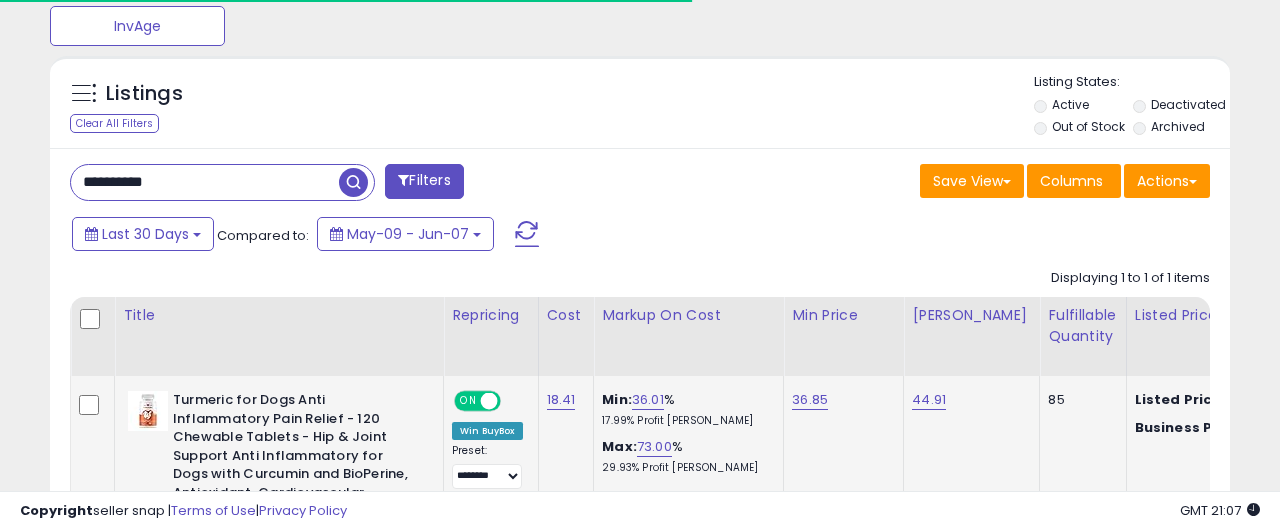 scroll, scrollTop: 921, scrollLeft: 0, axis: vertical 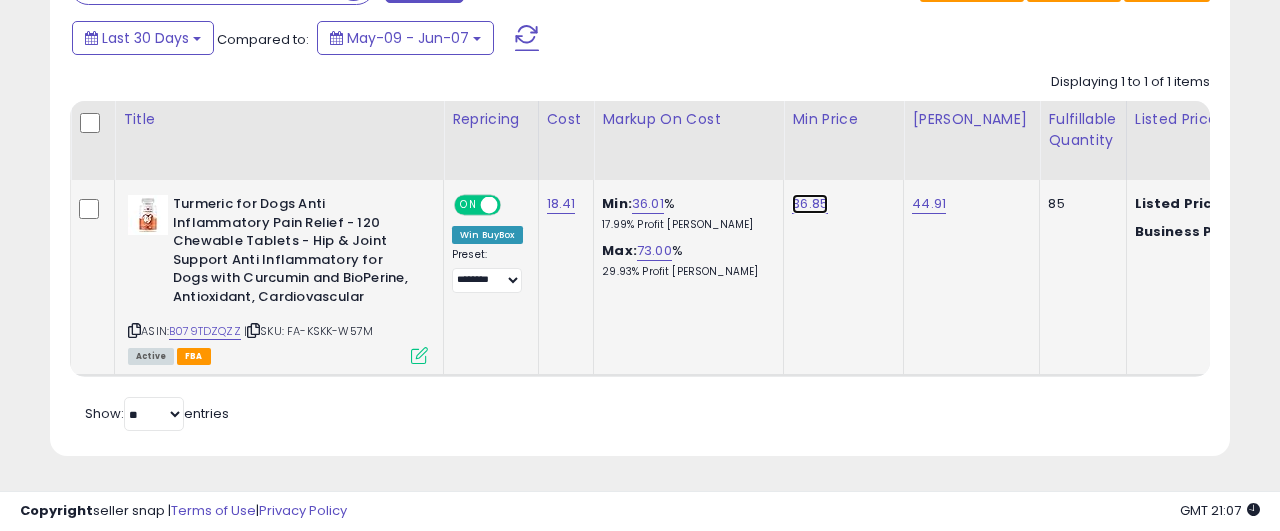 click on "36.85" at bounding box center [810, 204] 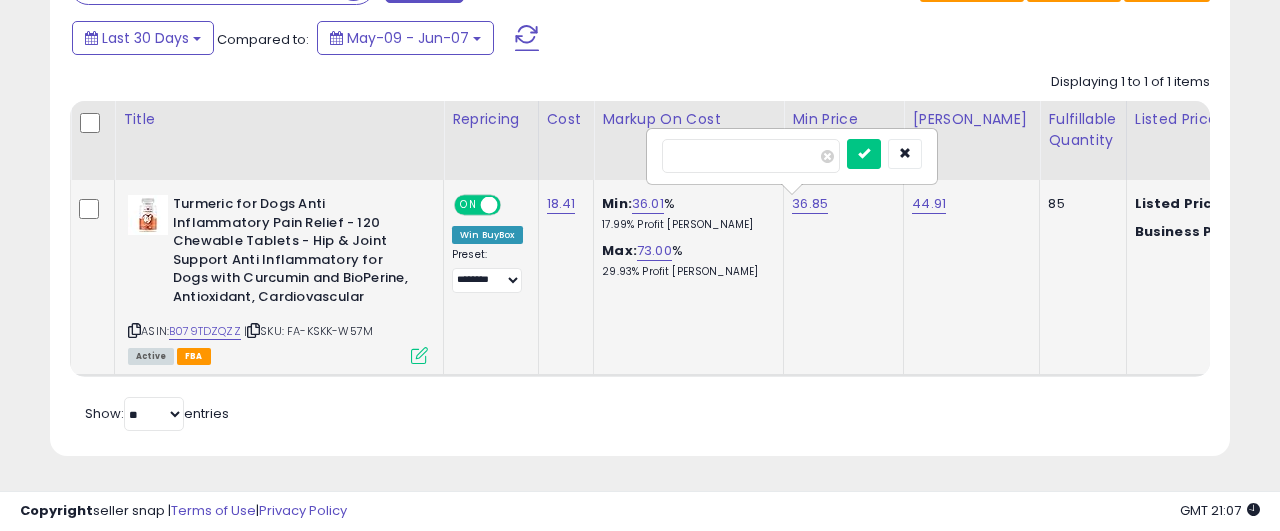 click on "*****" at bounding box center (751, 156) 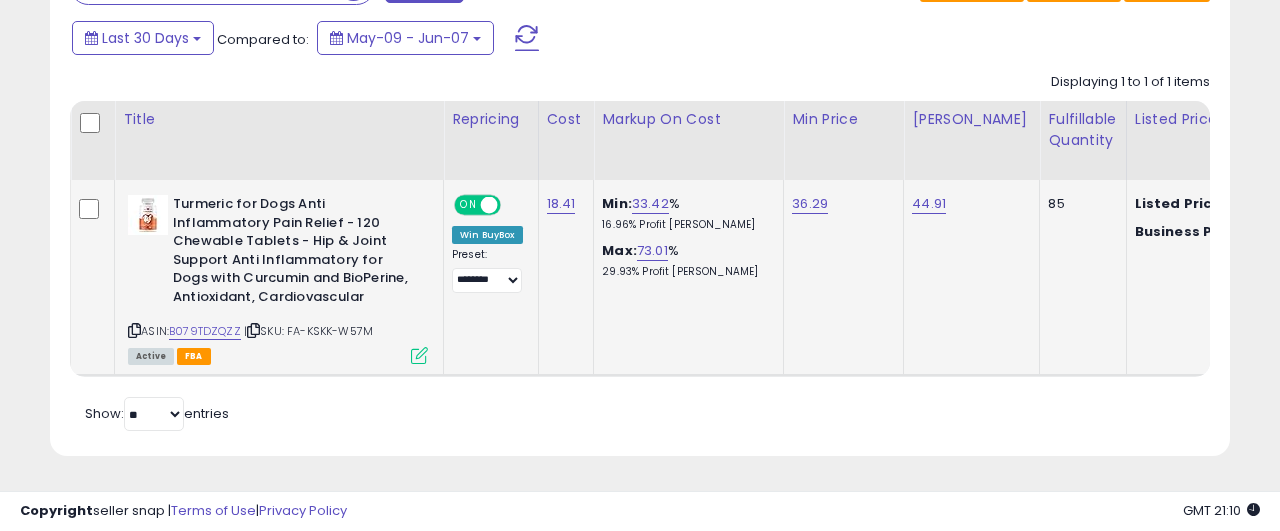 scroll, scrollTop: 717, scrollLeft: 0, axis: vertical 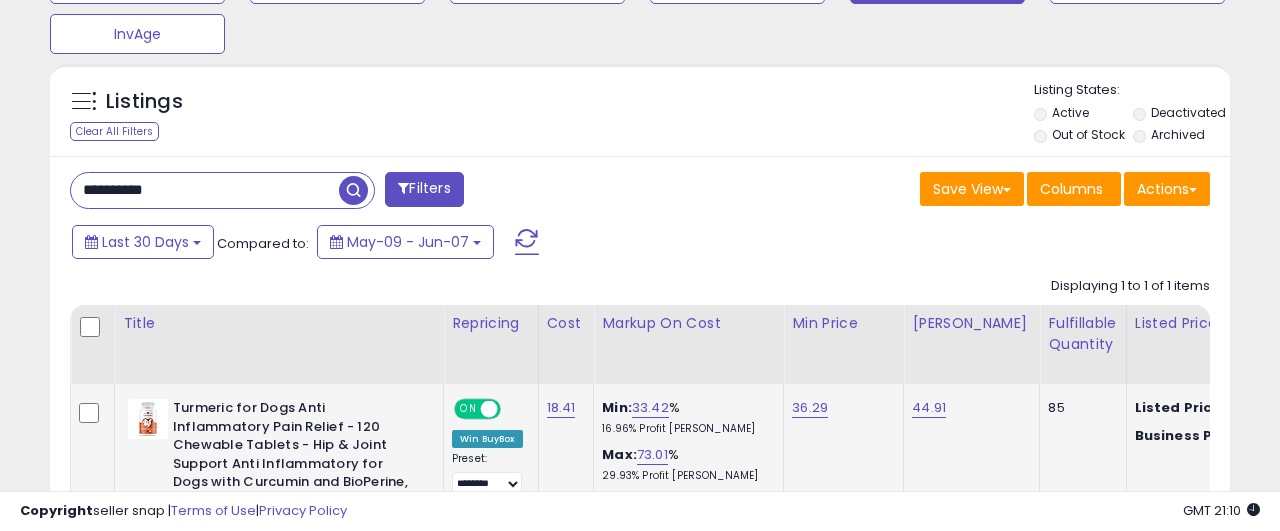 click on "**********" at bounding box center (205, 190) 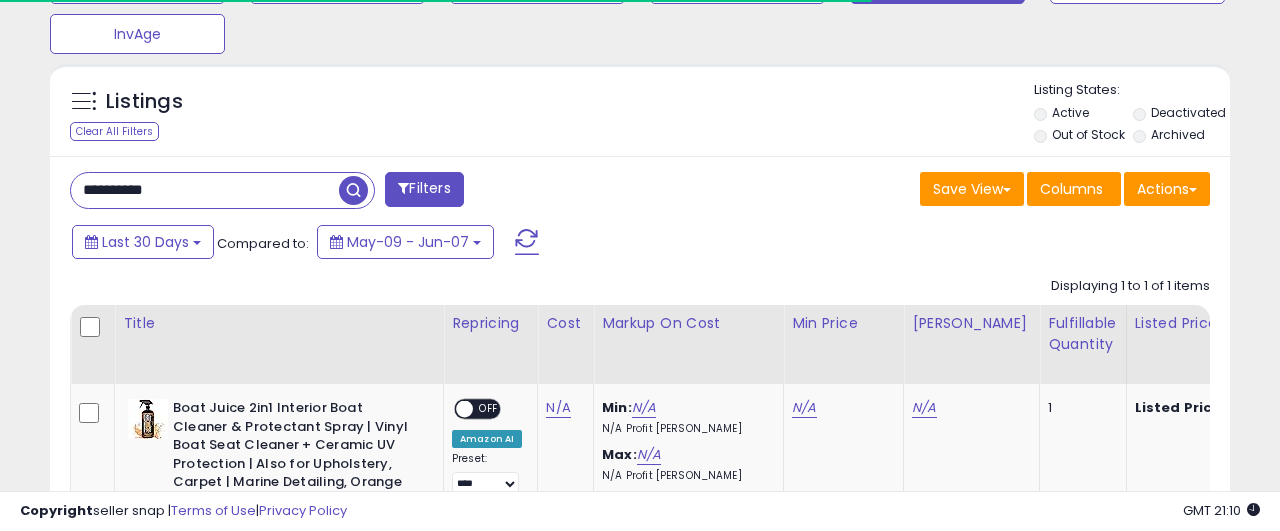 scroll, scrollTop: 999590, scrollLeft: 999317, axis: both 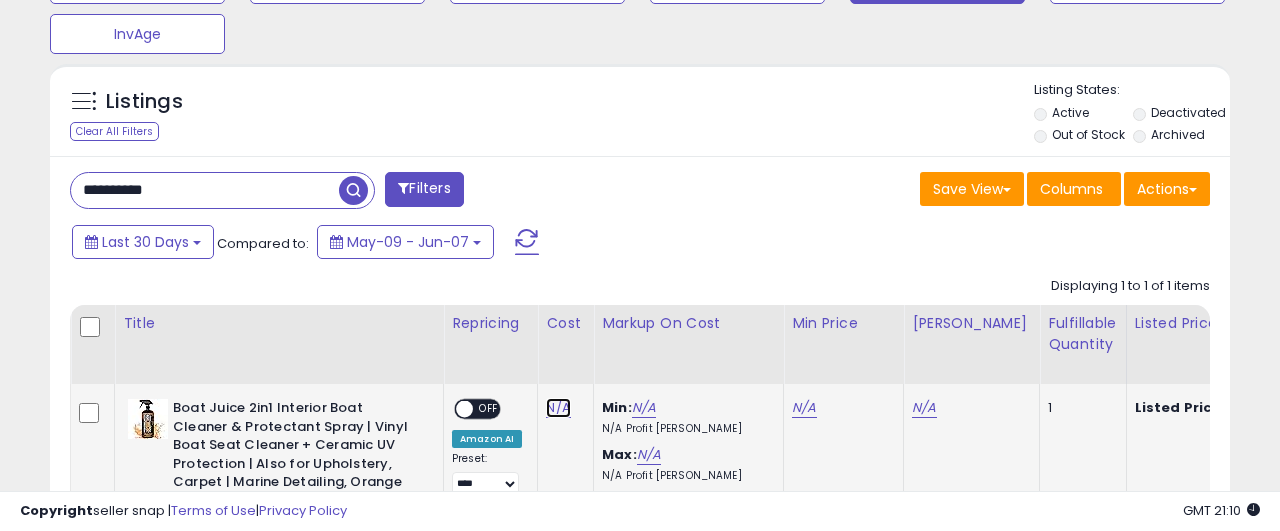 click on "N/A" at bounding box center (558, 408) 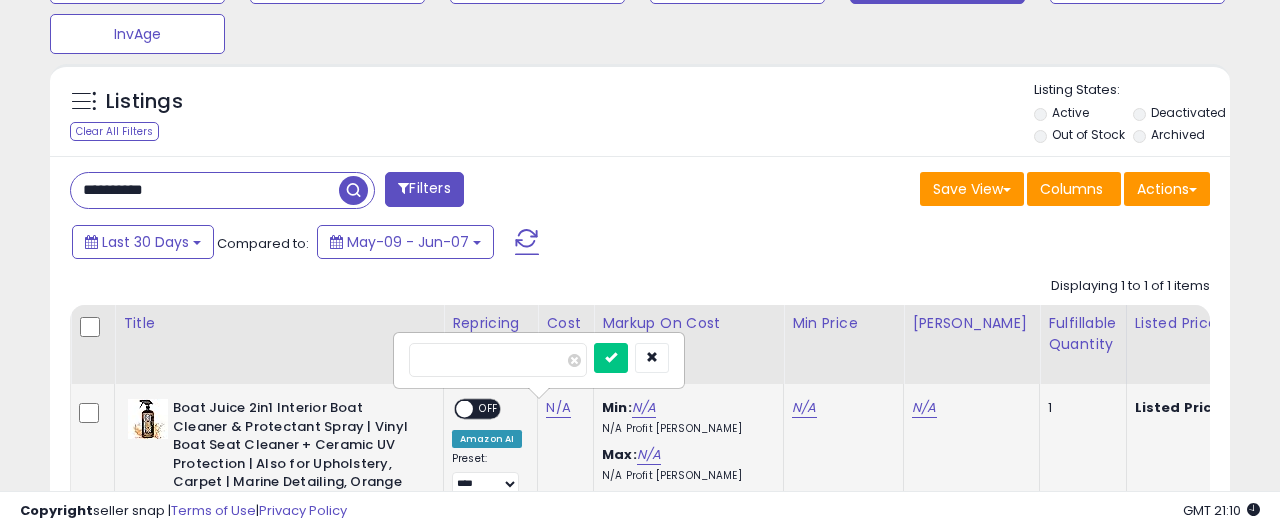 type on "*****" 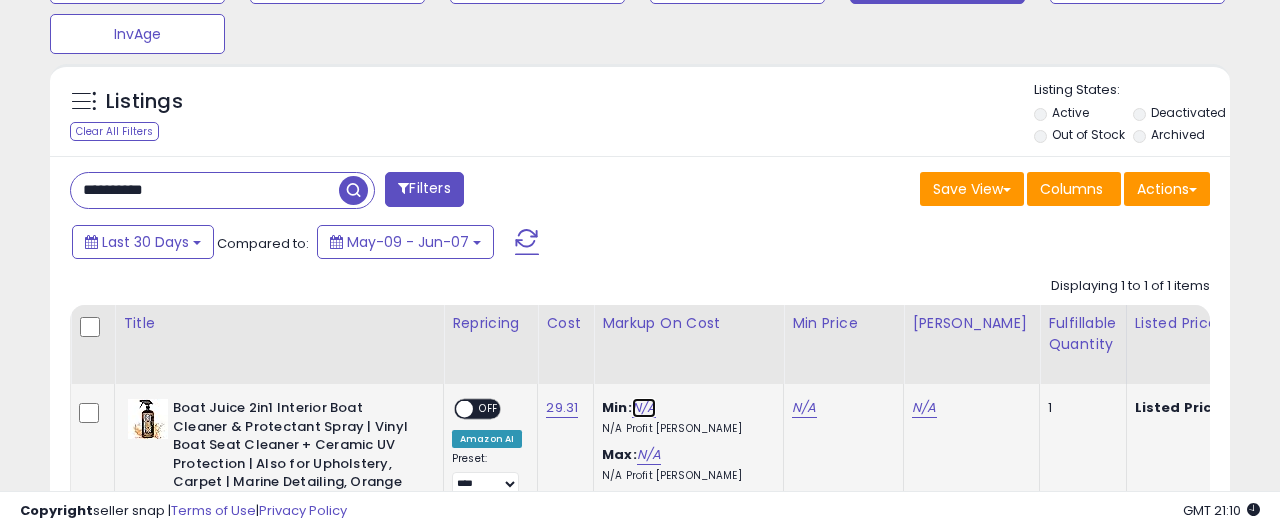 click on "N/A" at bounding box center [644, 408] 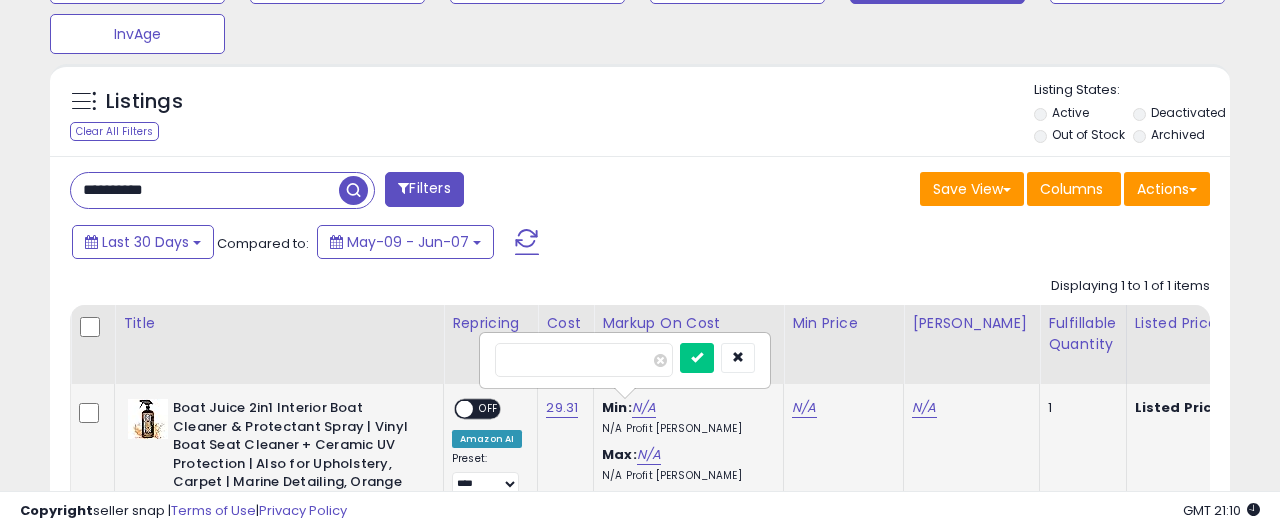 type on "**" 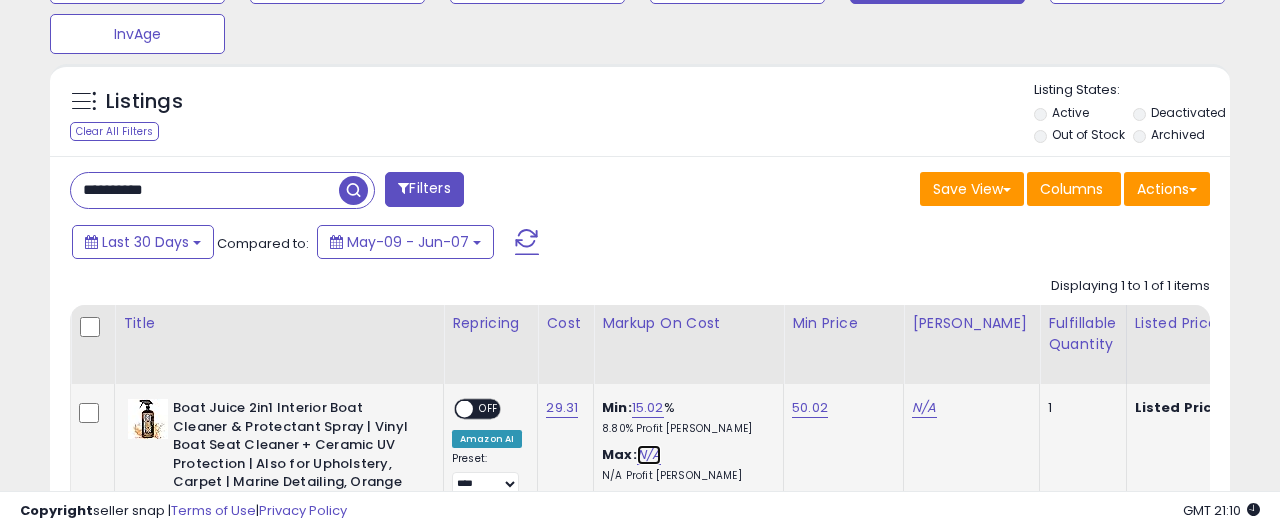 click on "N/A" at bounding box center [649, 455] 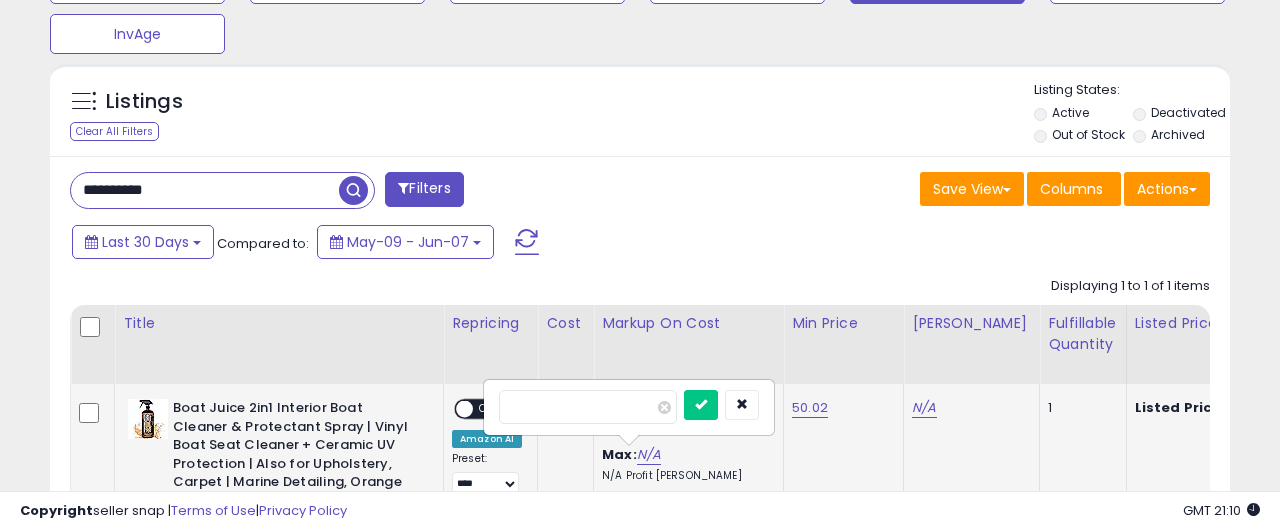 type on "***" 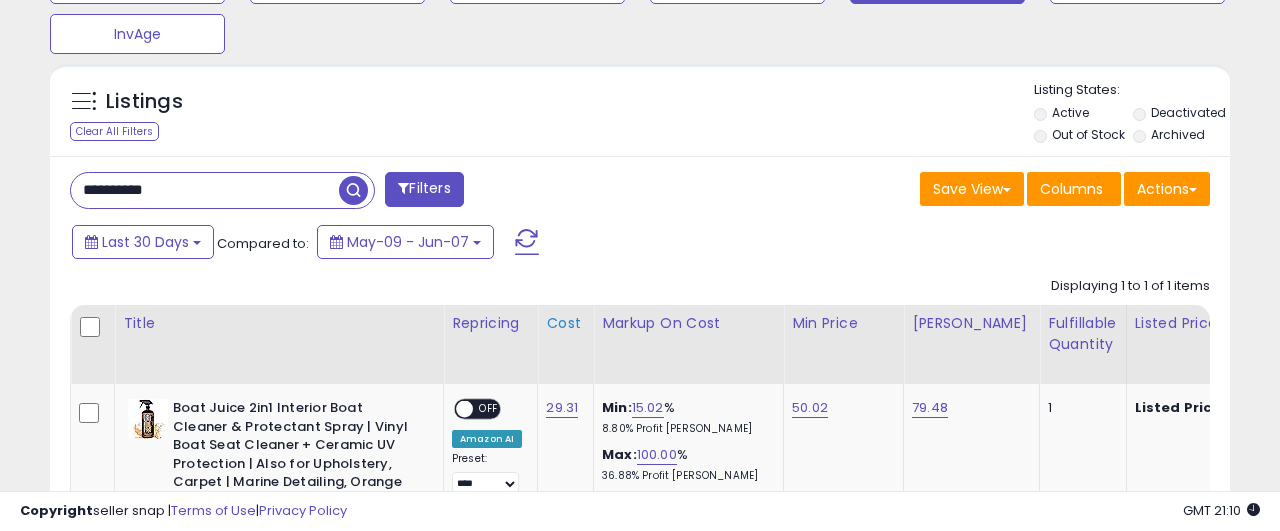 drag, startPoint x: 479, startPoint y: 410, endPoint x: 589, endPoint y: 323, distance: 140.24622 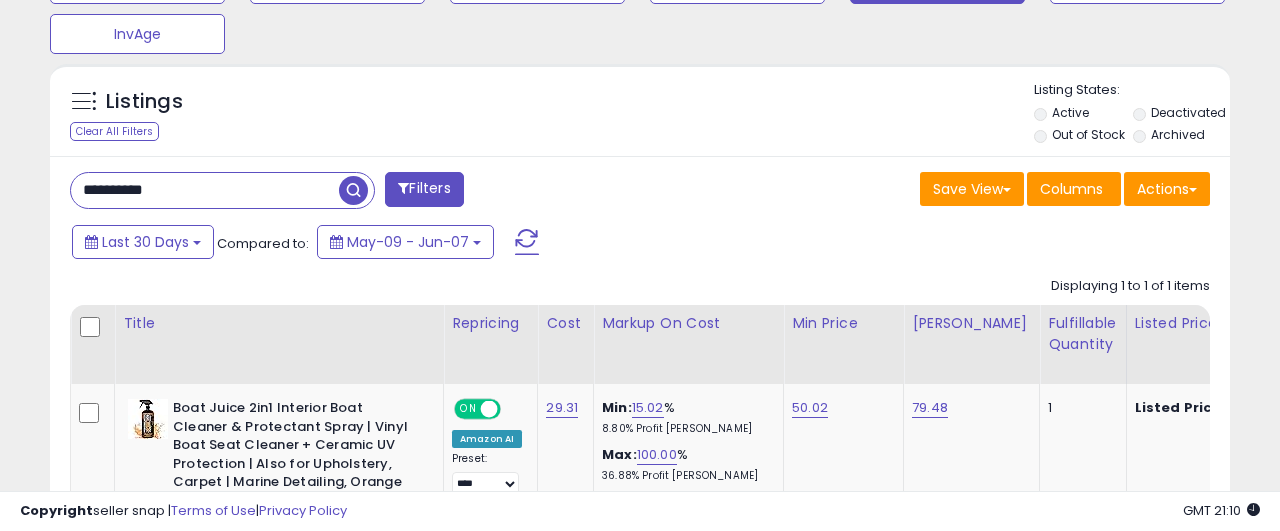 scroll, scrollTop: 819, scrollLeft: 0, axis: vertical 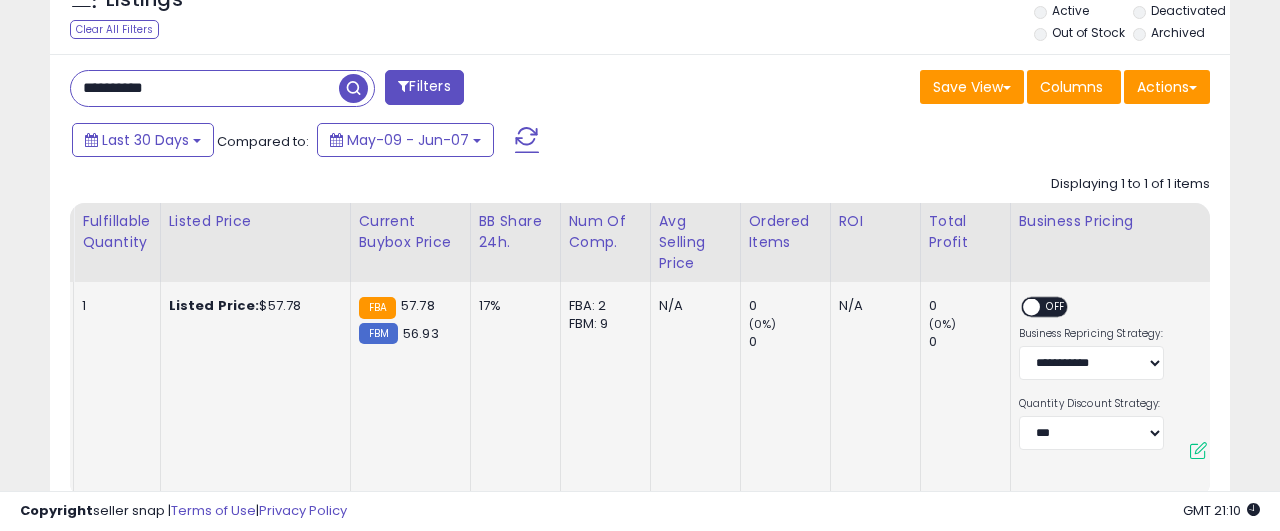 click on "OFF" at bounding box center (1056, 307) 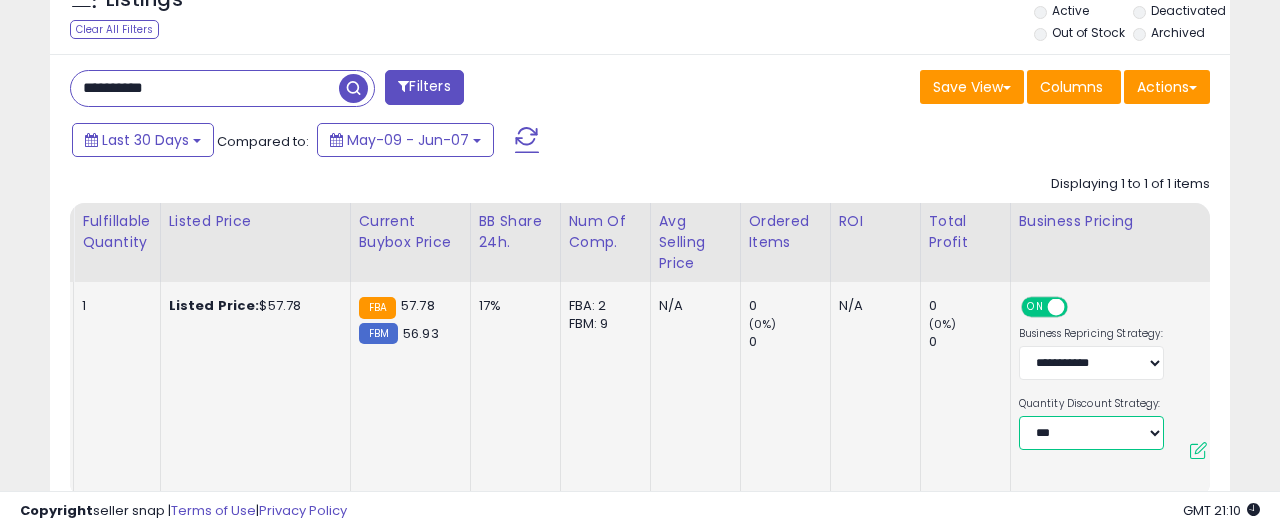 click on "**********" at bounding box center [1091, 433] 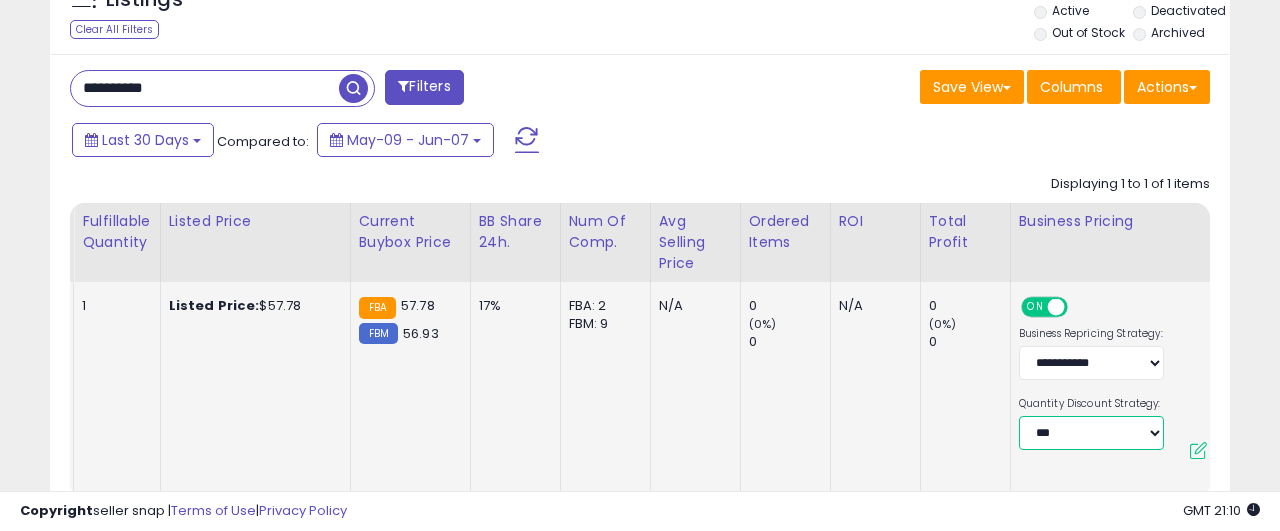 select on "**********" 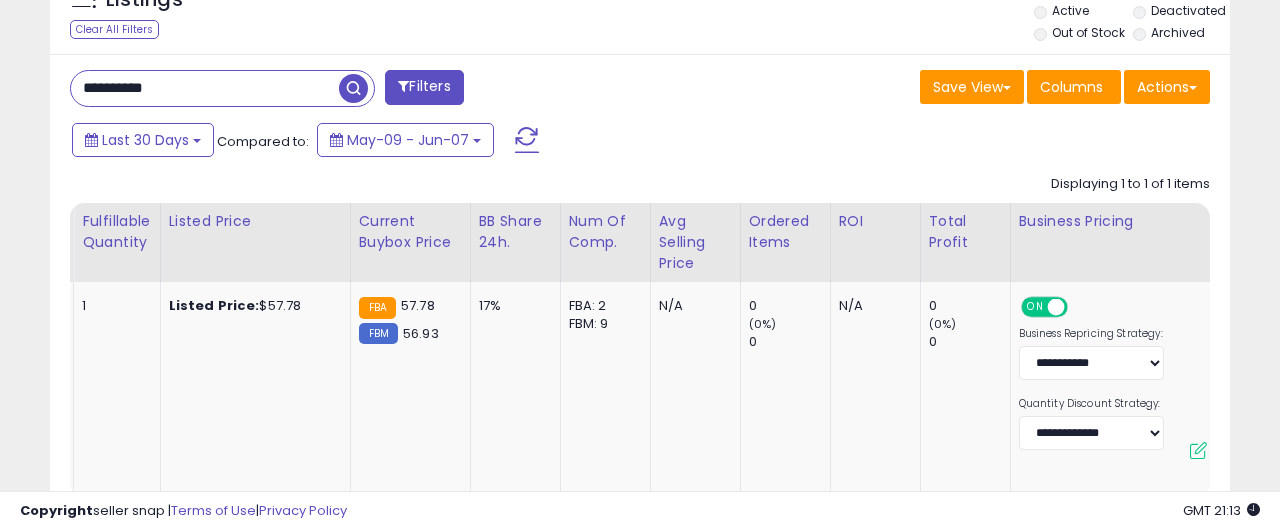 scroll, scrollTop: 0, scrollLeft: 705, axis: horizontal 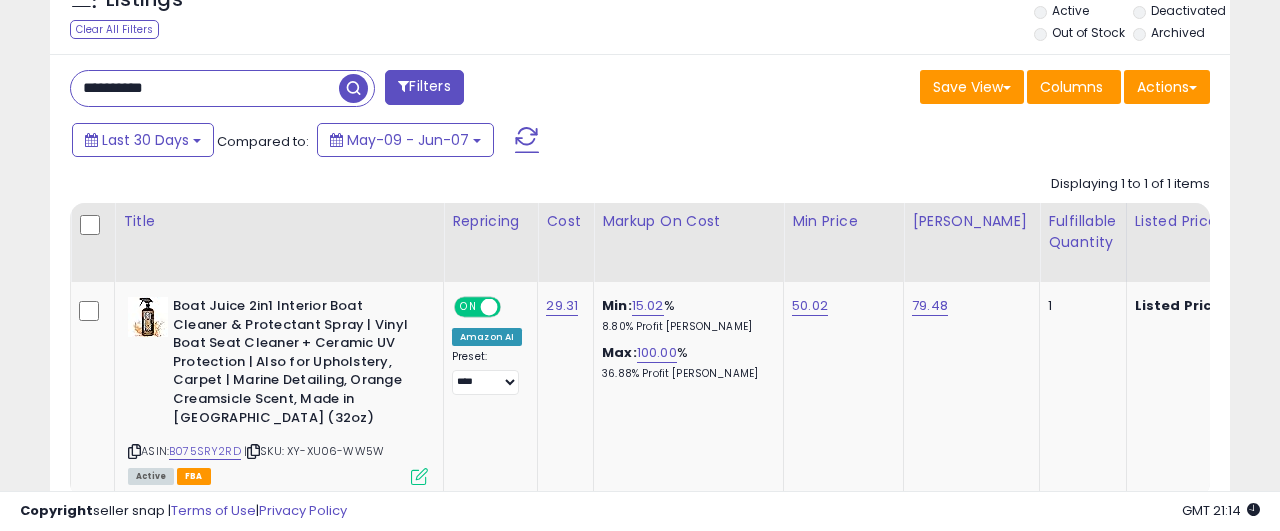 click on "**********" at bounding box center (205, 88) 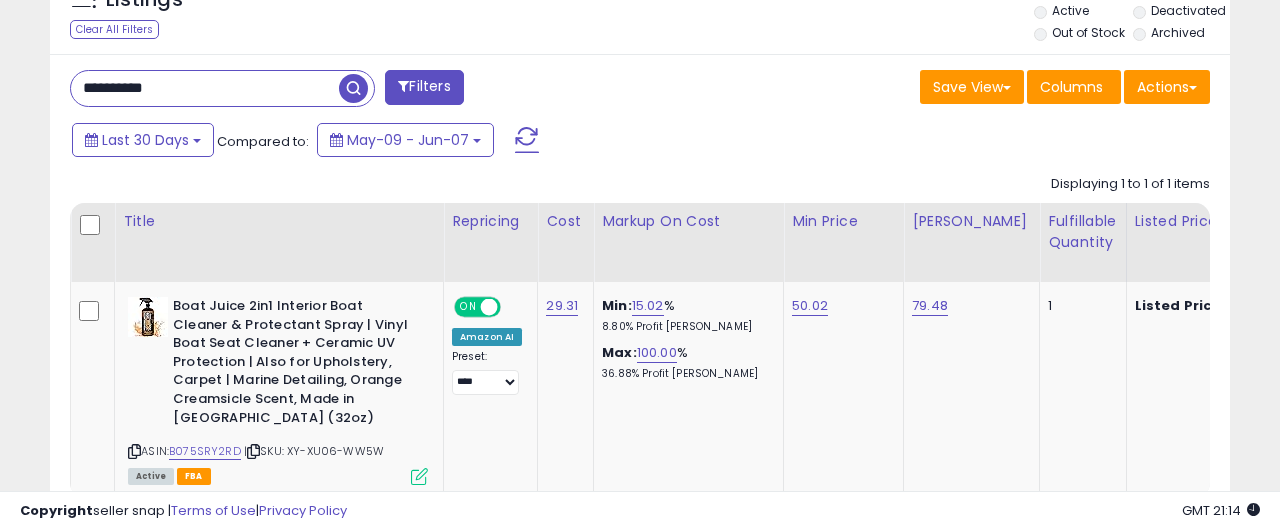paste 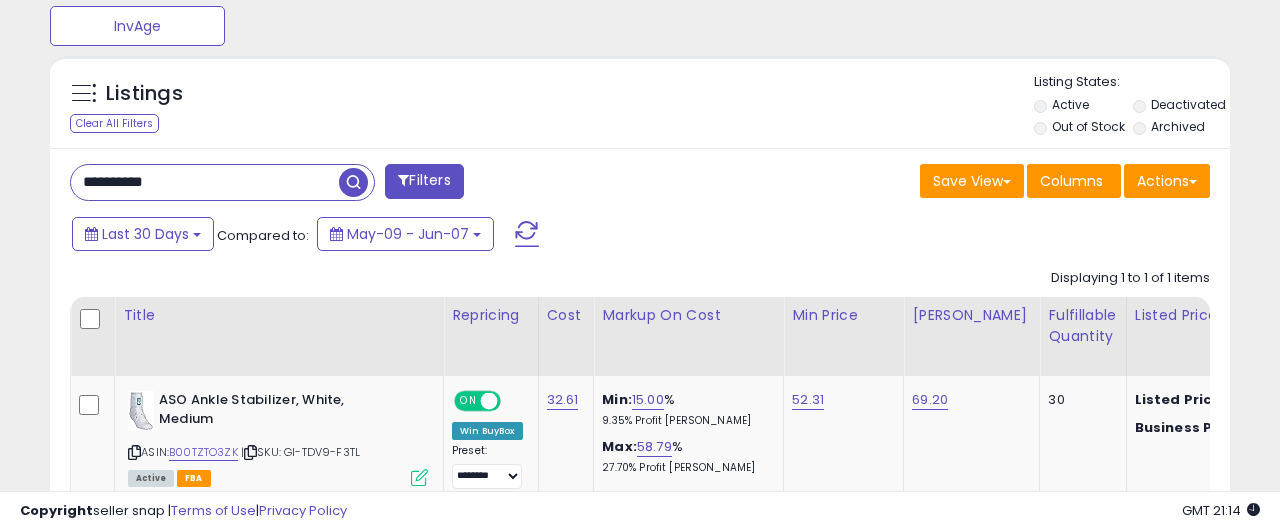 scroll, scrollTop: 999590, scrollLeft: 999317, axis: both 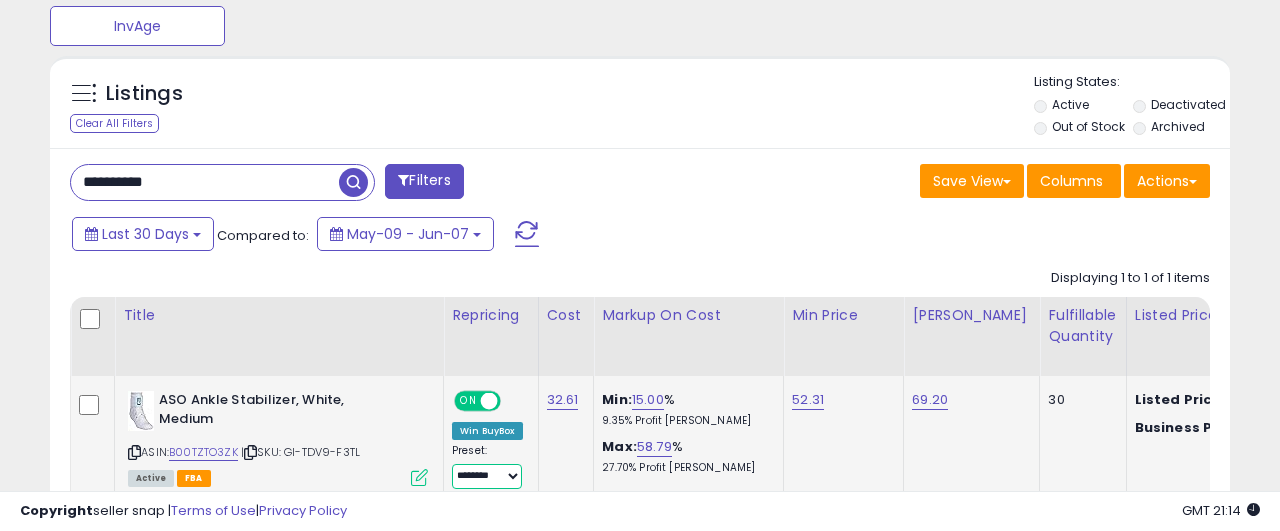 click on "**********" at bounding box center (487, 476) 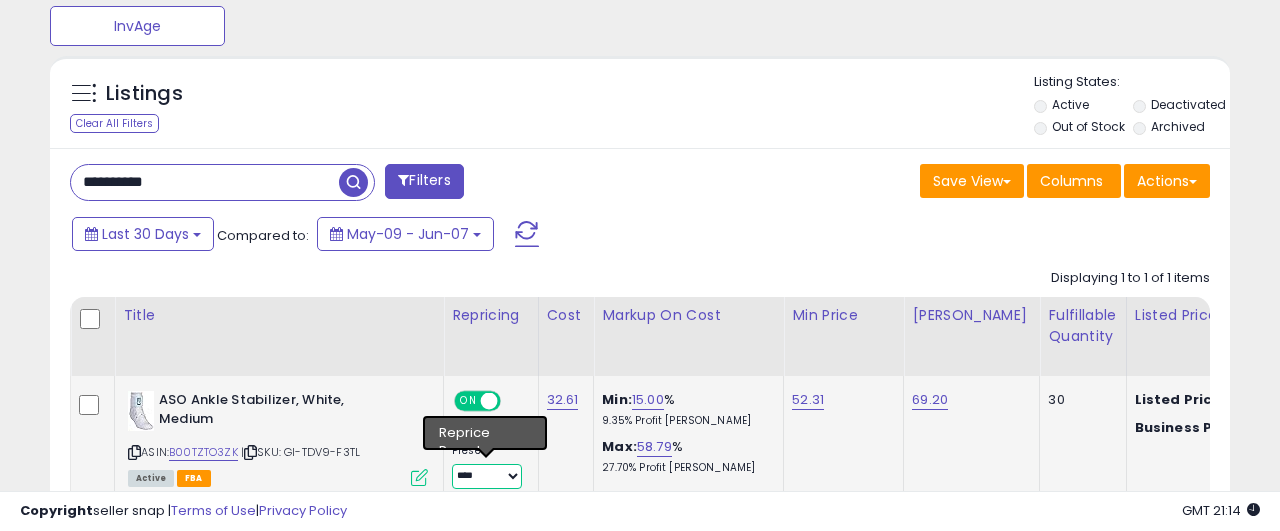 click on "****" at bounding box center [0, 0] 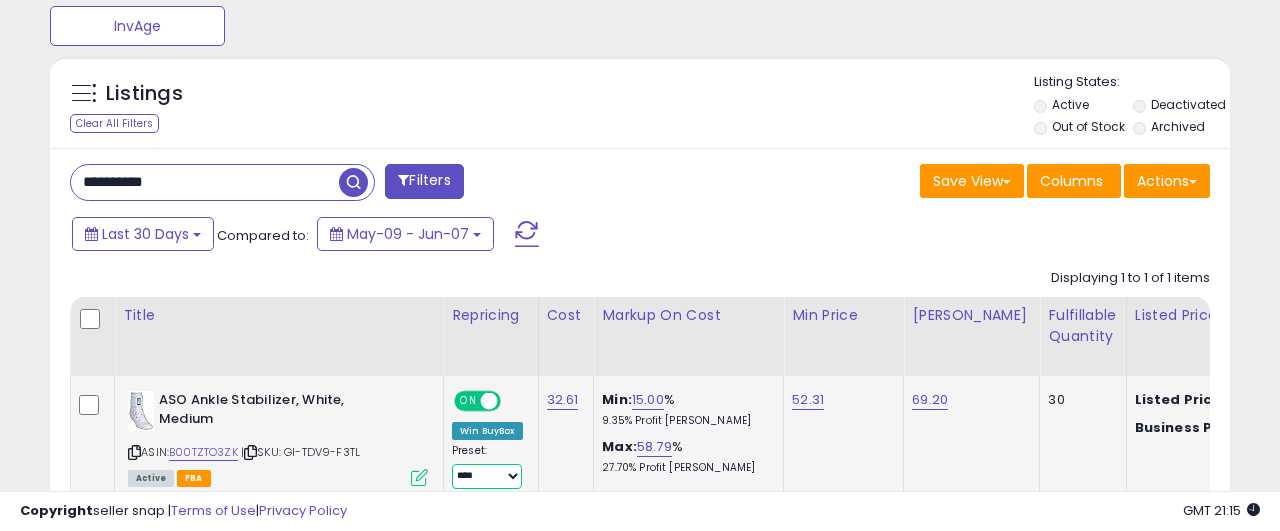 click on "**********" at bounding box center [487, 476] 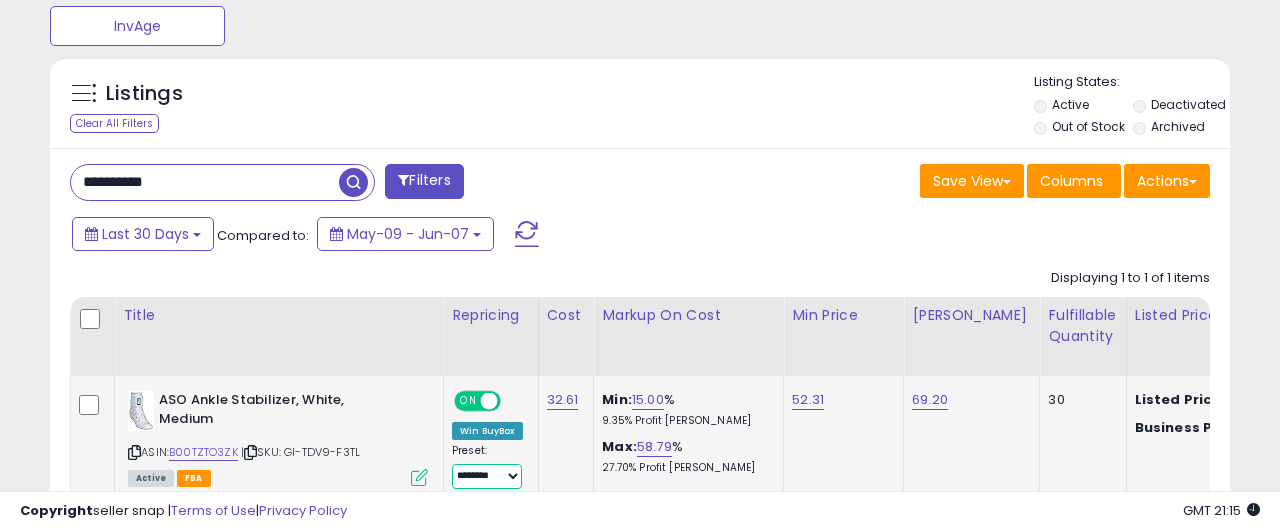 click on "********" at bounding box center [0, 0] 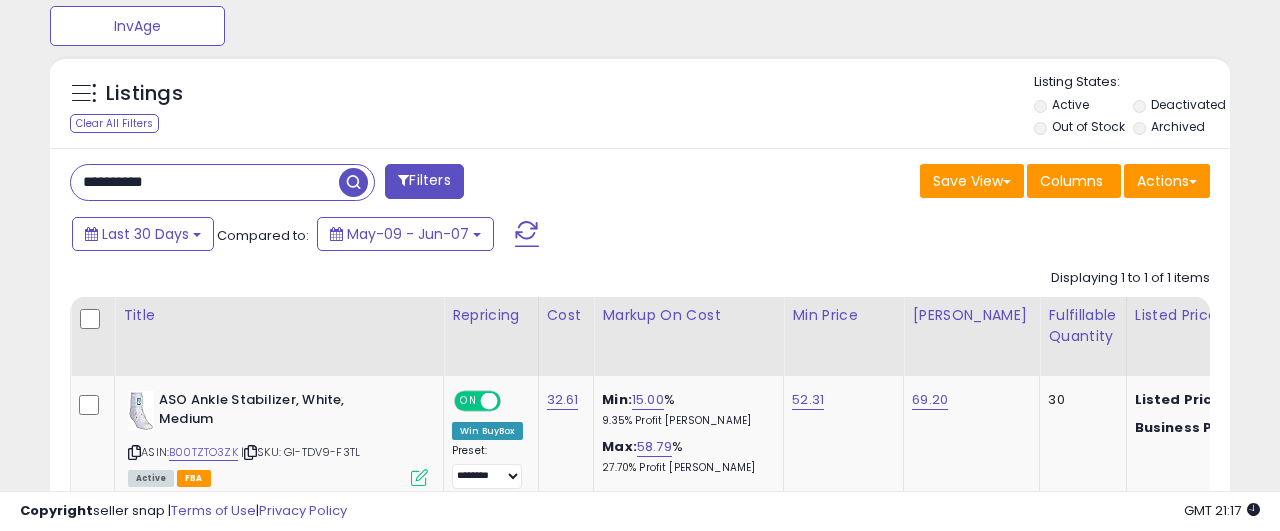 click on "**********" at bounding box center (205, 182) 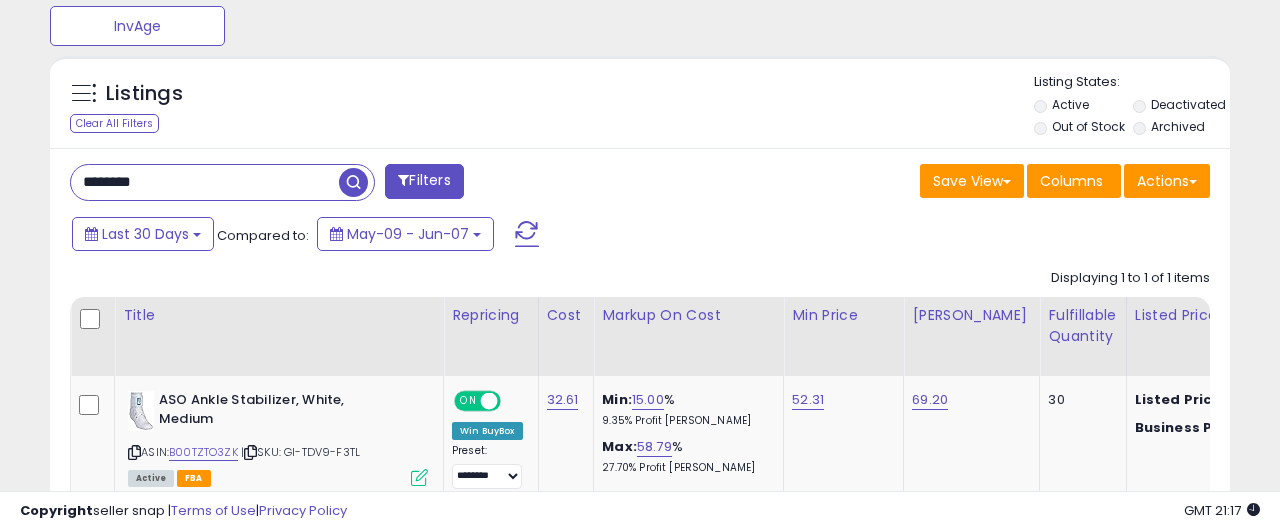 type on "********" 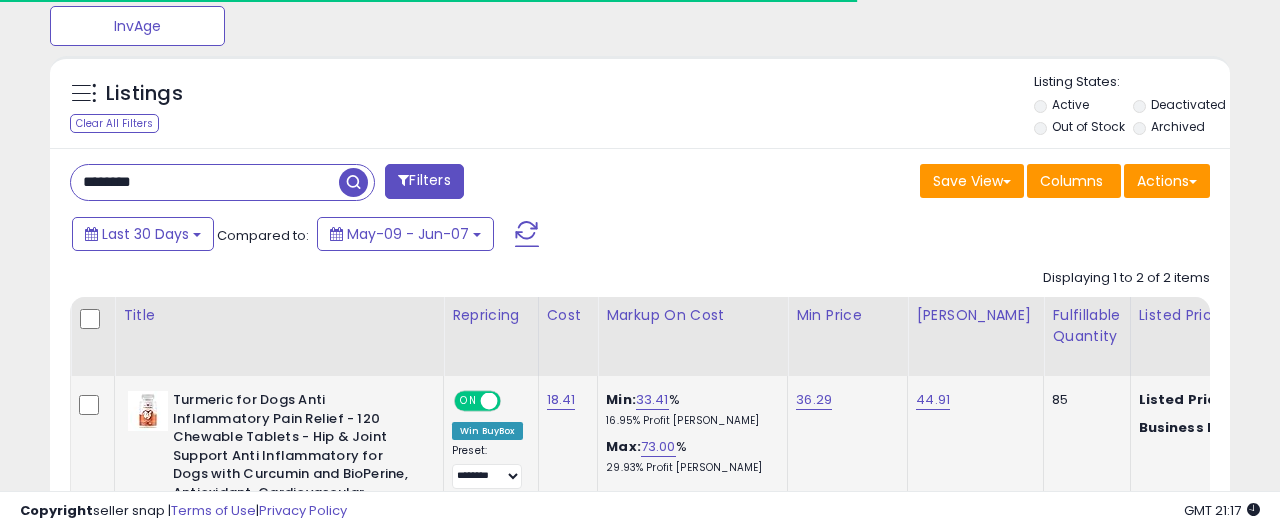 scroll, scrollTop: 999590, scrollLeft: 999317, axis: both 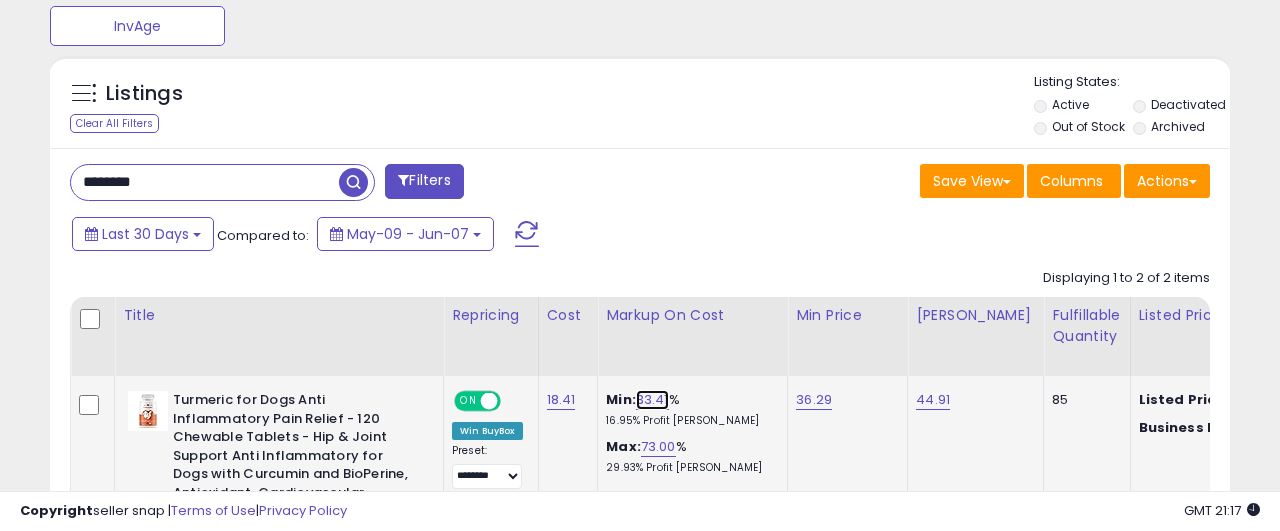 click on "33.41" at bounding box center [652, 400] 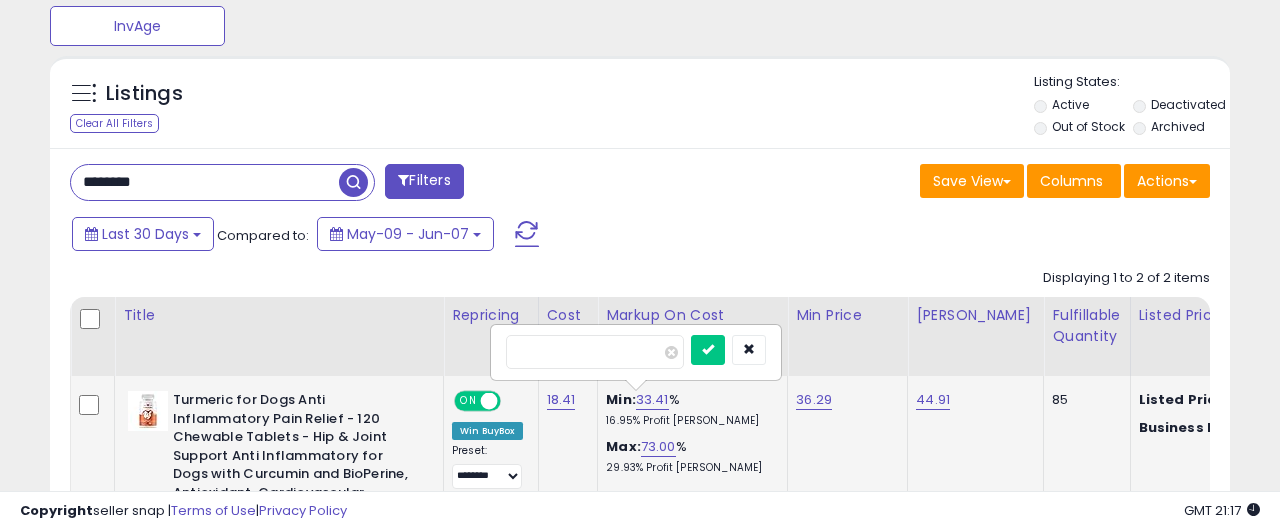 click on "*****" at bounding box center [595, 352] 